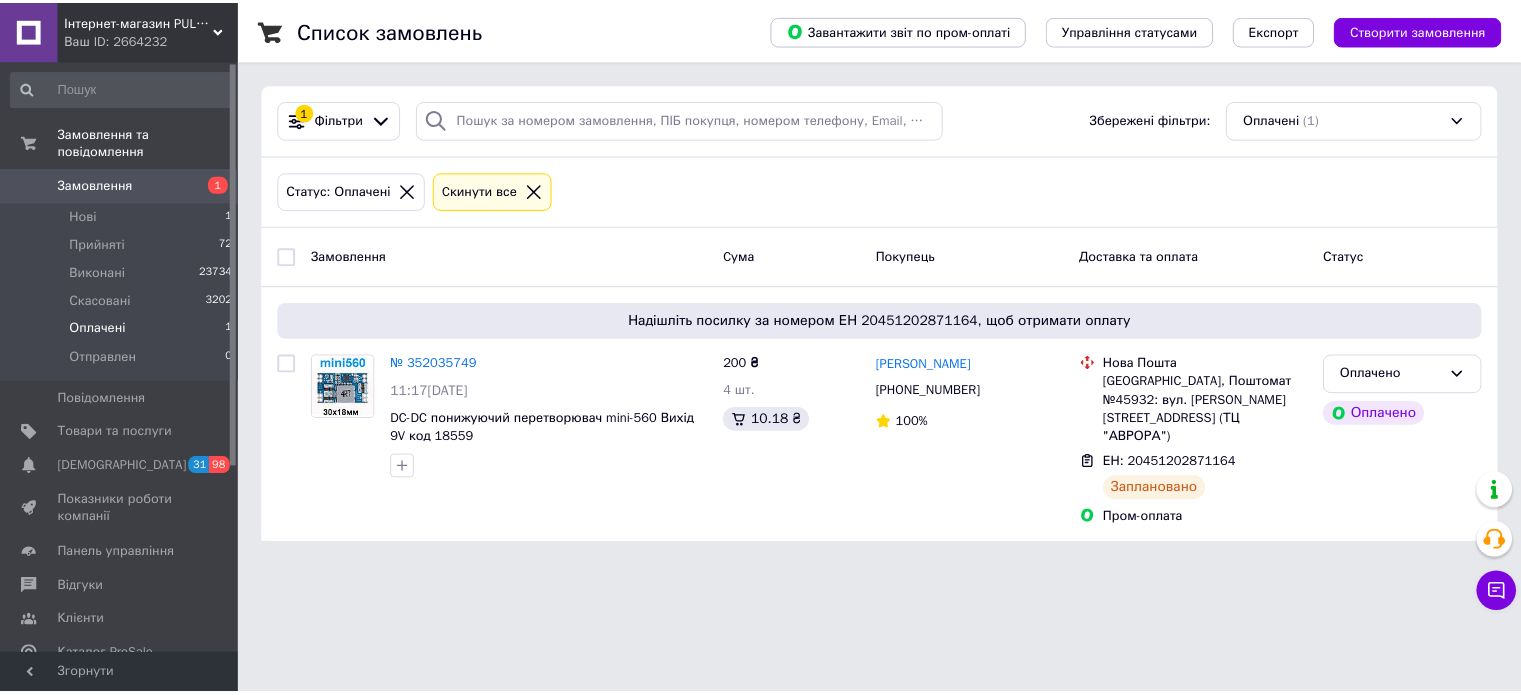 scroll, scrollTop: 0, scrollLeft: 0, axis: both 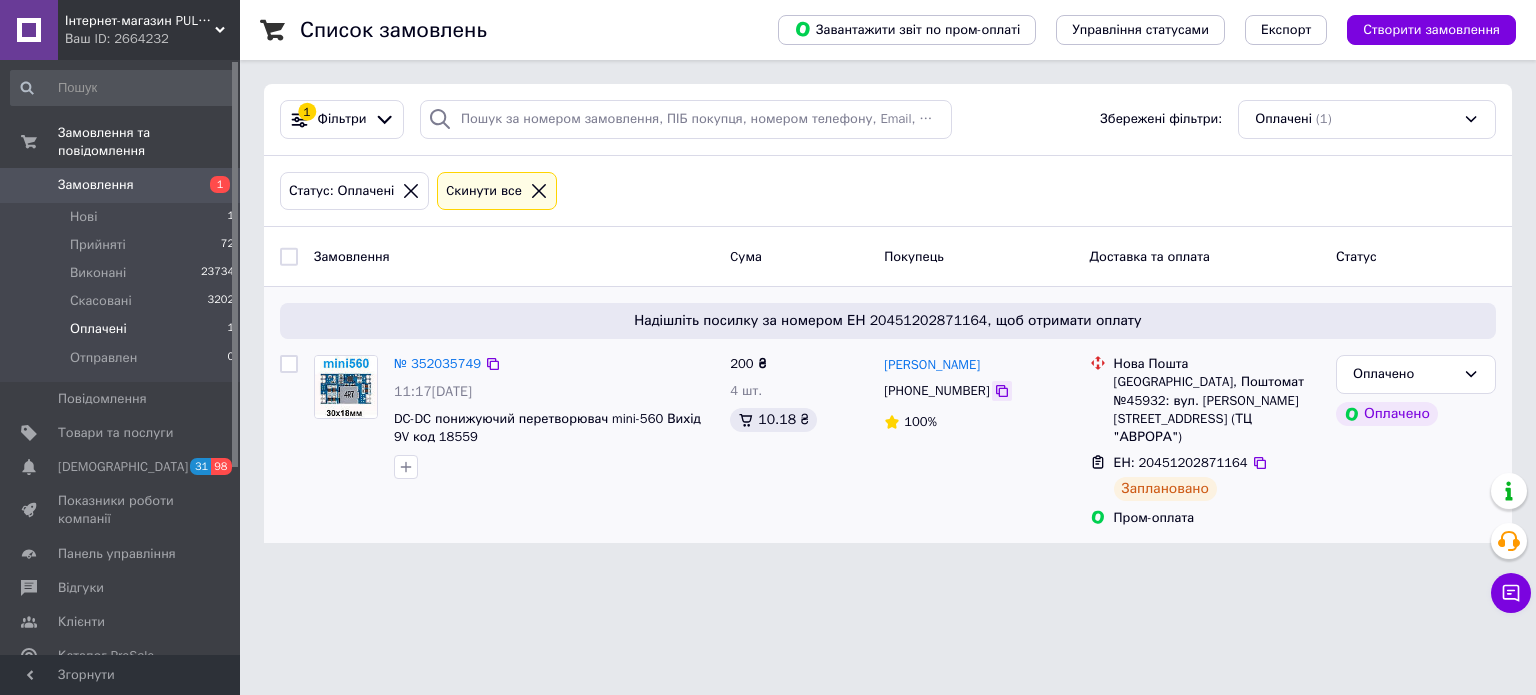 click 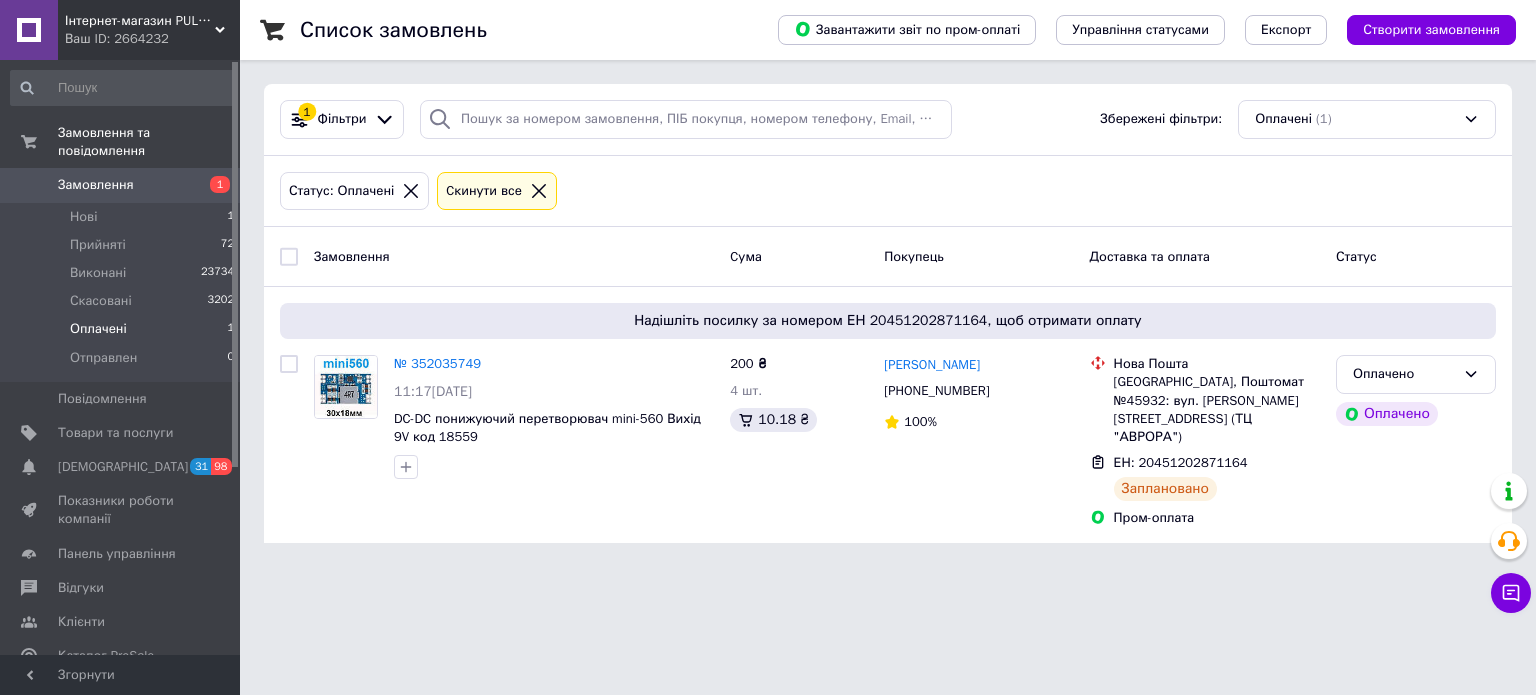 click on "Інтернет-магазин PULTSHOP Ваш ID: 2664232 Сайт Інтернет-магазин PULTSHOP Кабінет покупця Перевірити стан системи Сторінка на порталі Довідка Вийти Замовлення та повідомлення Замовлення 1 Нові 1 Прийняті 72 Виконані 23734 Скасовані 3202 Оплачені 1 Отправлен 0 Повідомлення 0 Товари та послуги Сповіщення 31 98 Показники роботи компанії Панель управління Відгуки Клієнти Каталог ProSale Аналітика Інструменти веб-майстра та SEO Управління сайтом Гаманець компанії Маркет Налаштування Тарифи та рахунки Prom топ Згорнути
1" at bounding box center [768, 283] 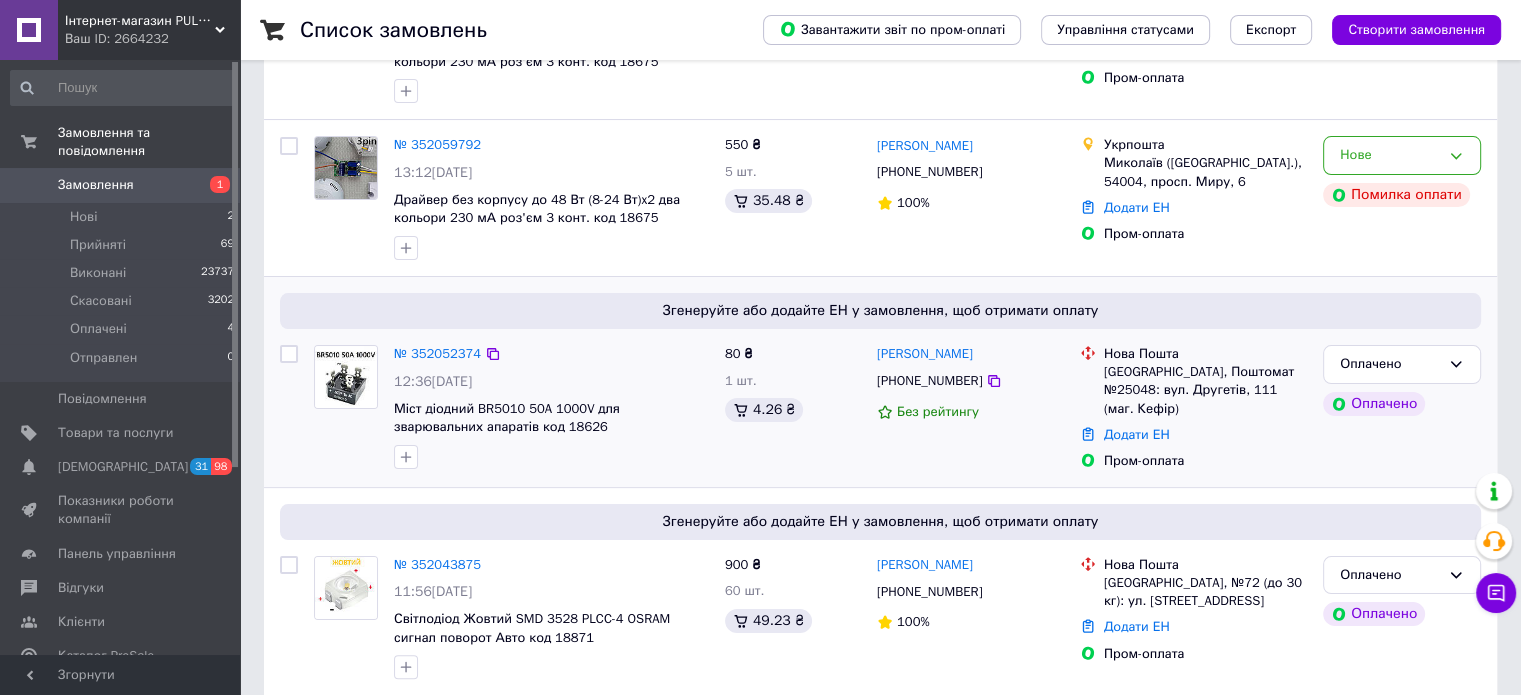 scroll, scrollTop: 500, scrollLeft: 0, axis: vertical 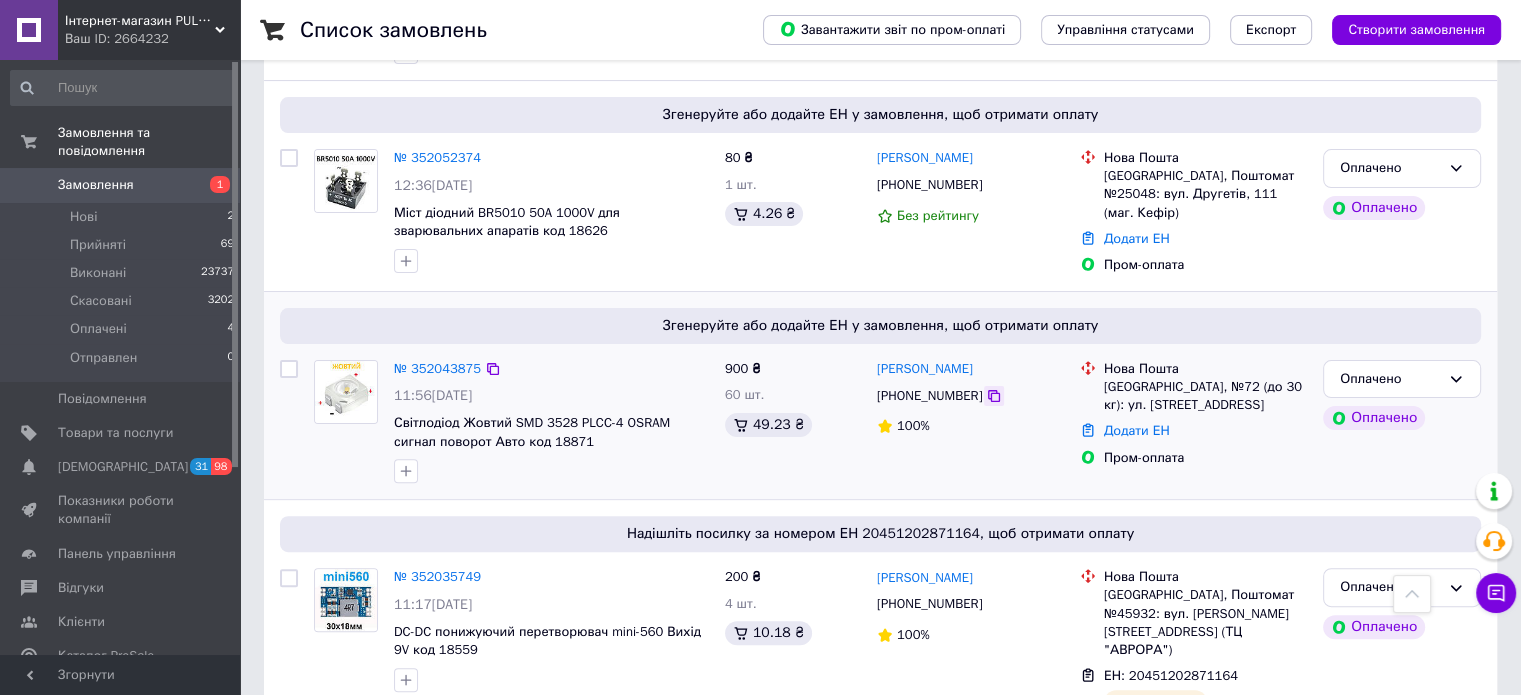 click 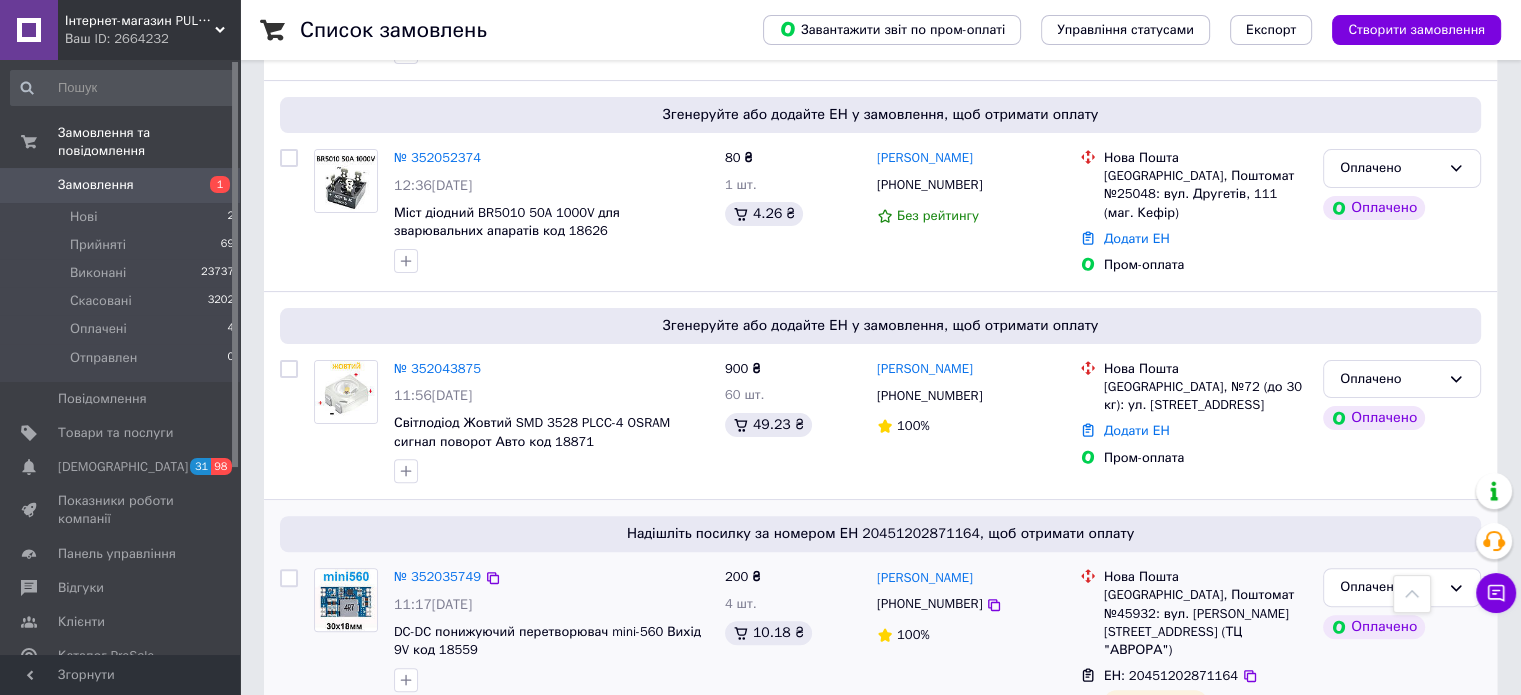 click at bounding box center [551, 680] 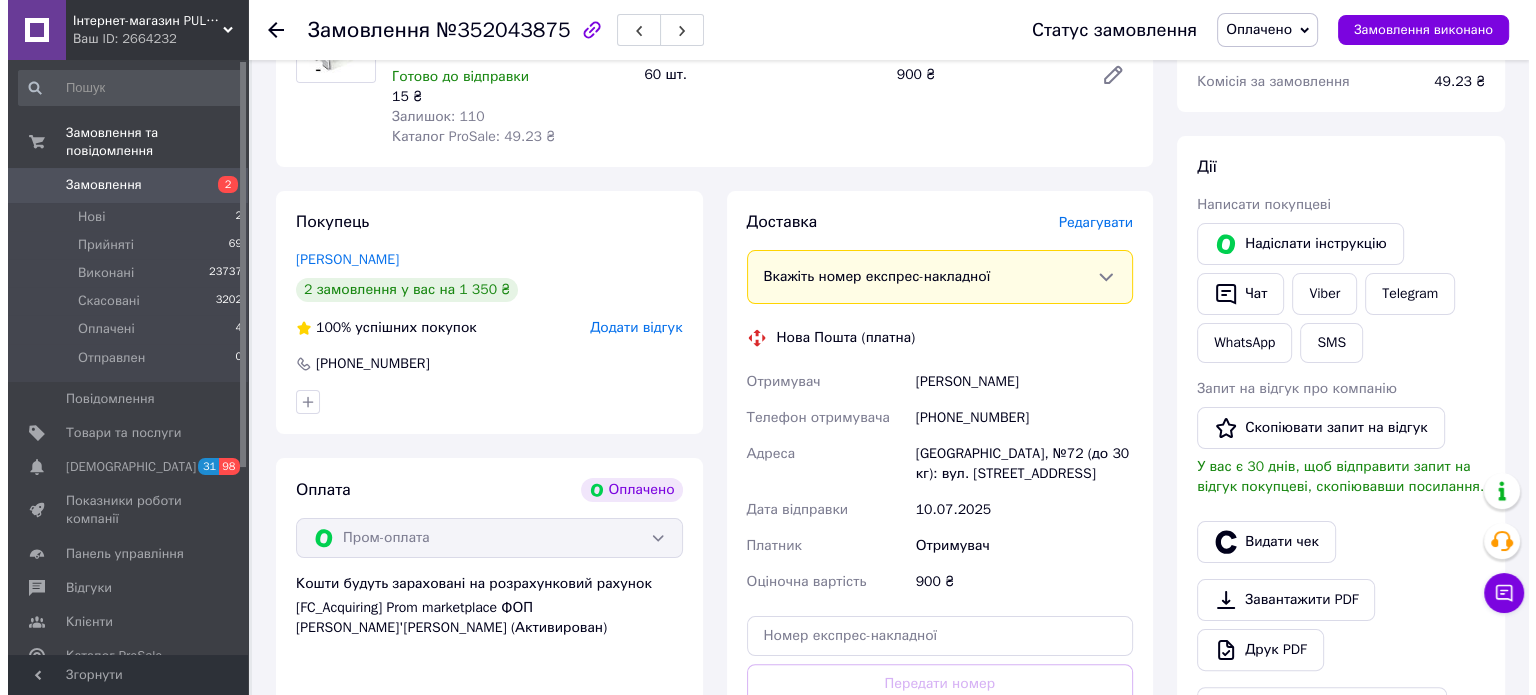scroll, scrollTop: 300, scrollLeft: 0, axis: vertical 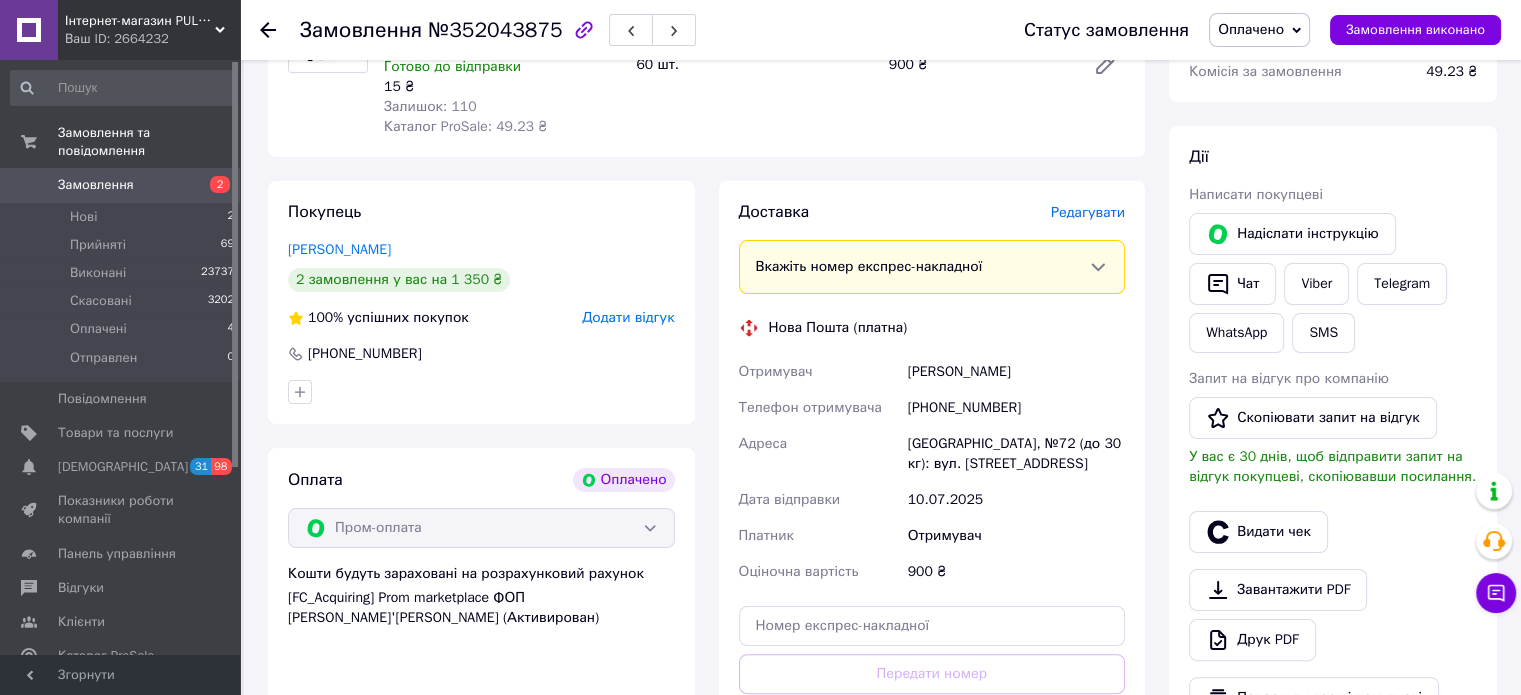 click on "Редагувати" at bounding box center [1088, 212] 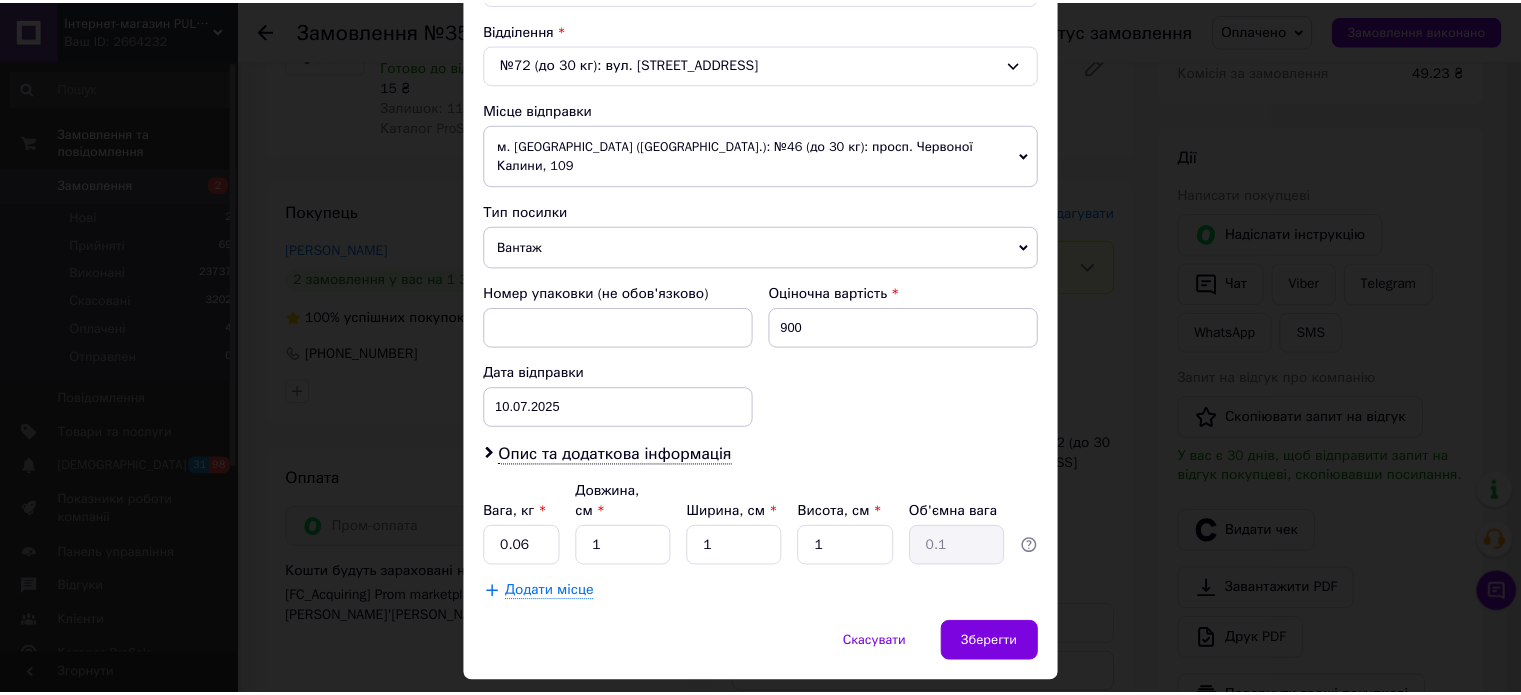 scroll, scrollTop: 627, scrollLeft: 0, axis: vertical 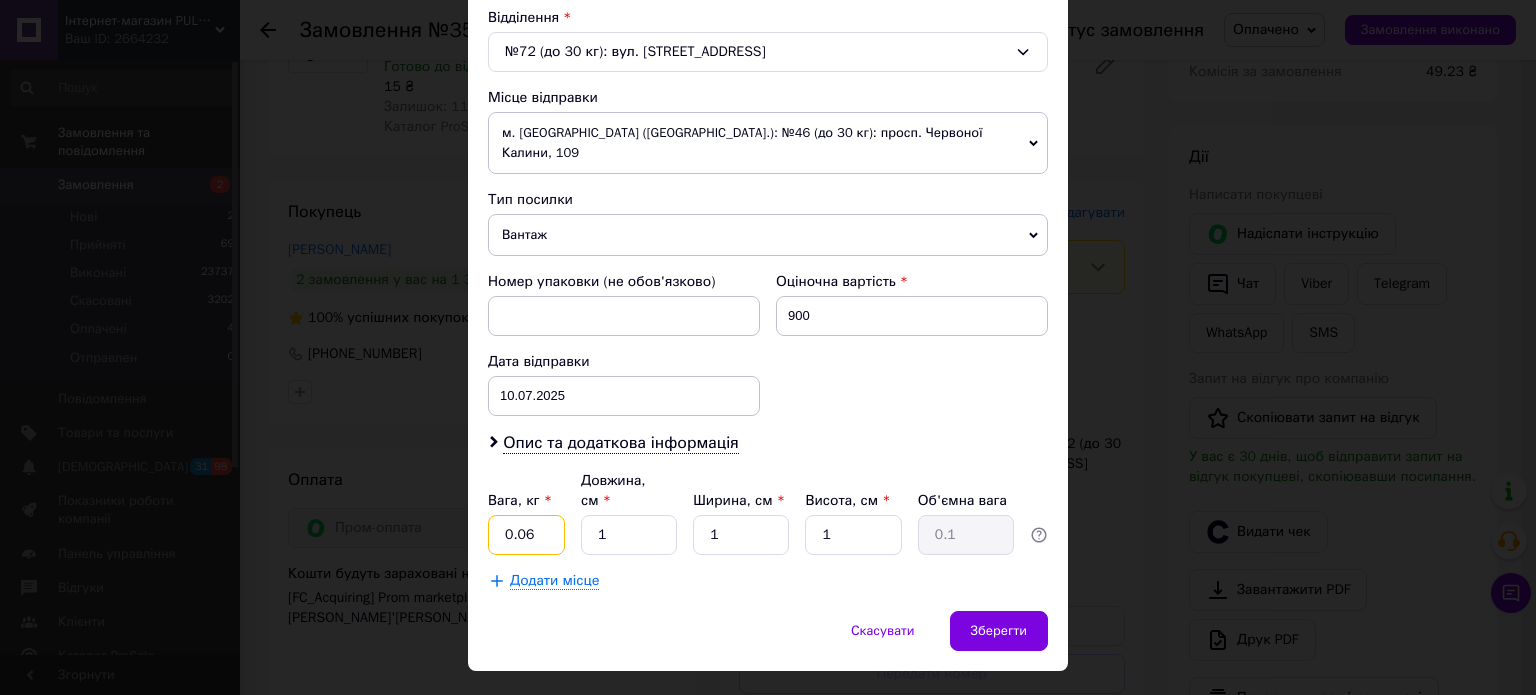 click on "0.06" at bounding box center (526, 535) 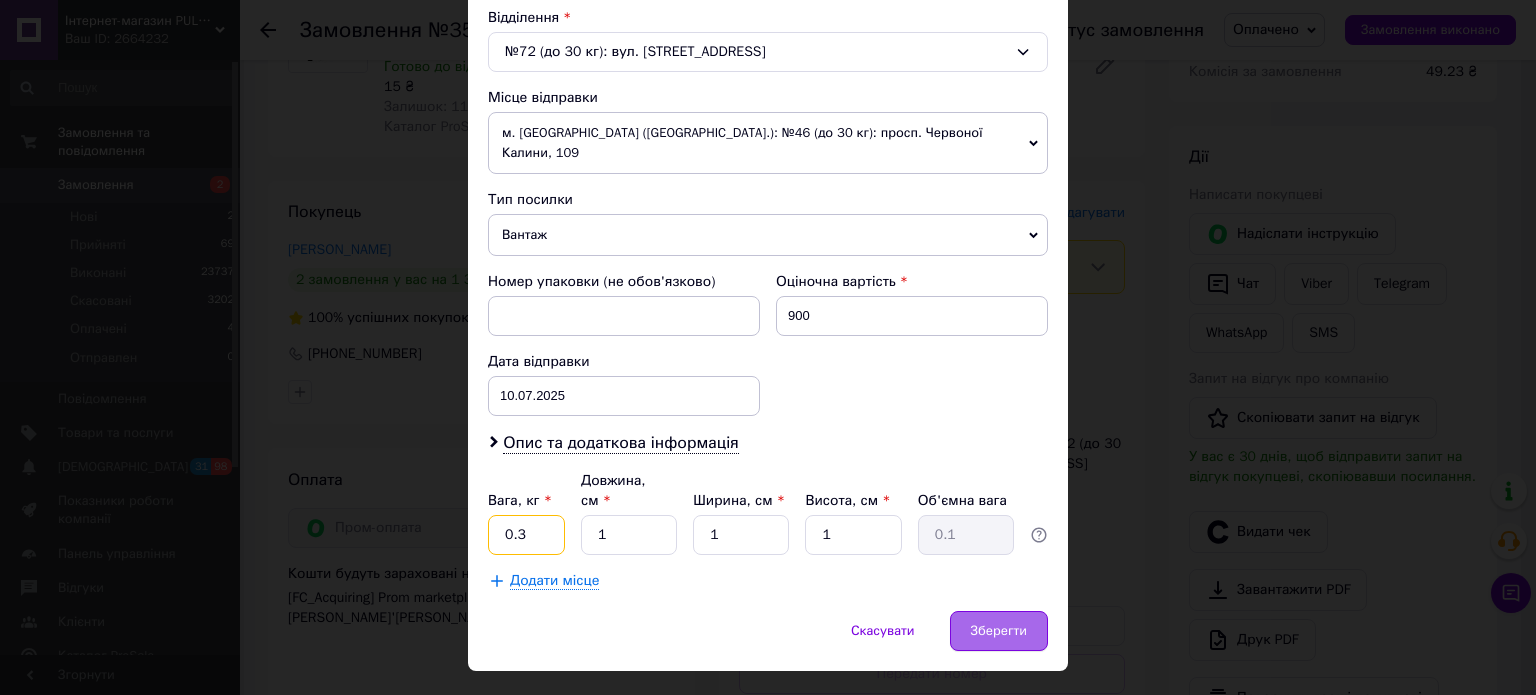 type on "0.3" 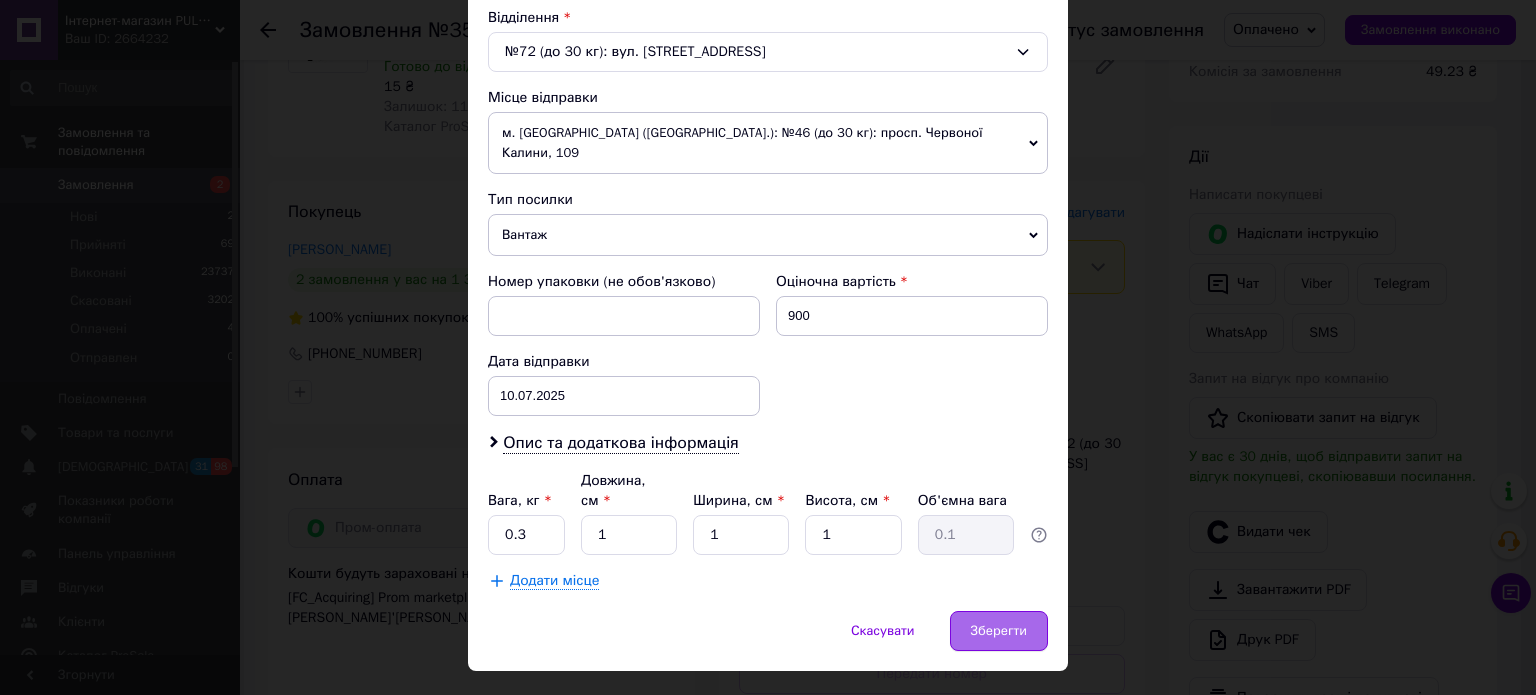 click on "Зберегти" at bounding box center [999, 631] 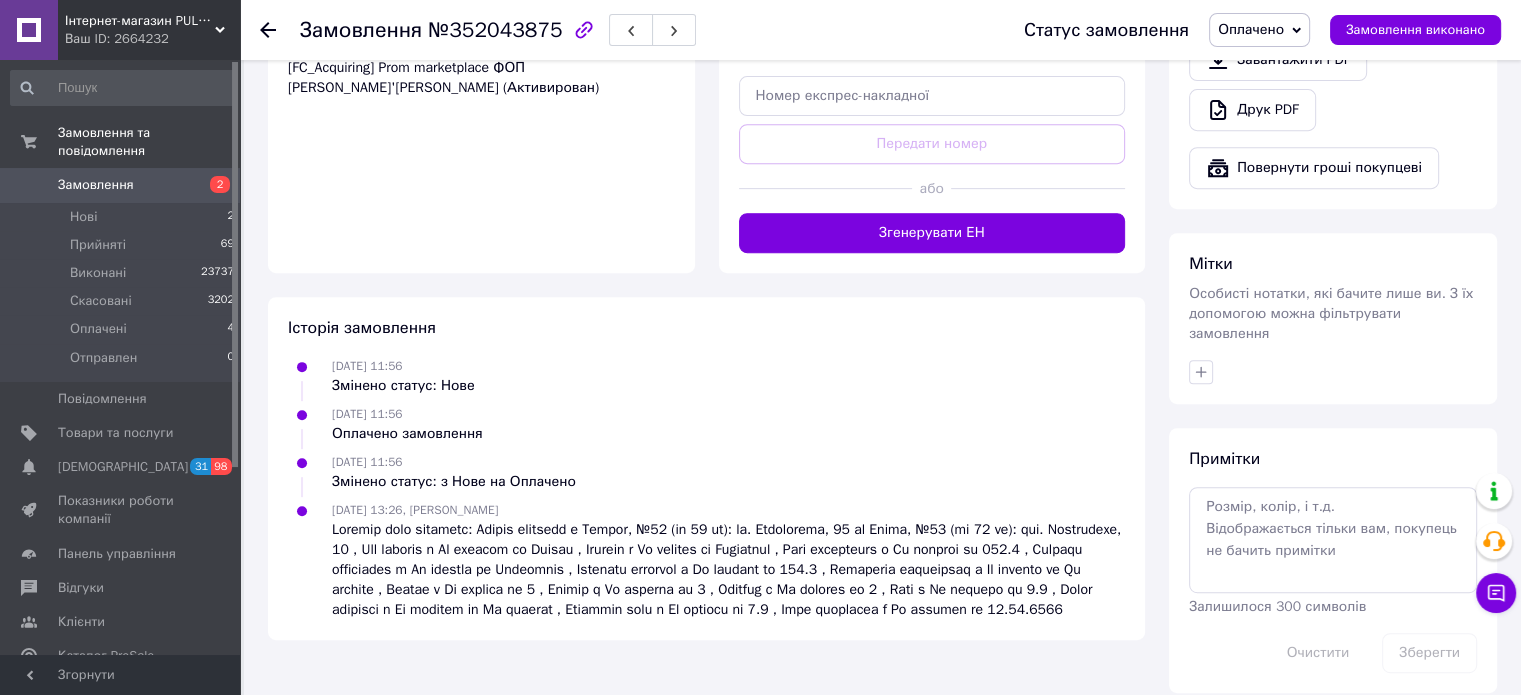scroll, scrollTop: 530, scrollLeft: 0, axis: vertical 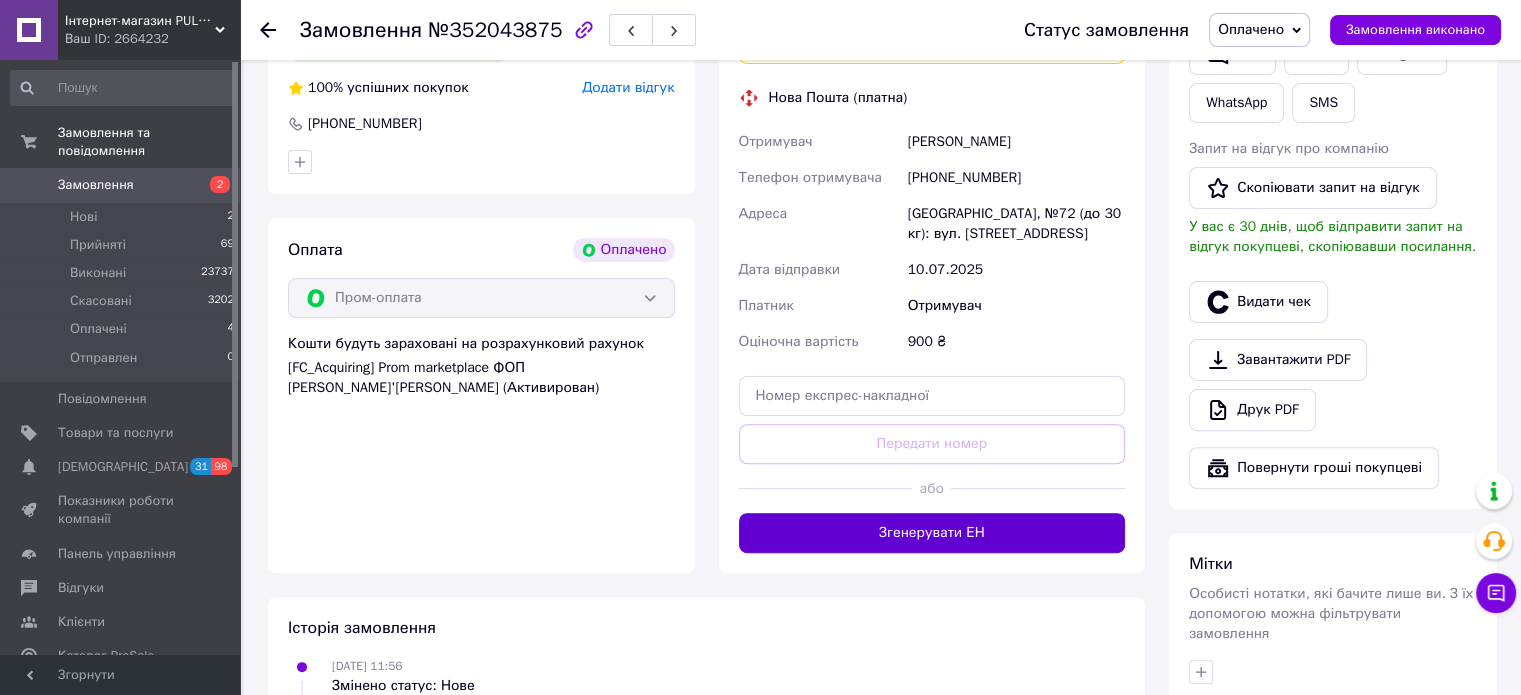 click on "Згенерувати ЕН" at bounding box center [932, 533] 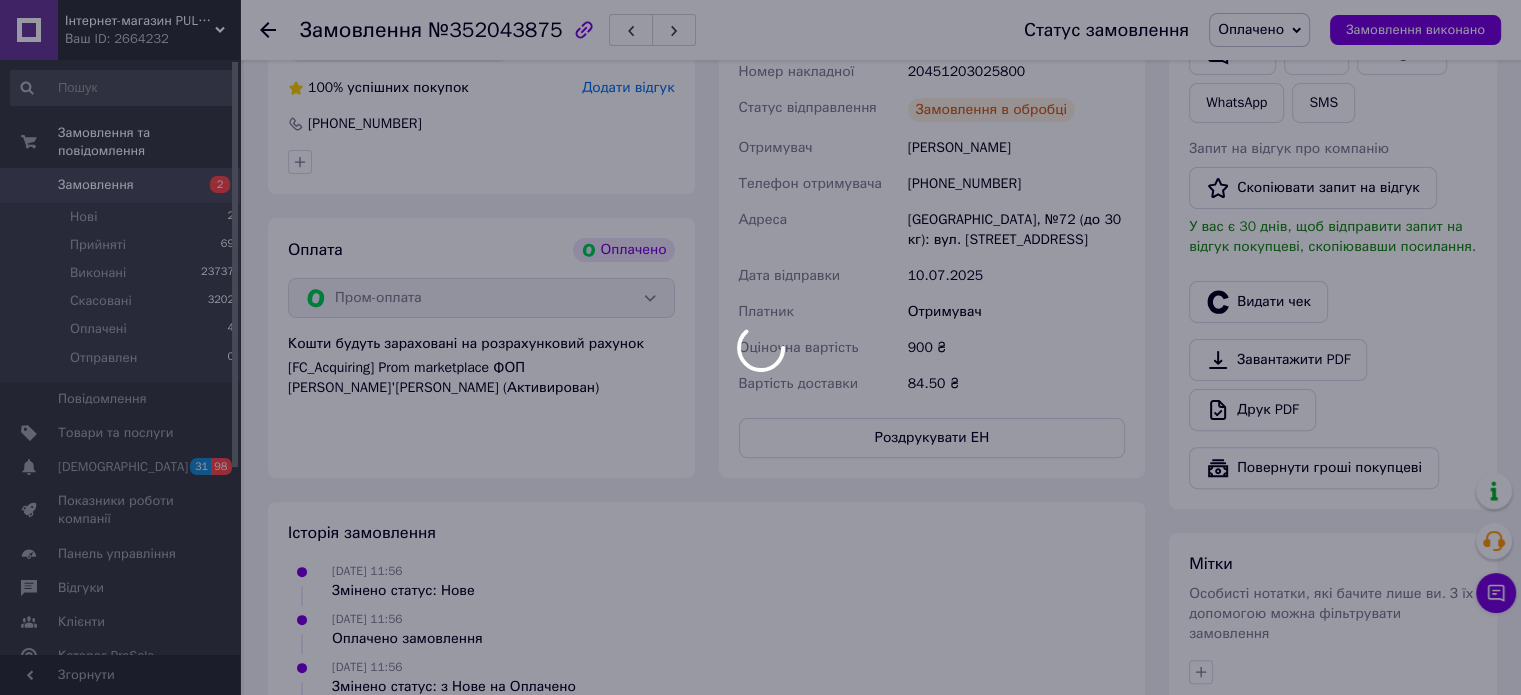 click at bounding box center [760, 347] 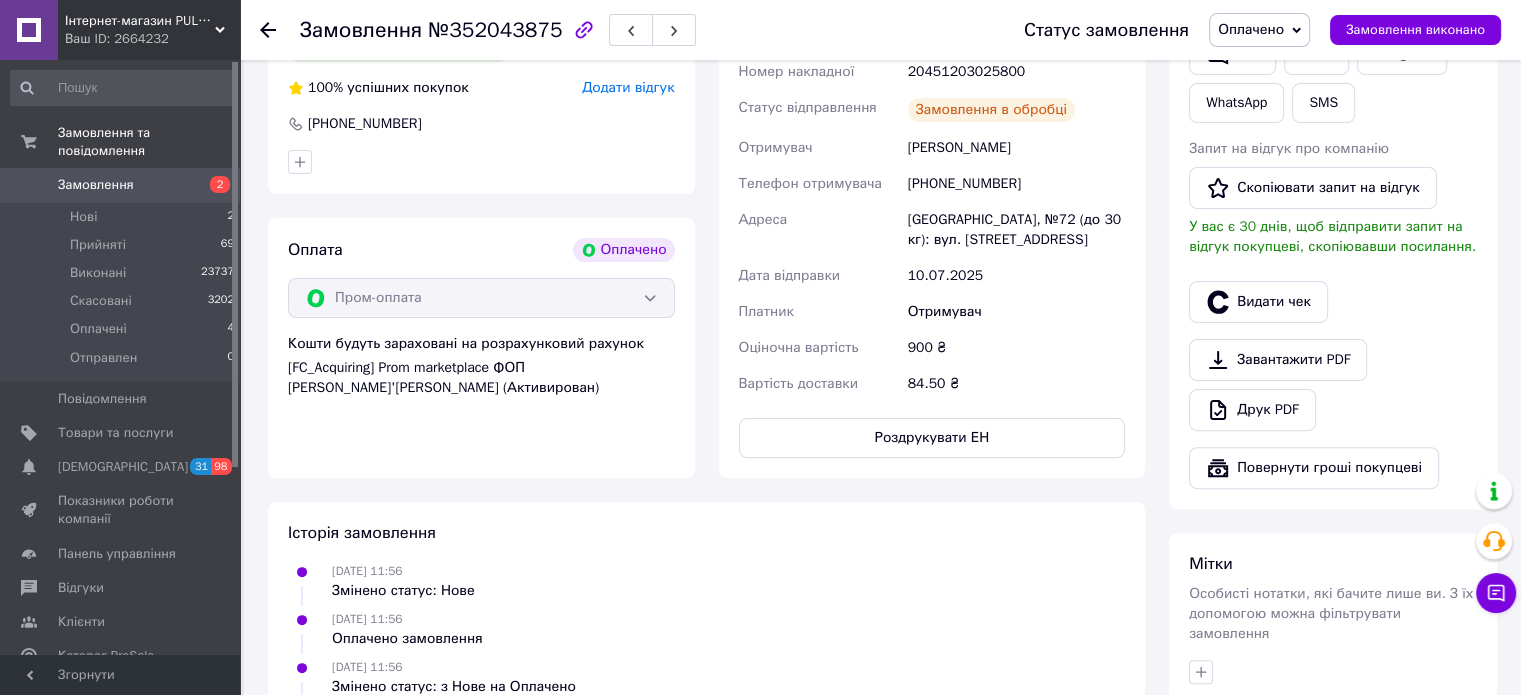 click 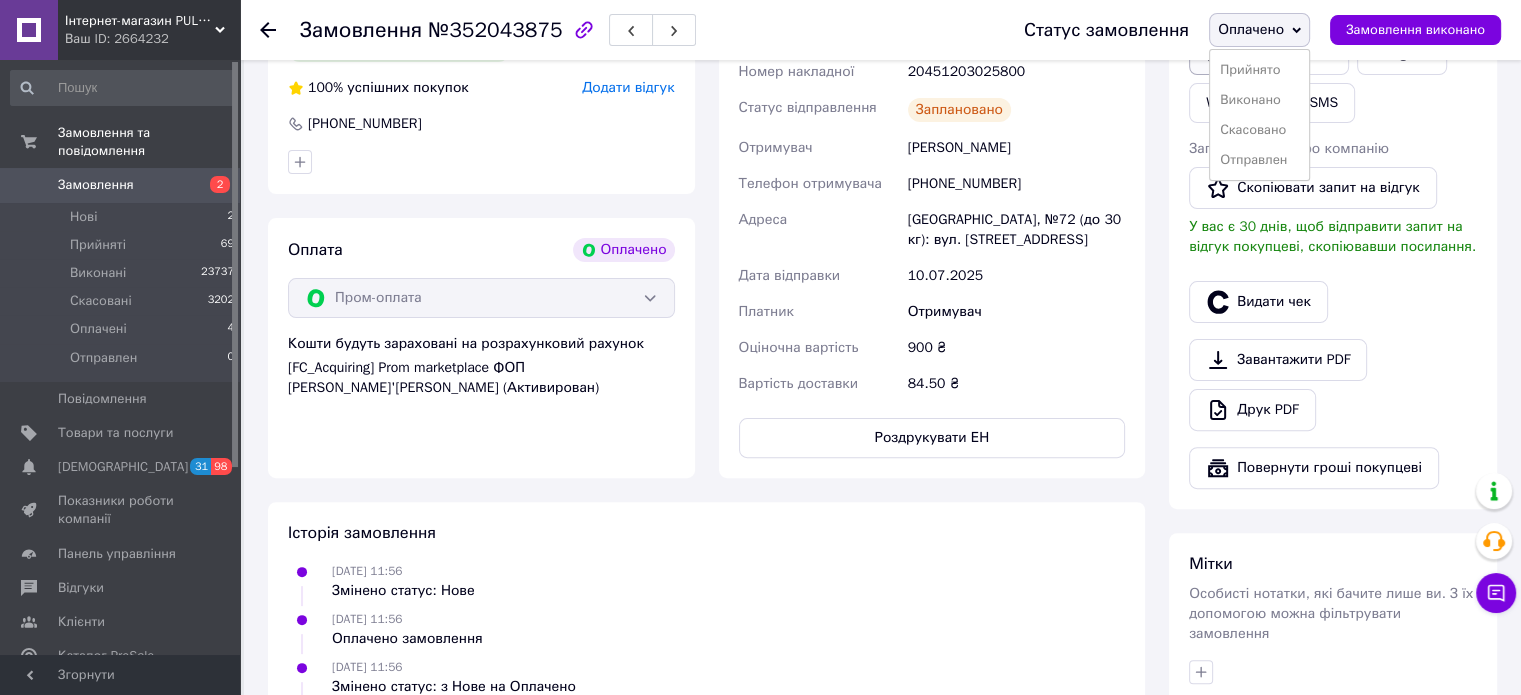 click on "Прийнято" at bounding box center [1259, 70] 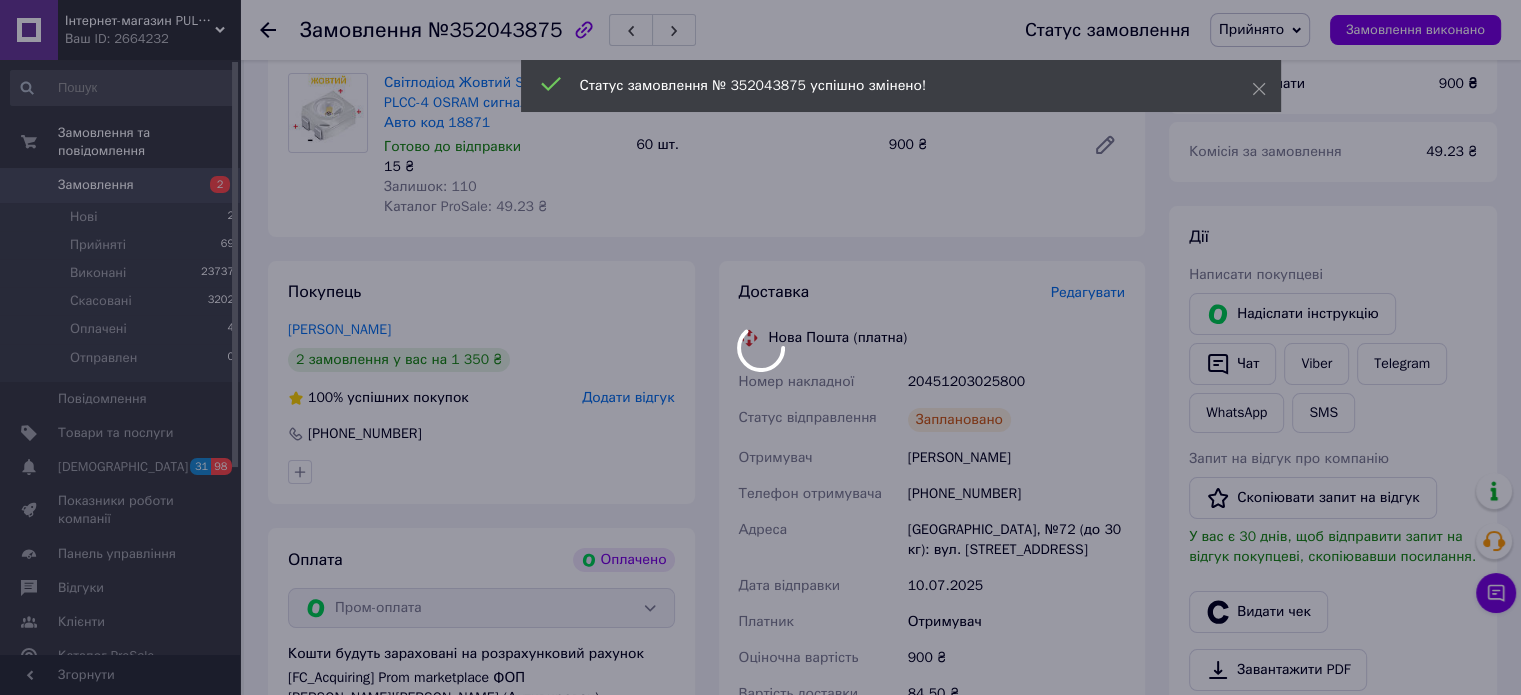 scroll, scrollTop: 130, scrollLeft: 0, axis: vertical 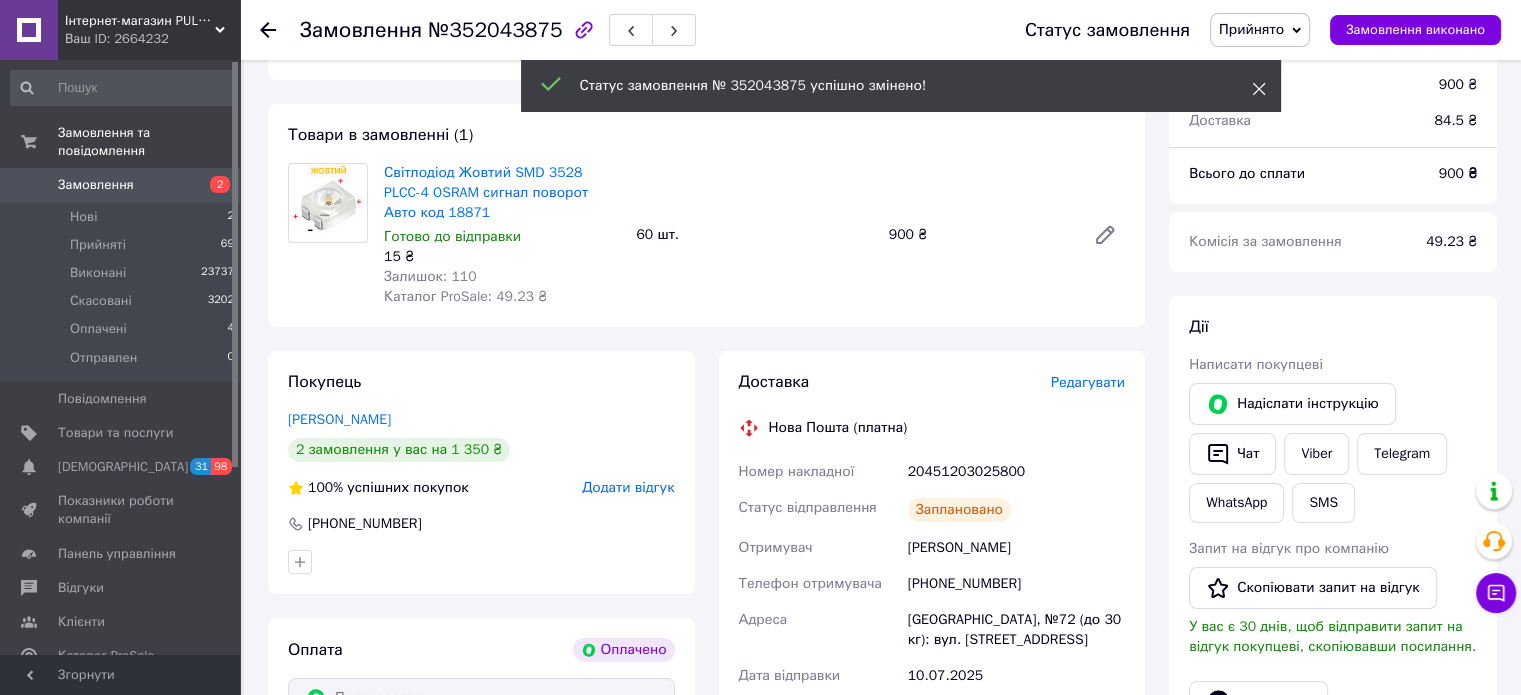 click 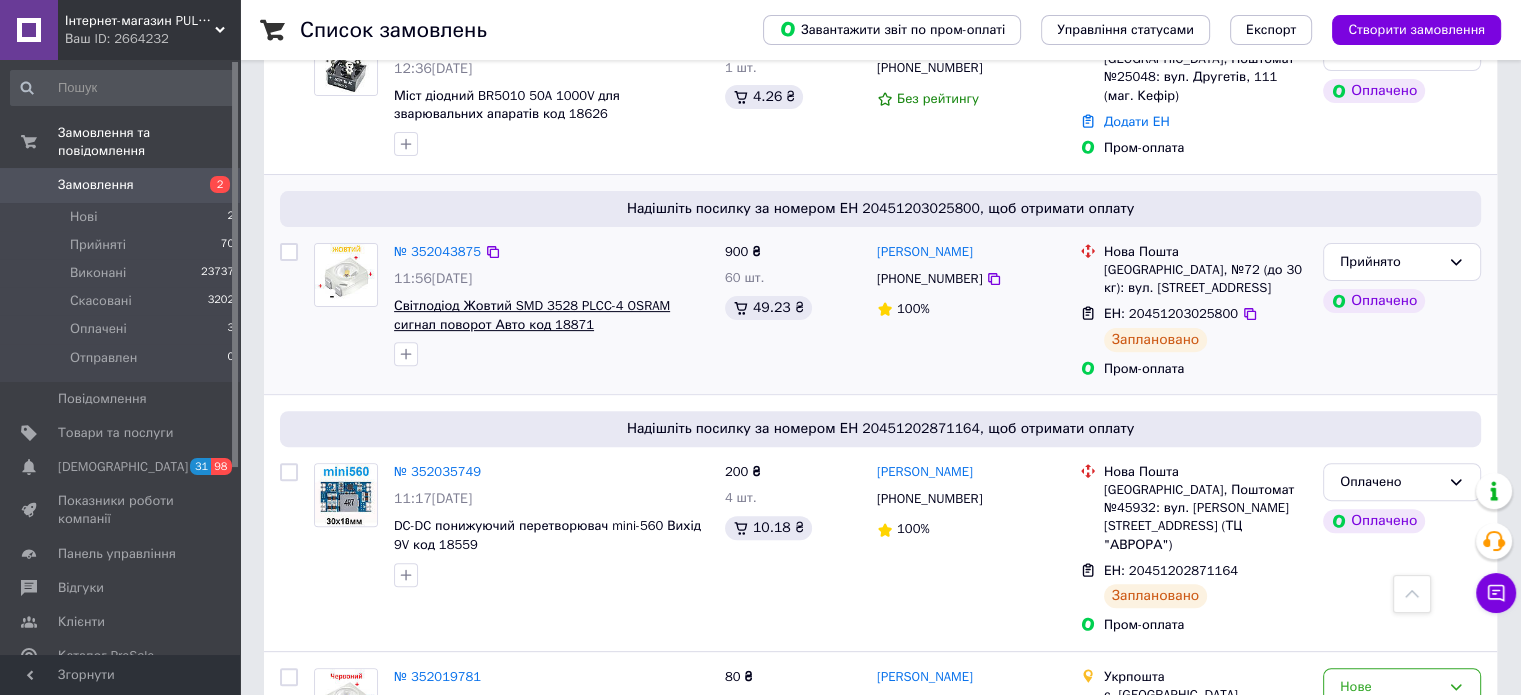 scroll, scrollTop: 700, scrollLeft: 0, axis: vertical 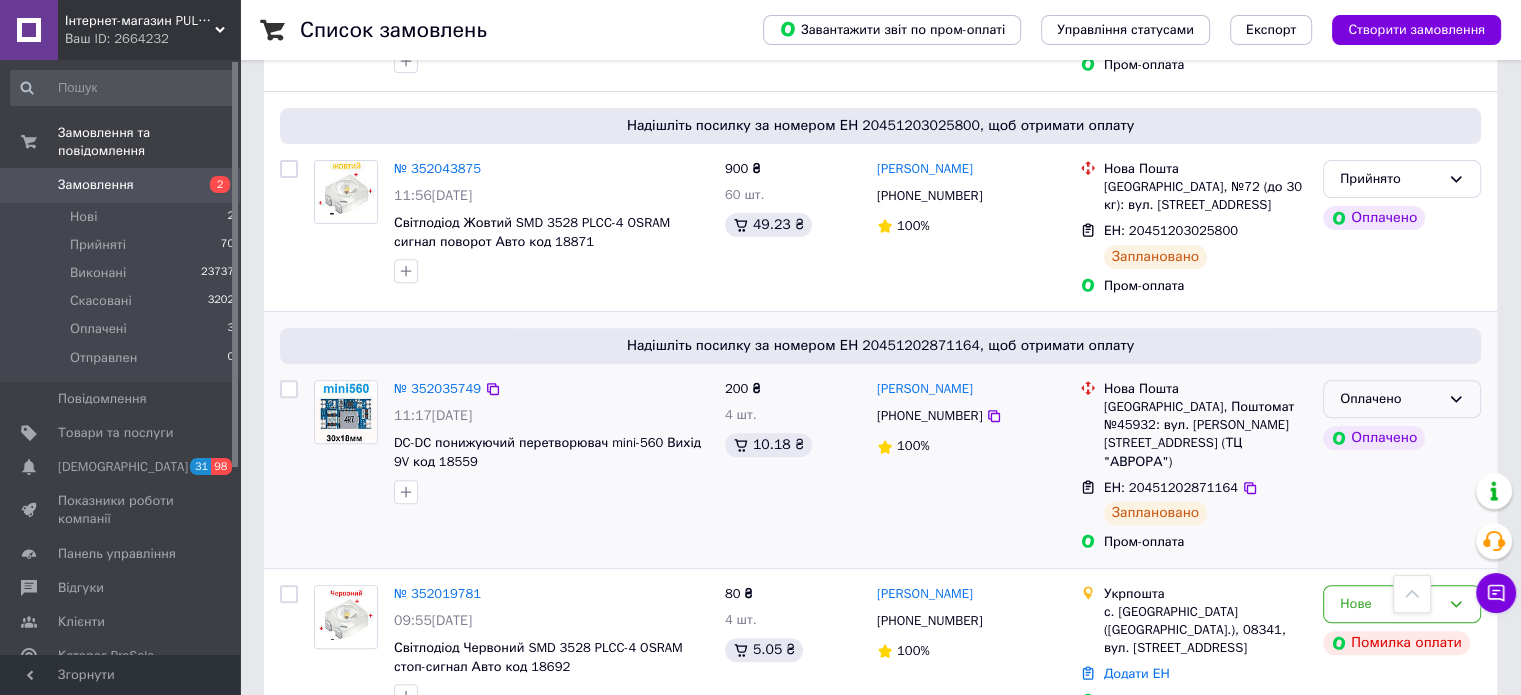click 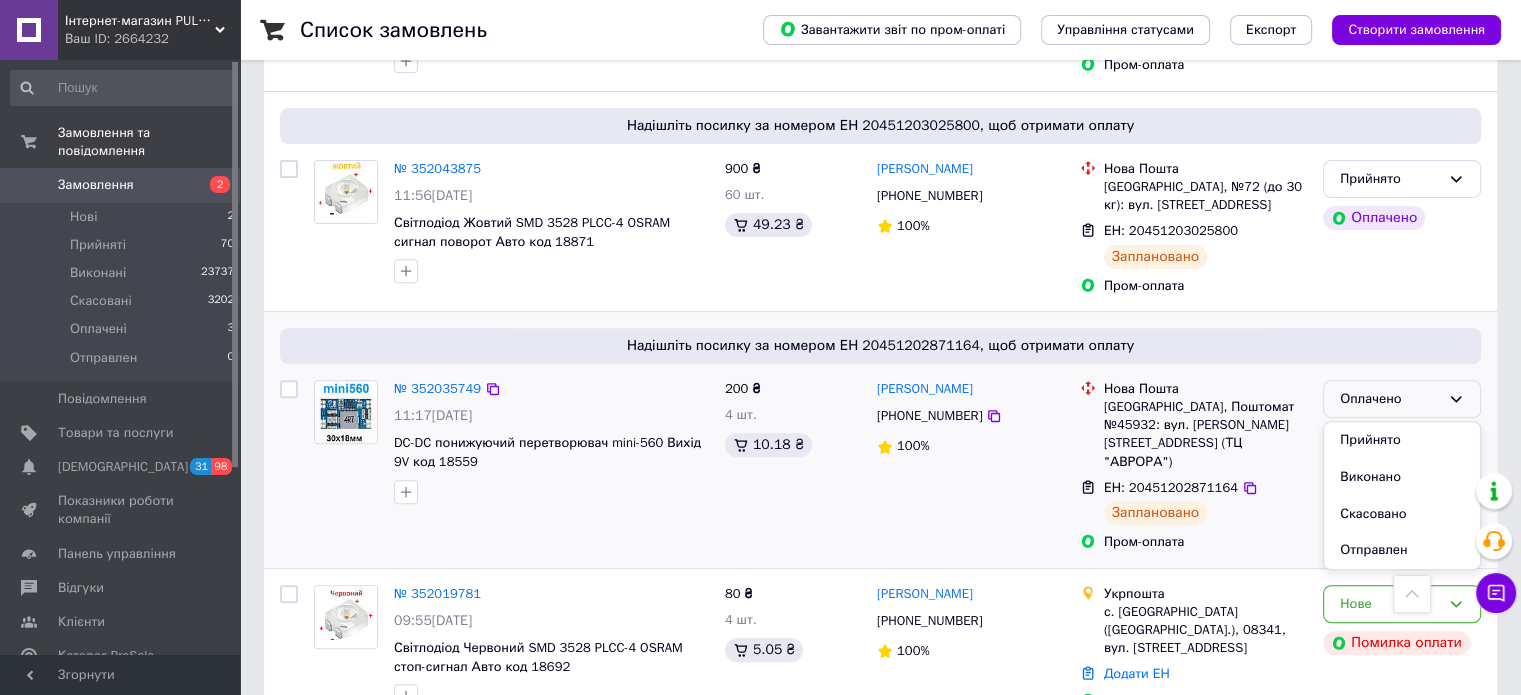 click on "Прийнято" at bounding box center [1402, 440] 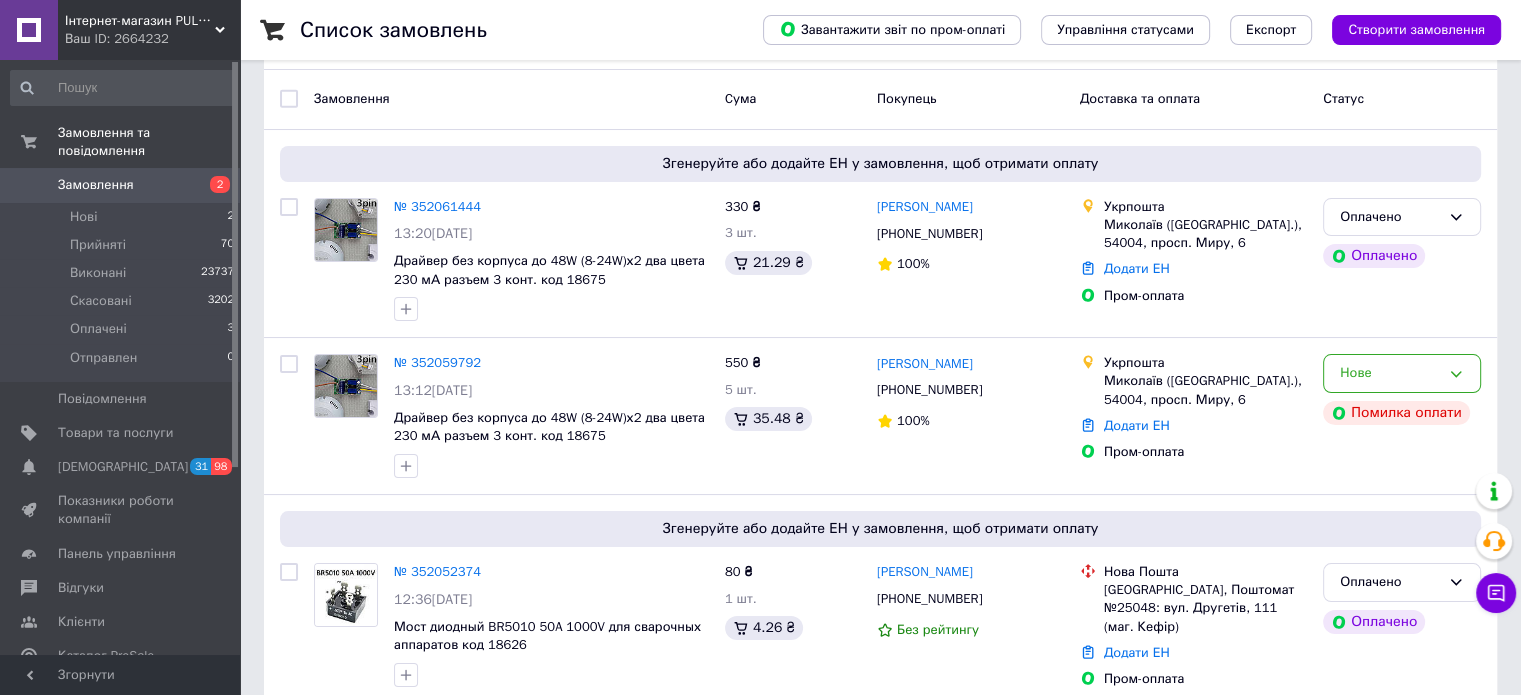 scroll, scrollTop: 0, scrollLeft: 0, axis: both 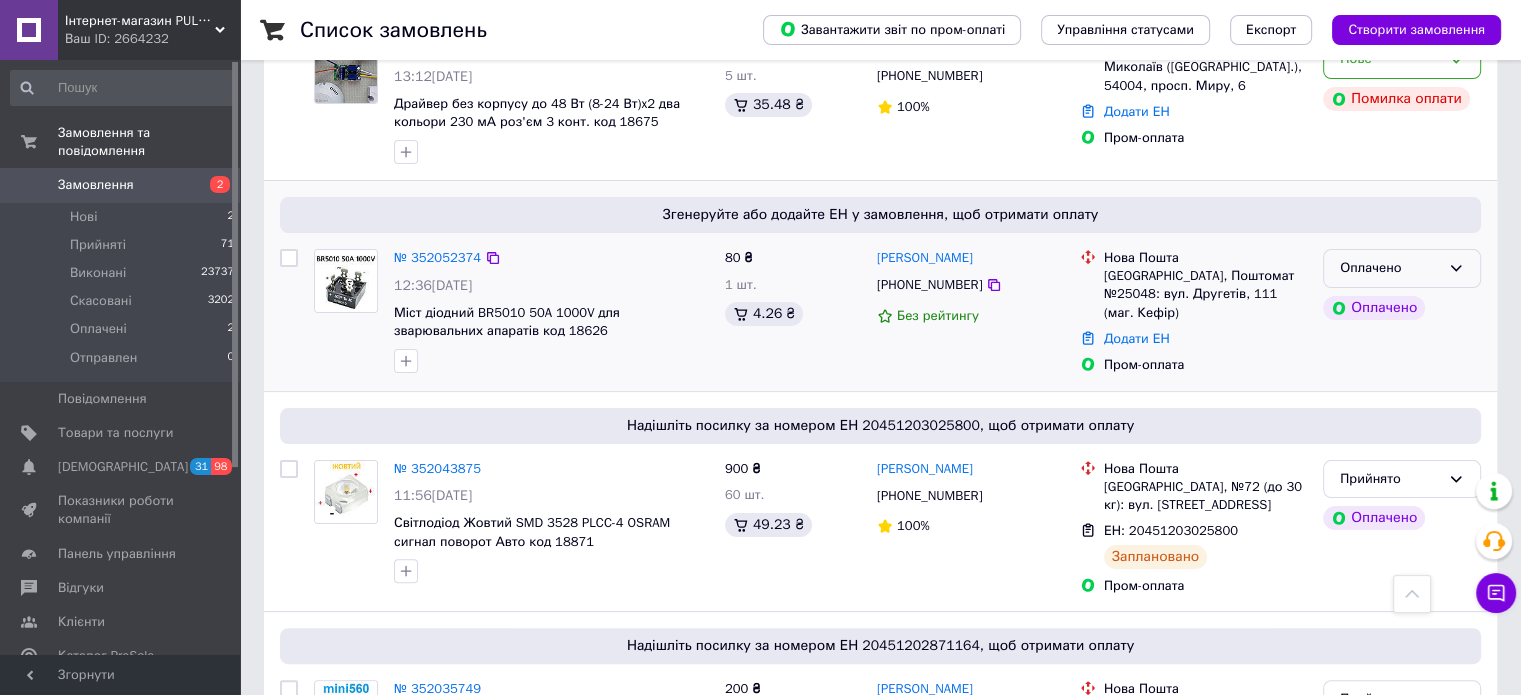 click on "Оплачено" at bounding box center (1390, 268) 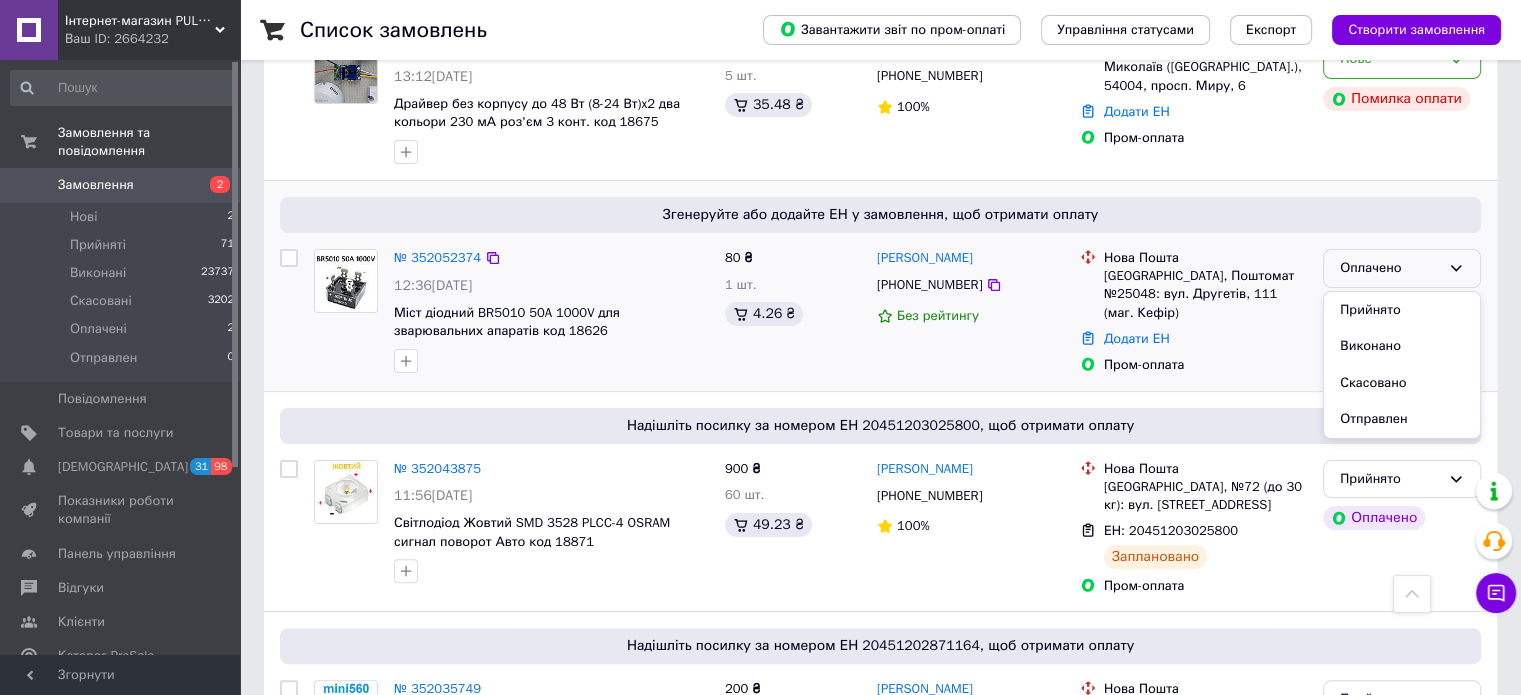 click on "Прийнято" at bounding box center [1402, 310] 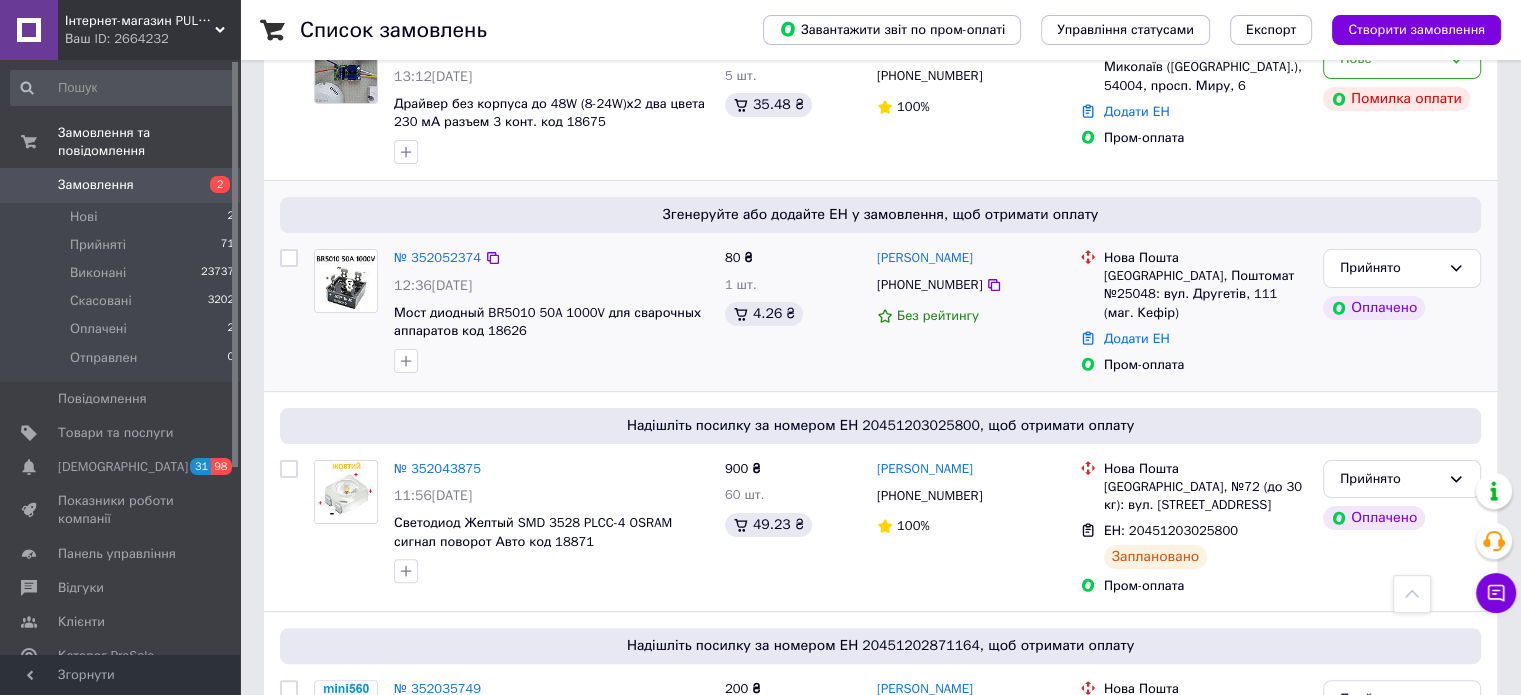 click at bounding box center [346, 281] 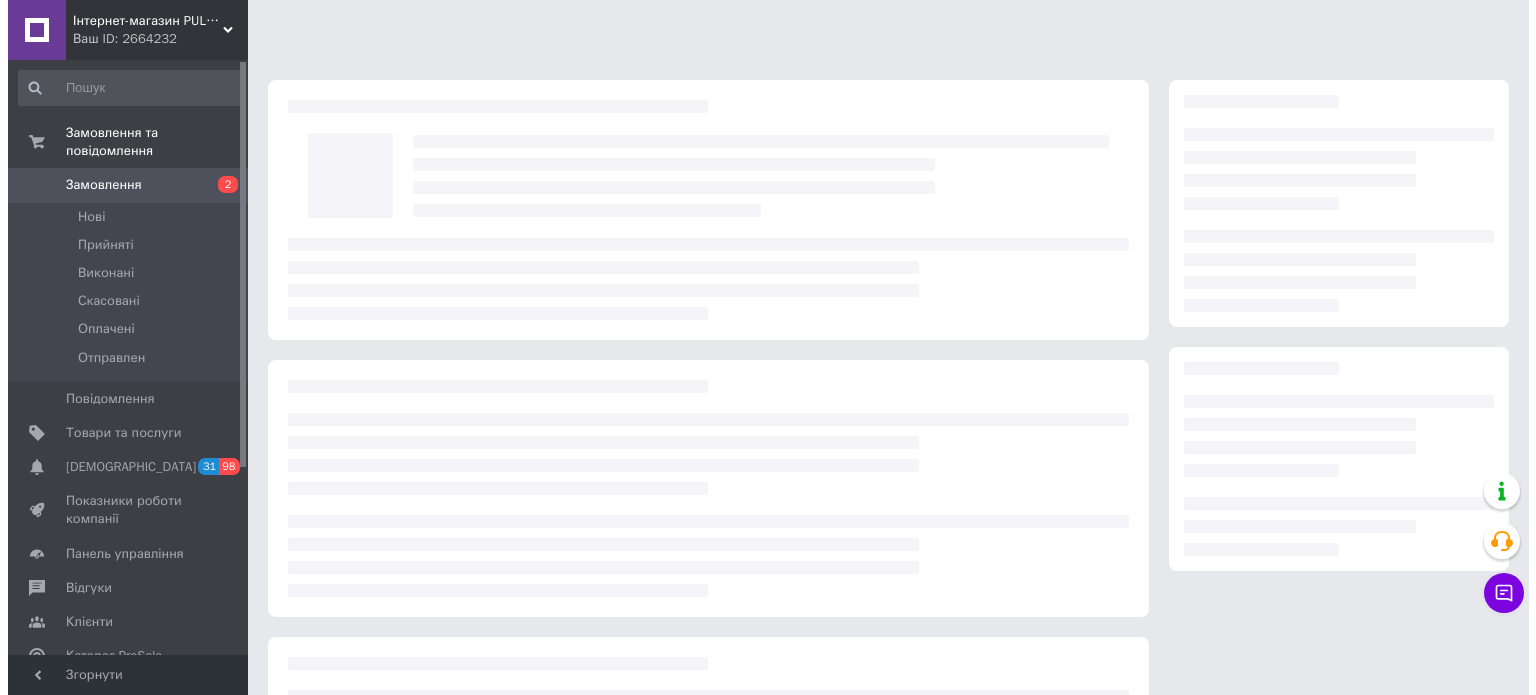 scroll, scrollTop: 0, scrollLeft: 0, axis: both 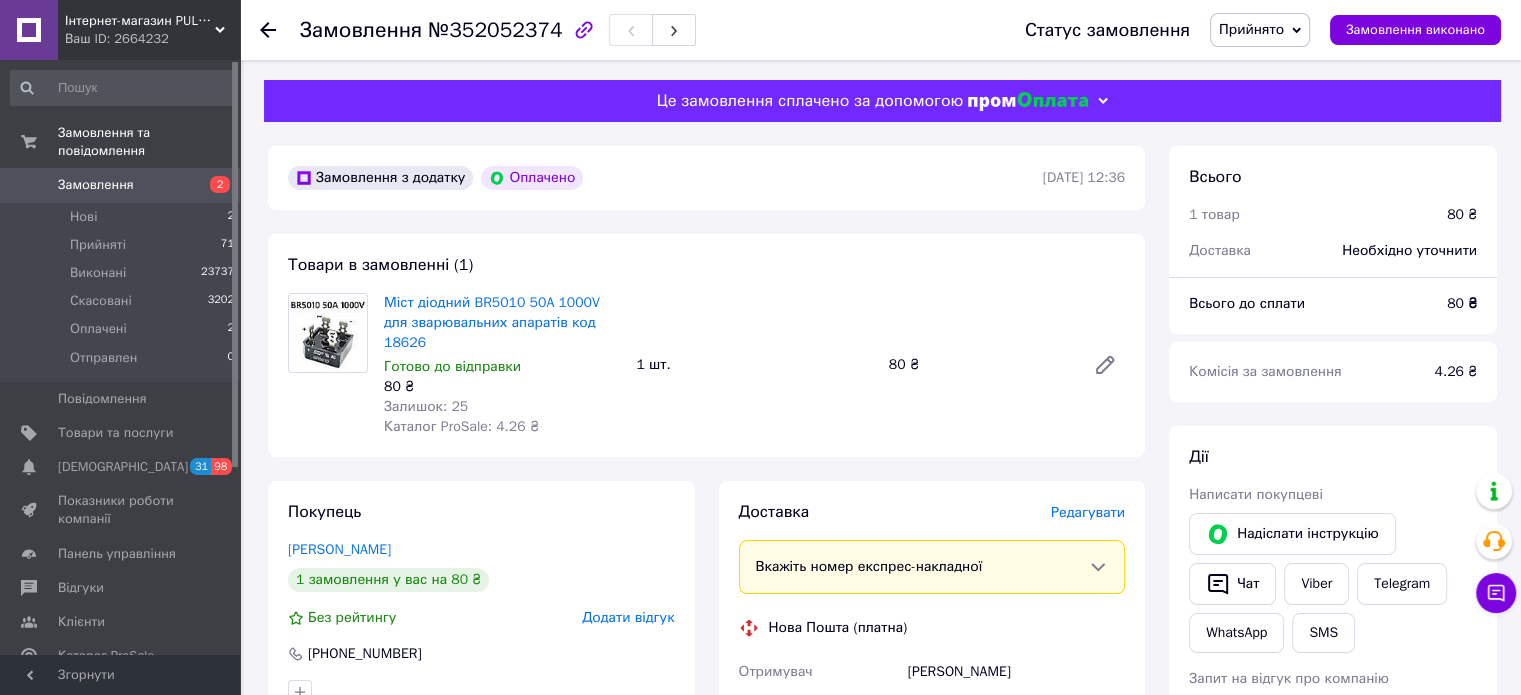 click on "Редагувати" at bounding box center [1088, 512] 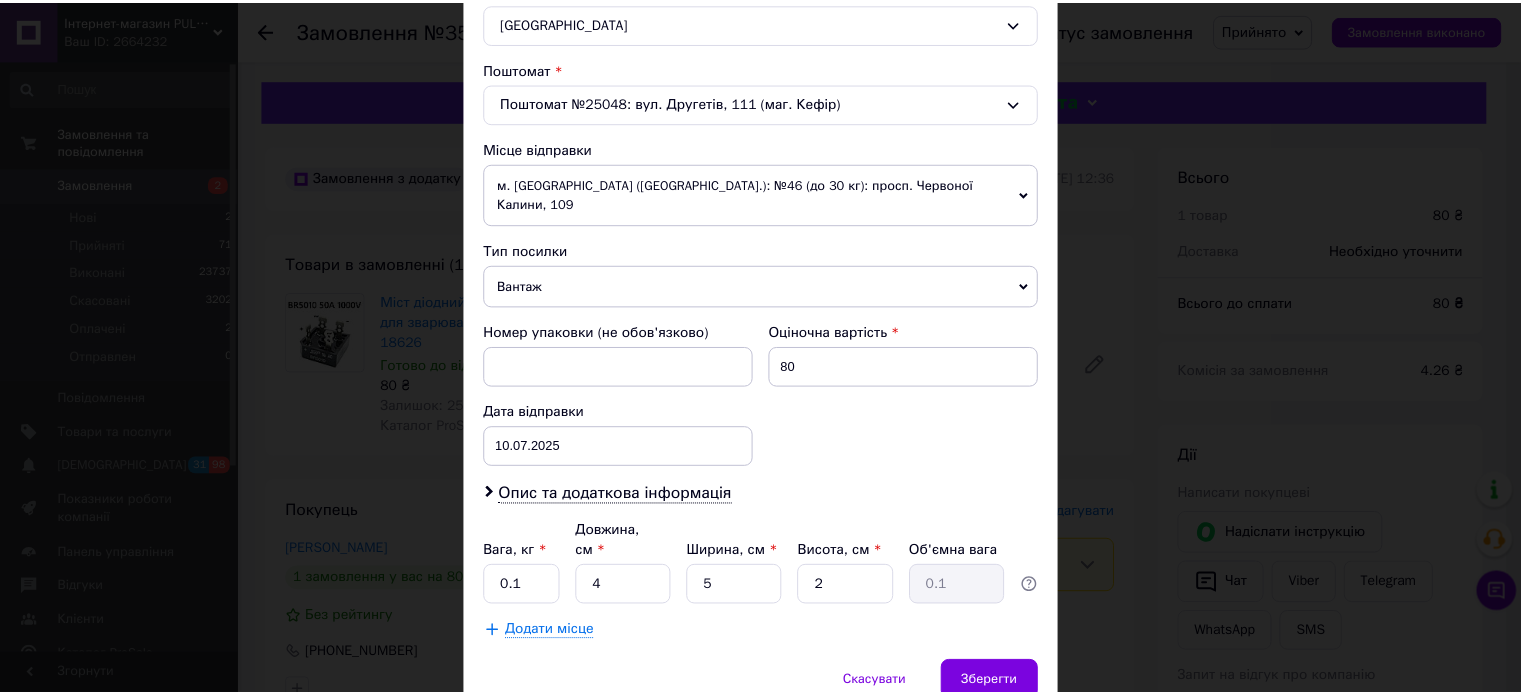 scroll, scrollTop: 627, scrollLeft: 0, axis: vertical 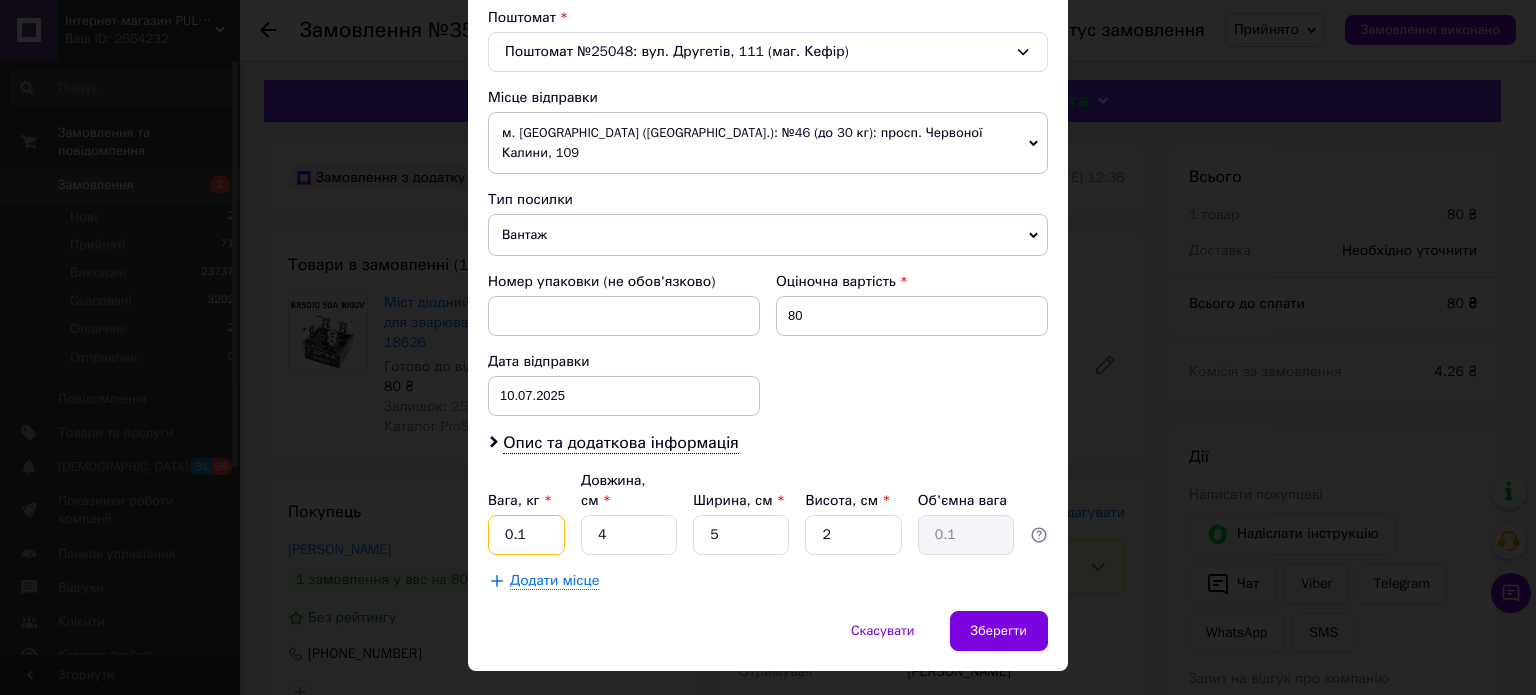 click on "0.1" at bounding box center [526, 535] 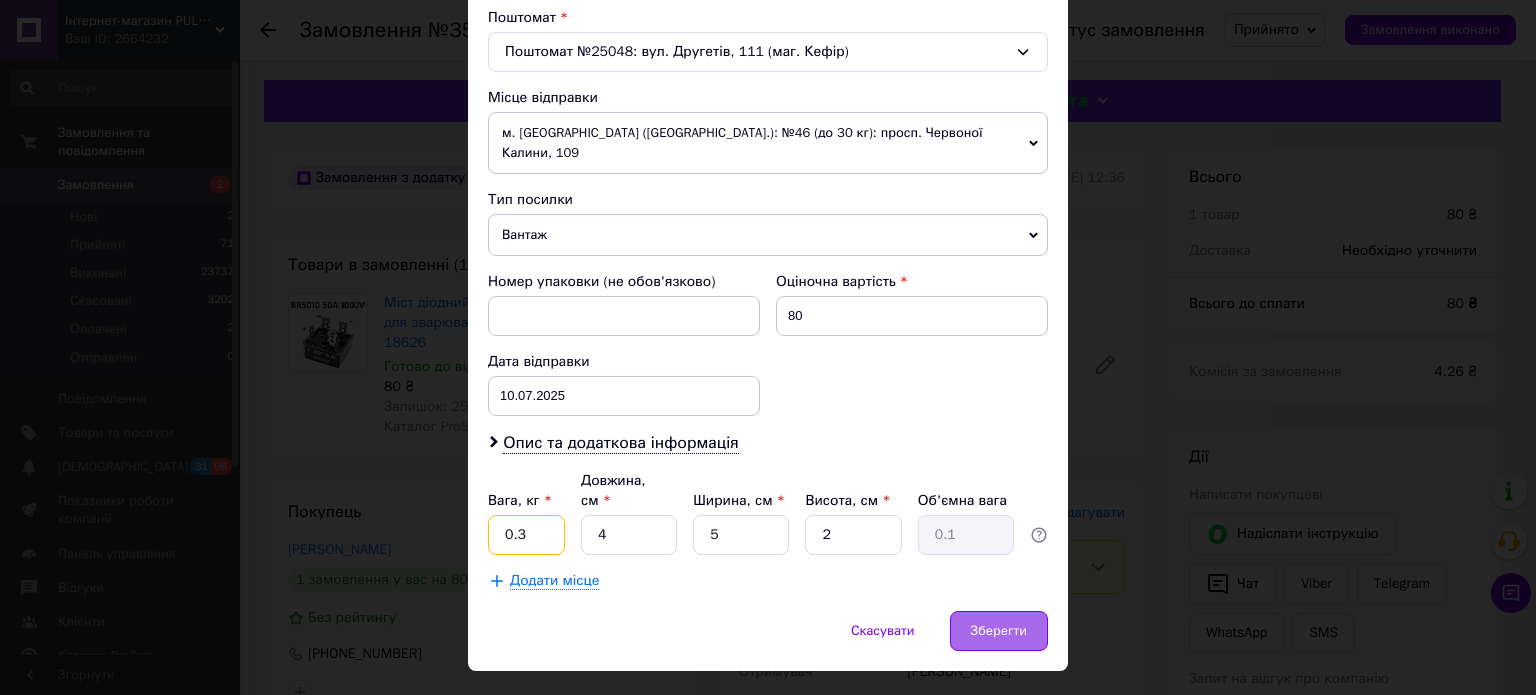 type on "0.3" 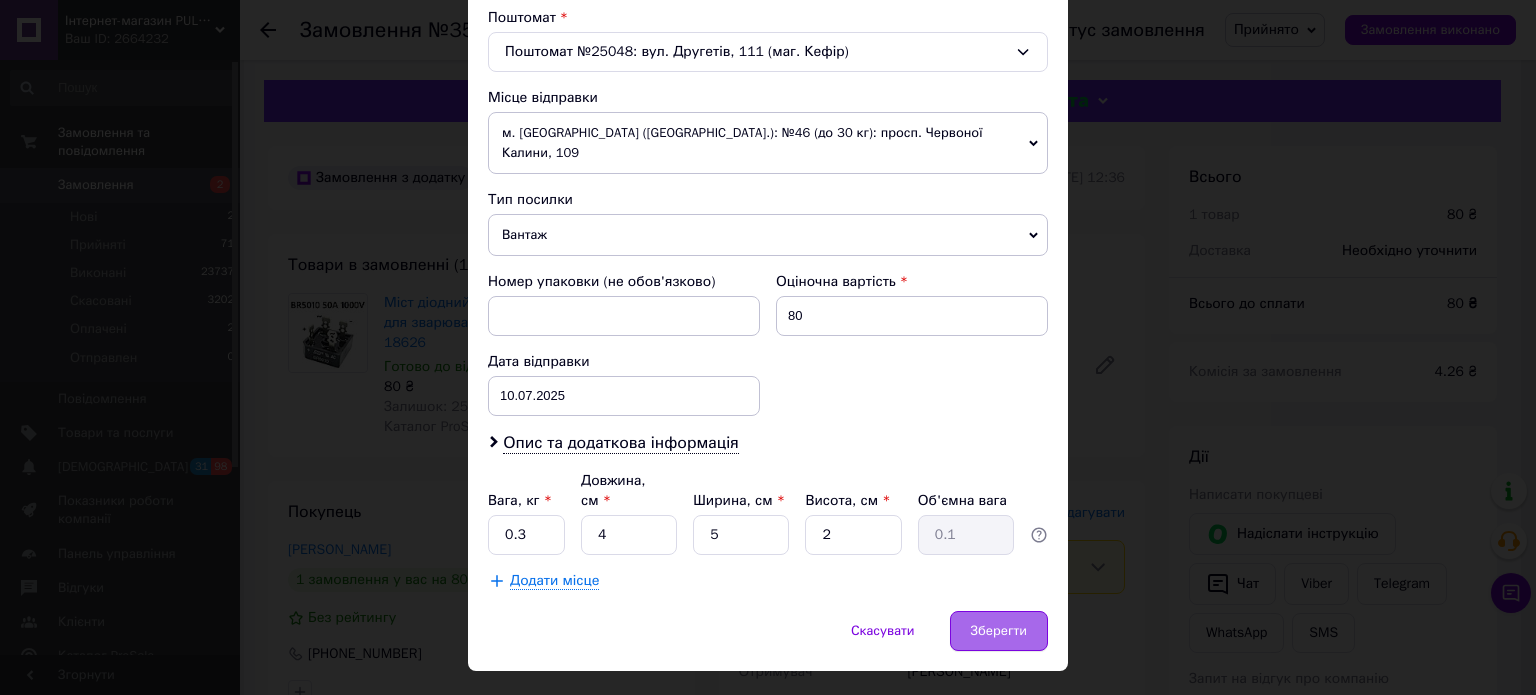 click on "Зберегти" at bounding box center [999, 631] 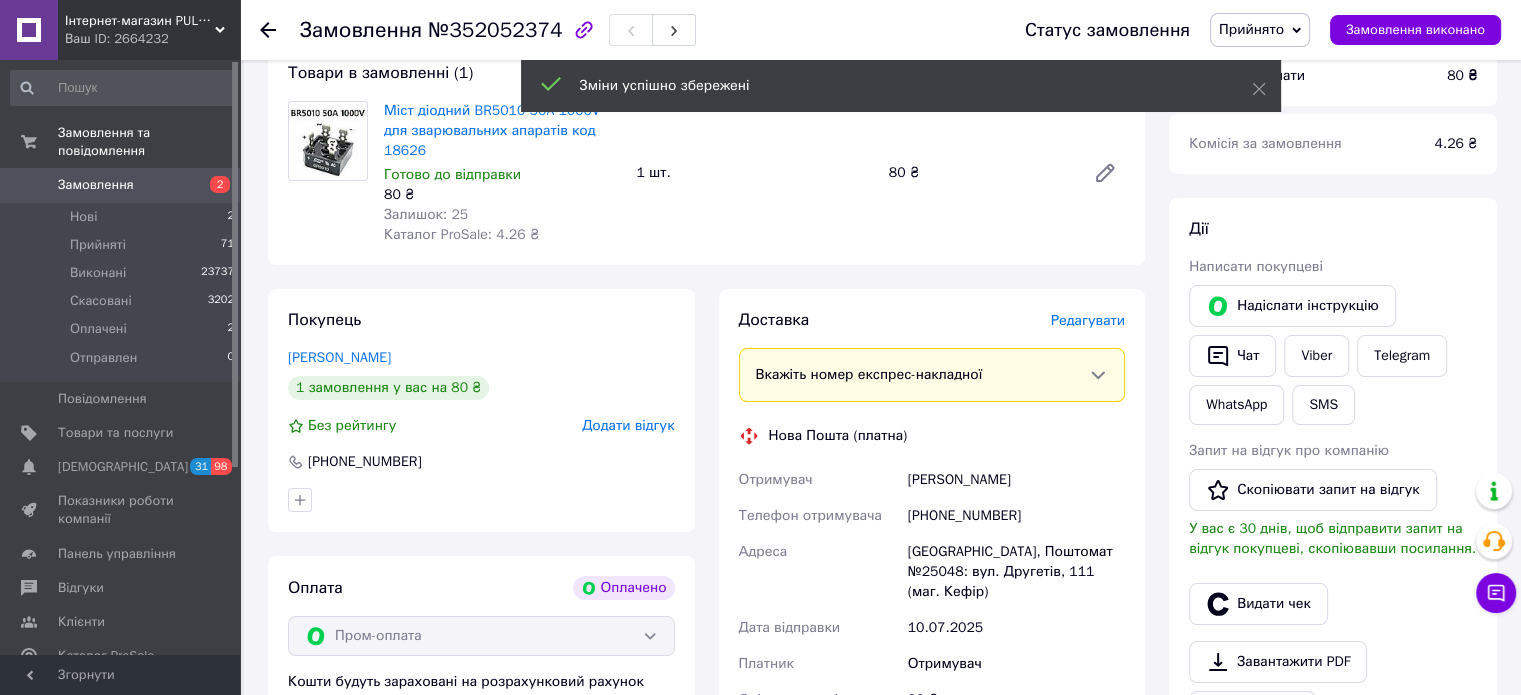 scroll, scrollTop: 400, scrollLeft: 0, axis: vertical 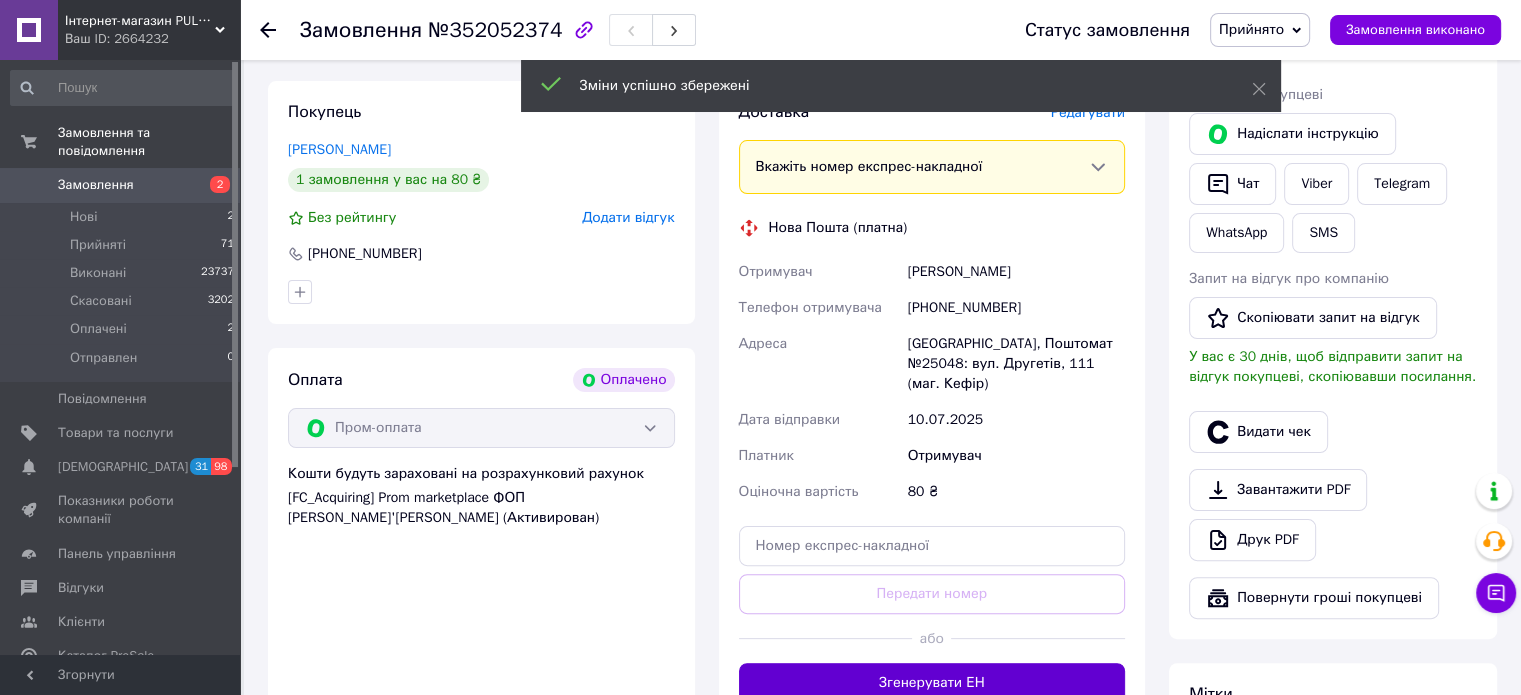 click on "Згенерувати ЕН" at bounding box center [932, 683] 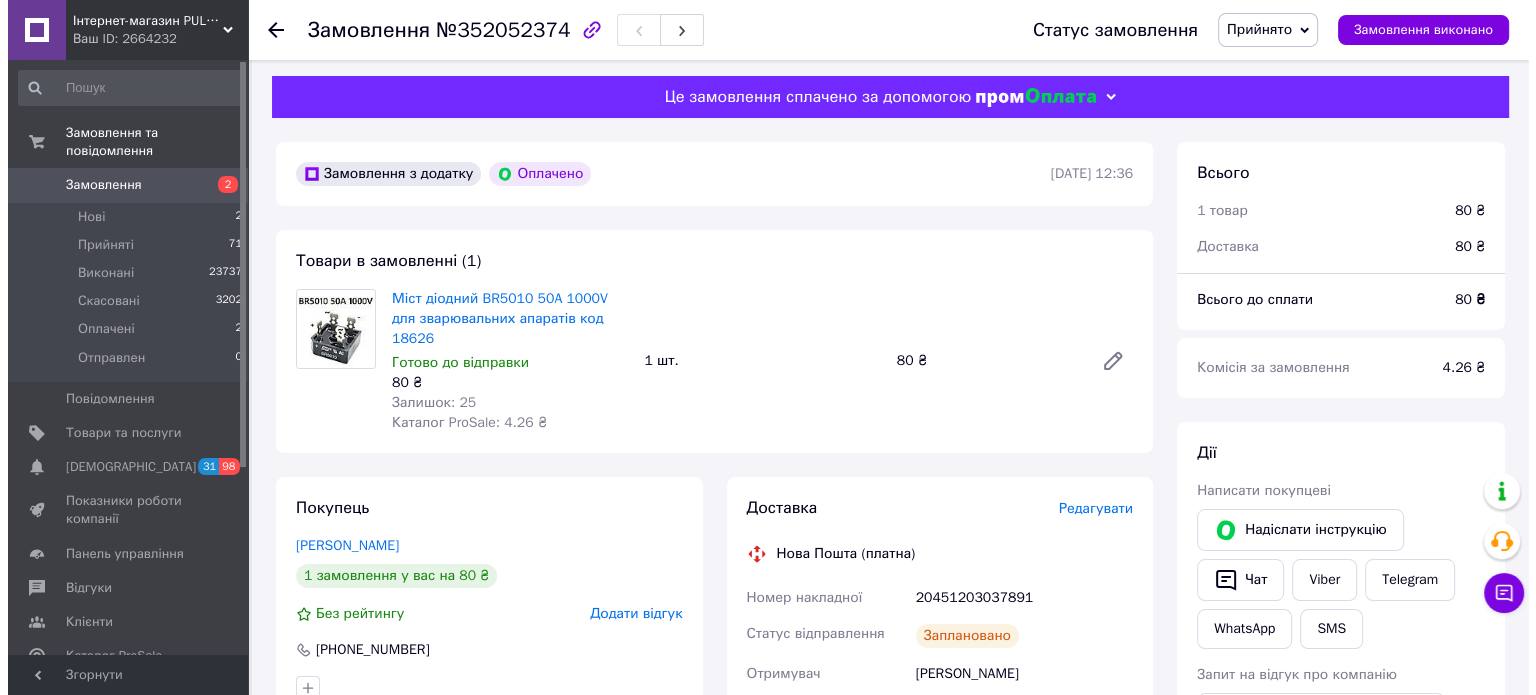 scroll, scrollTop: 0, scrollLeft: 0, axis: both 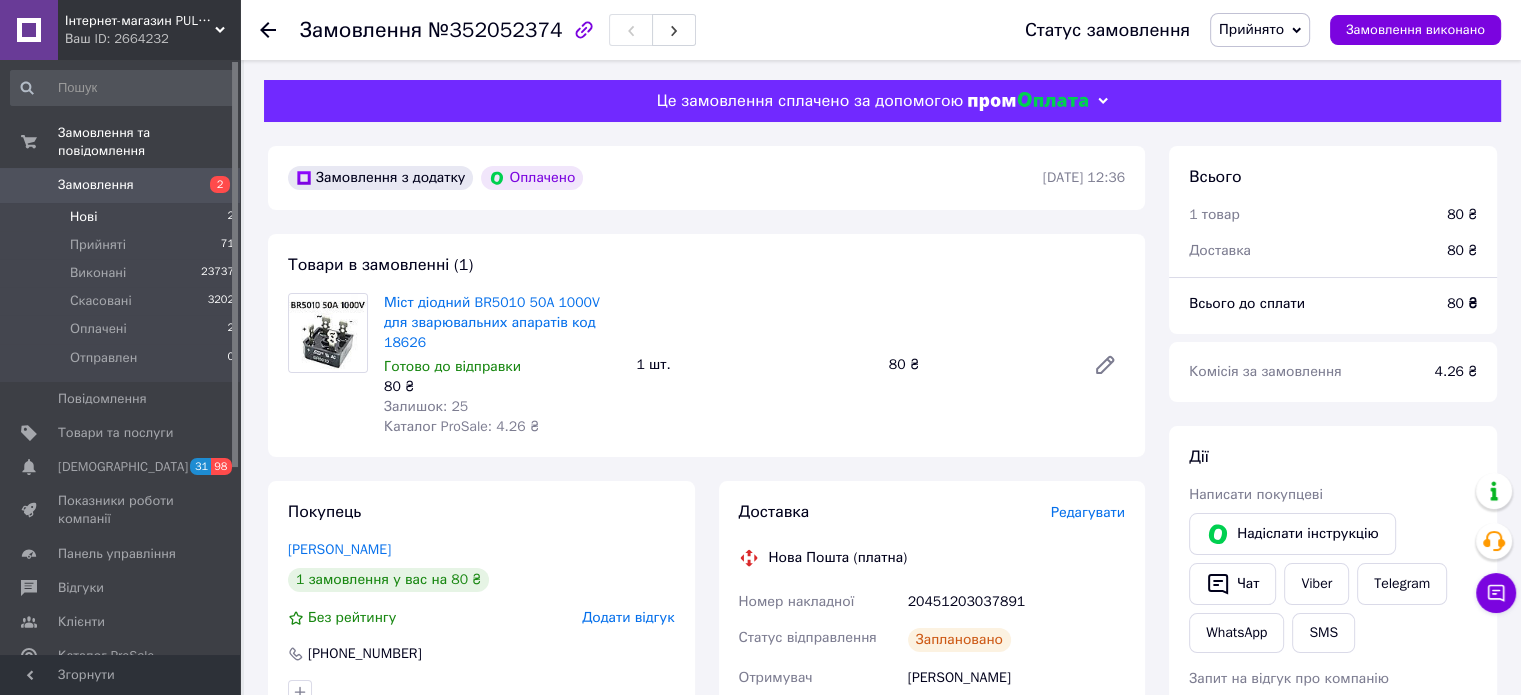 click on "Нові 2" at bounding box center (123, 217) 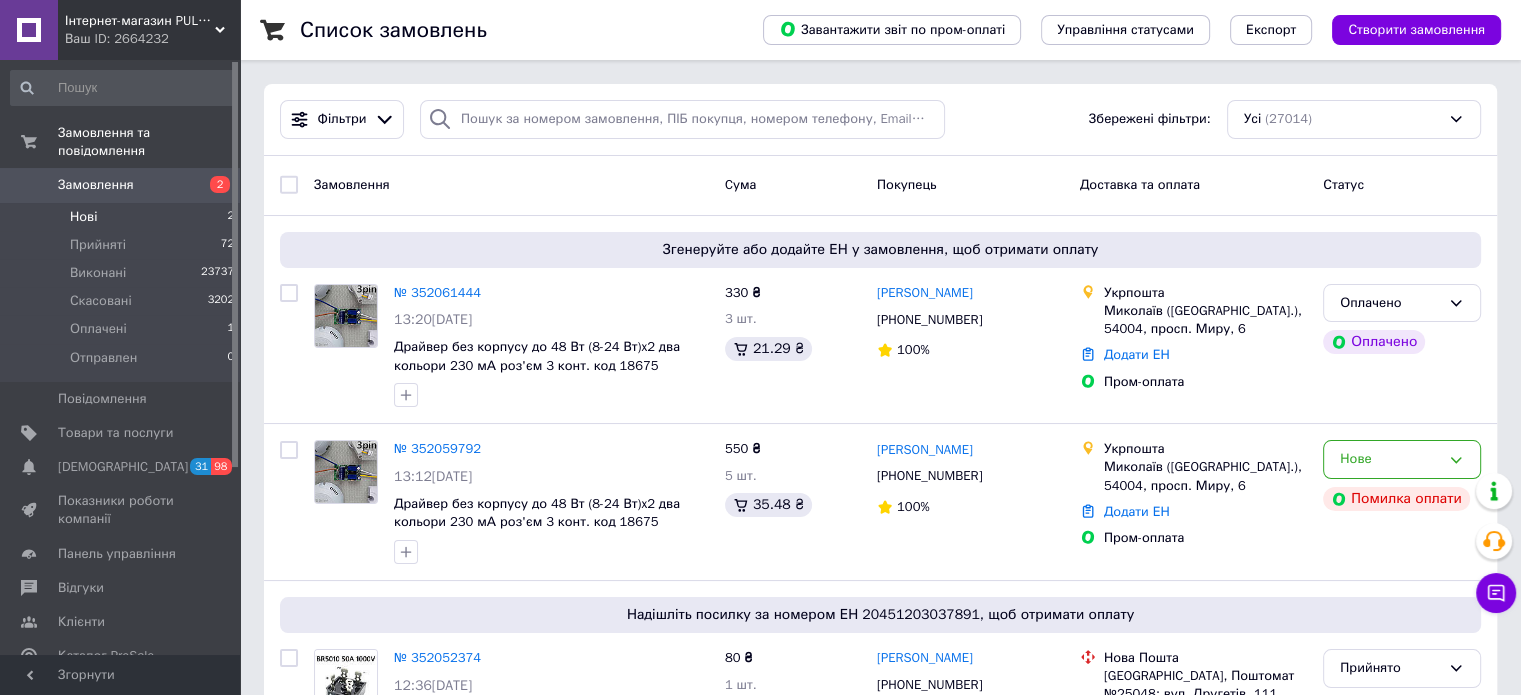 click on "Нові" at bounding box center [83, 217] 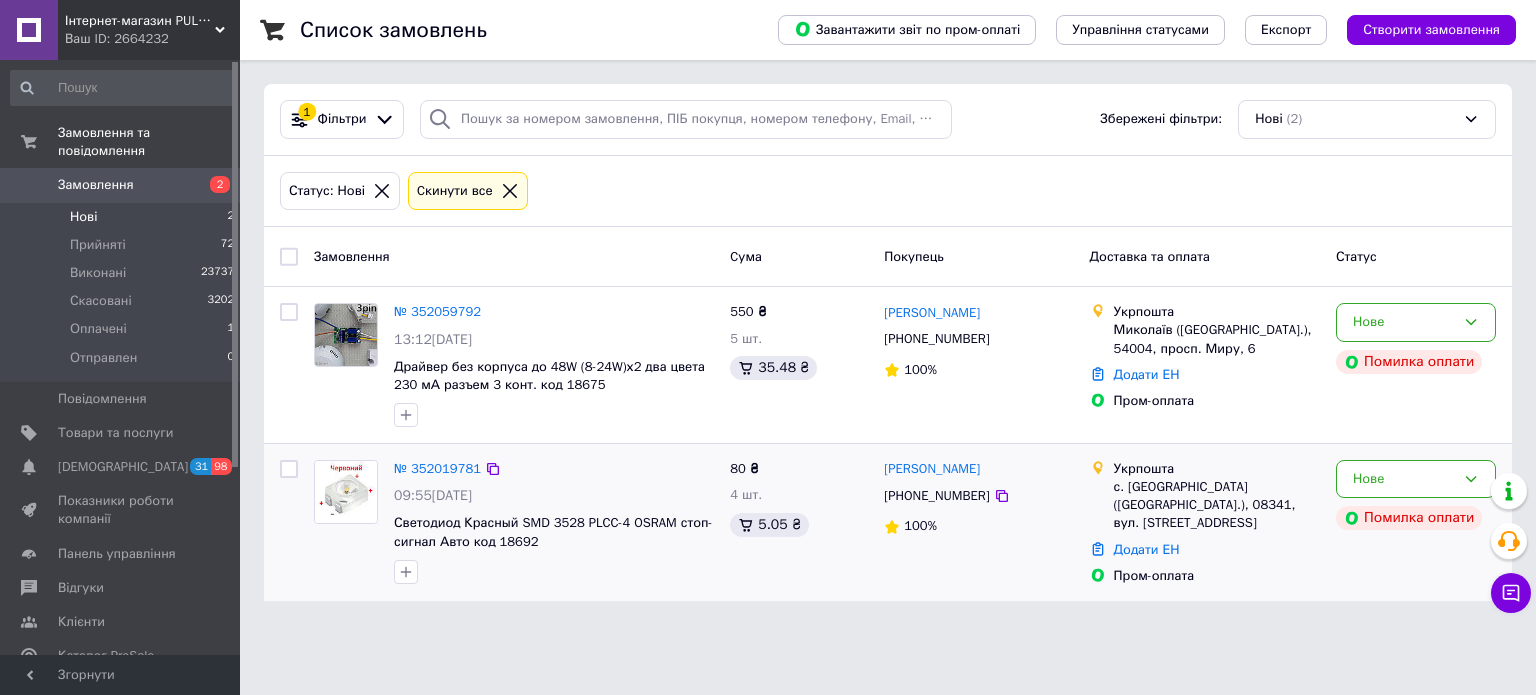 click at bounding box center (346, 492) 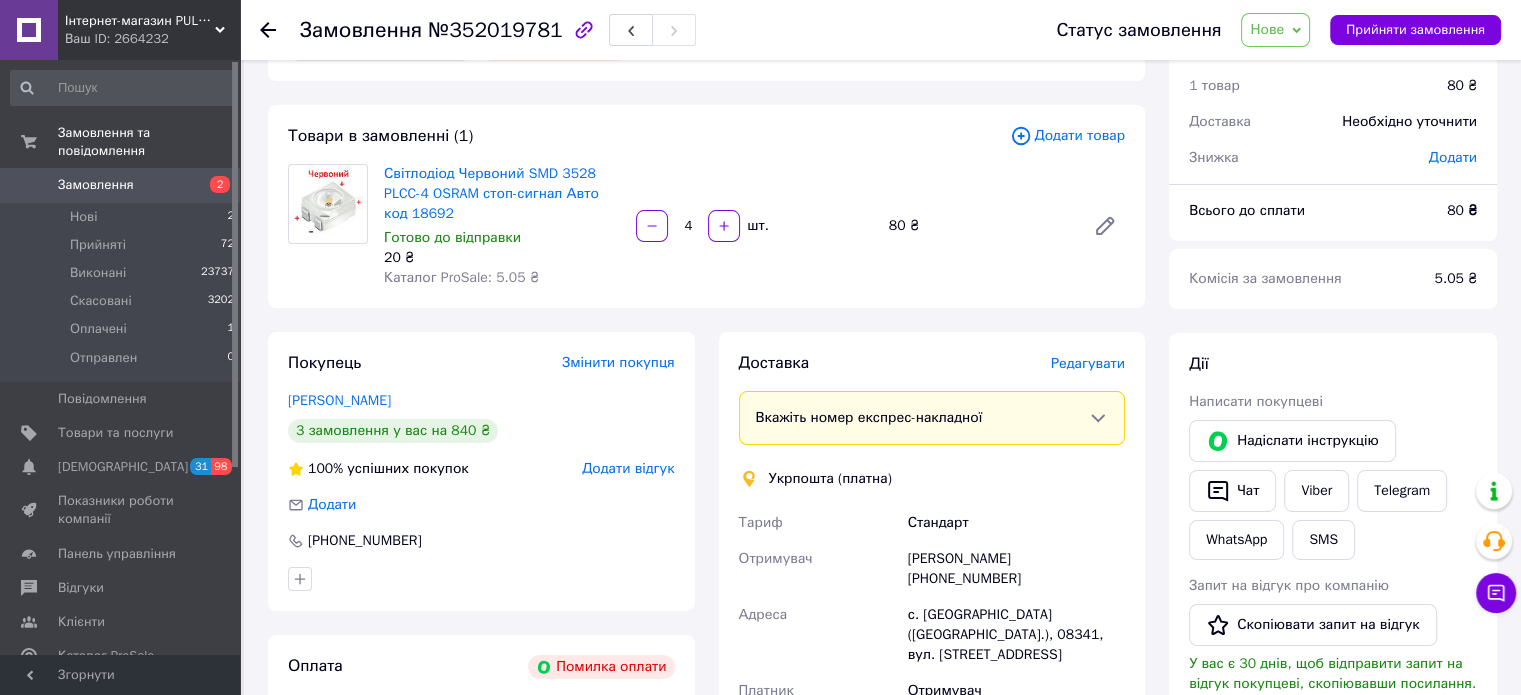 scroll, scrollTop: 400, scrollLeft: 0, axis: vertical 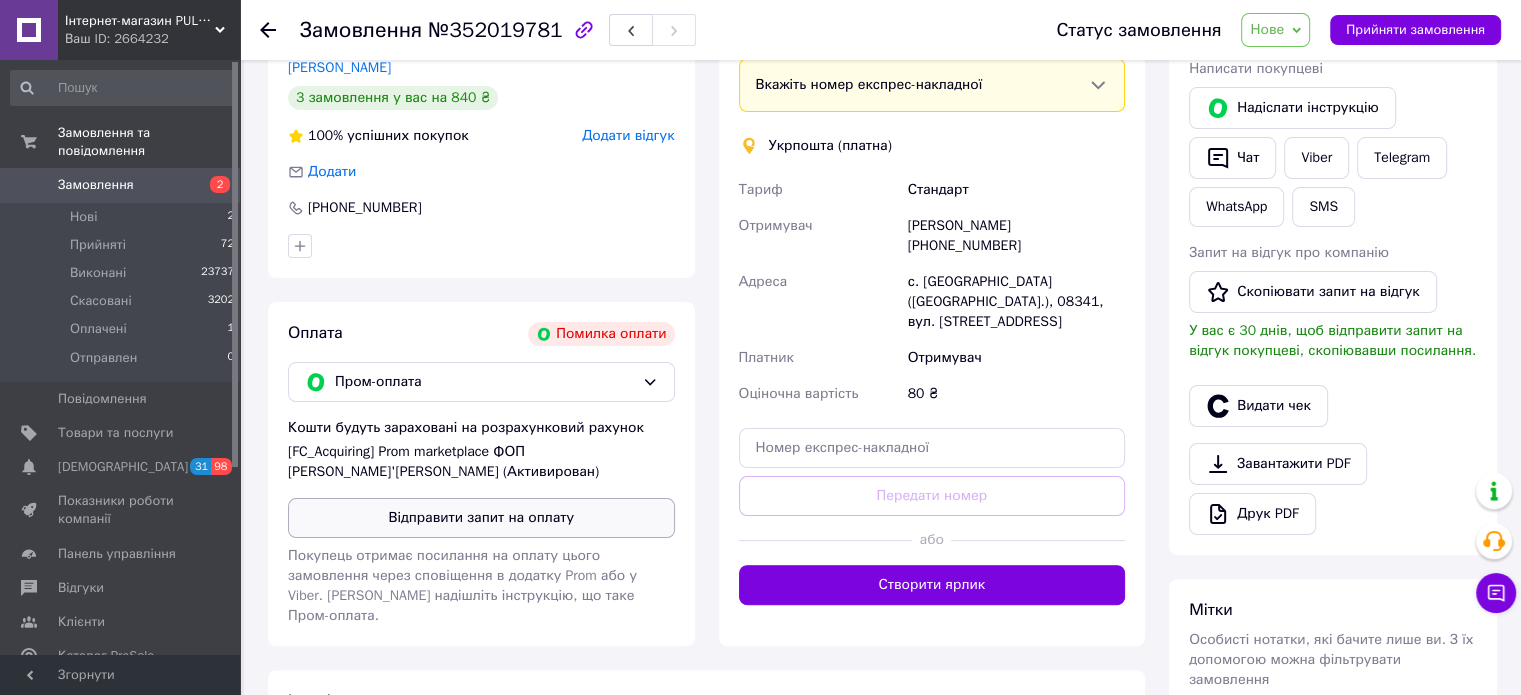 click on "Відправити запит на оплату" at bounding box center [481, 518] 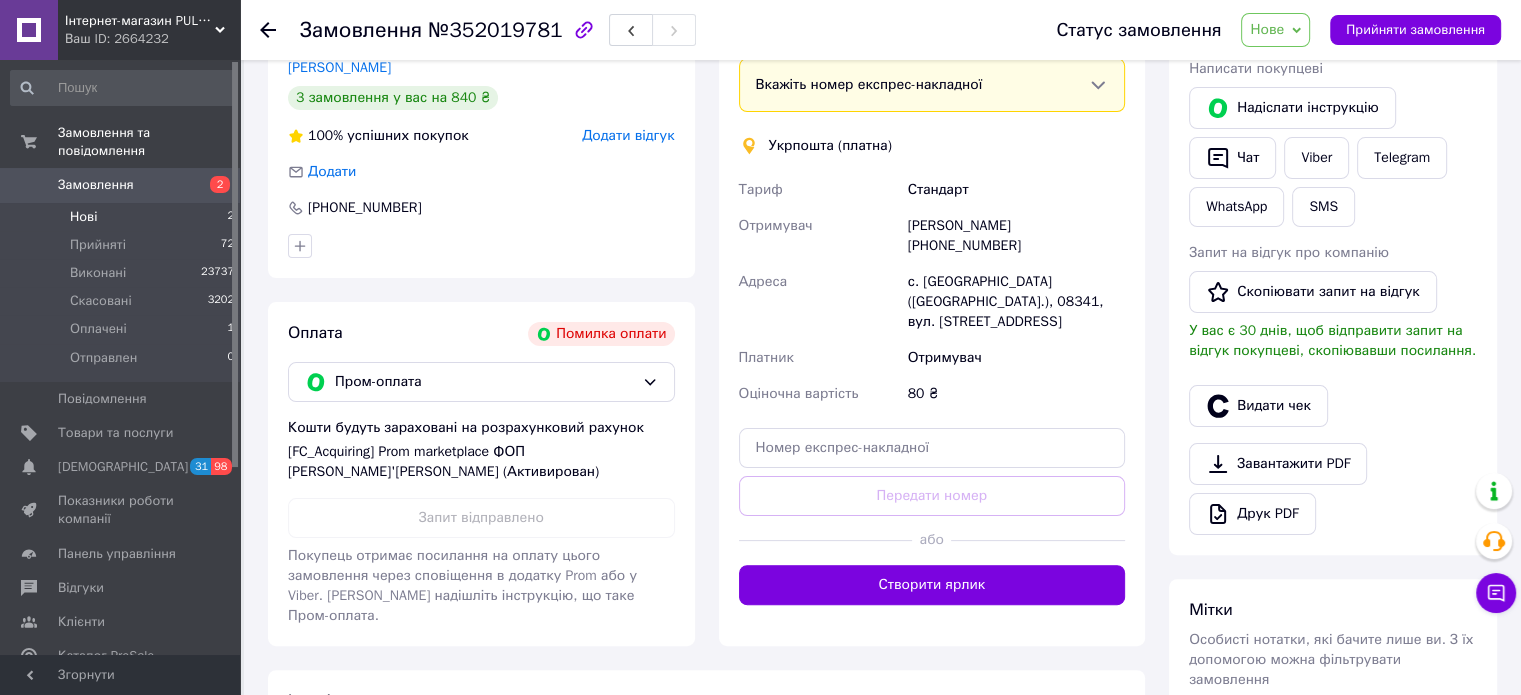 click on "Нові 2" at bounding box center [123, 217] 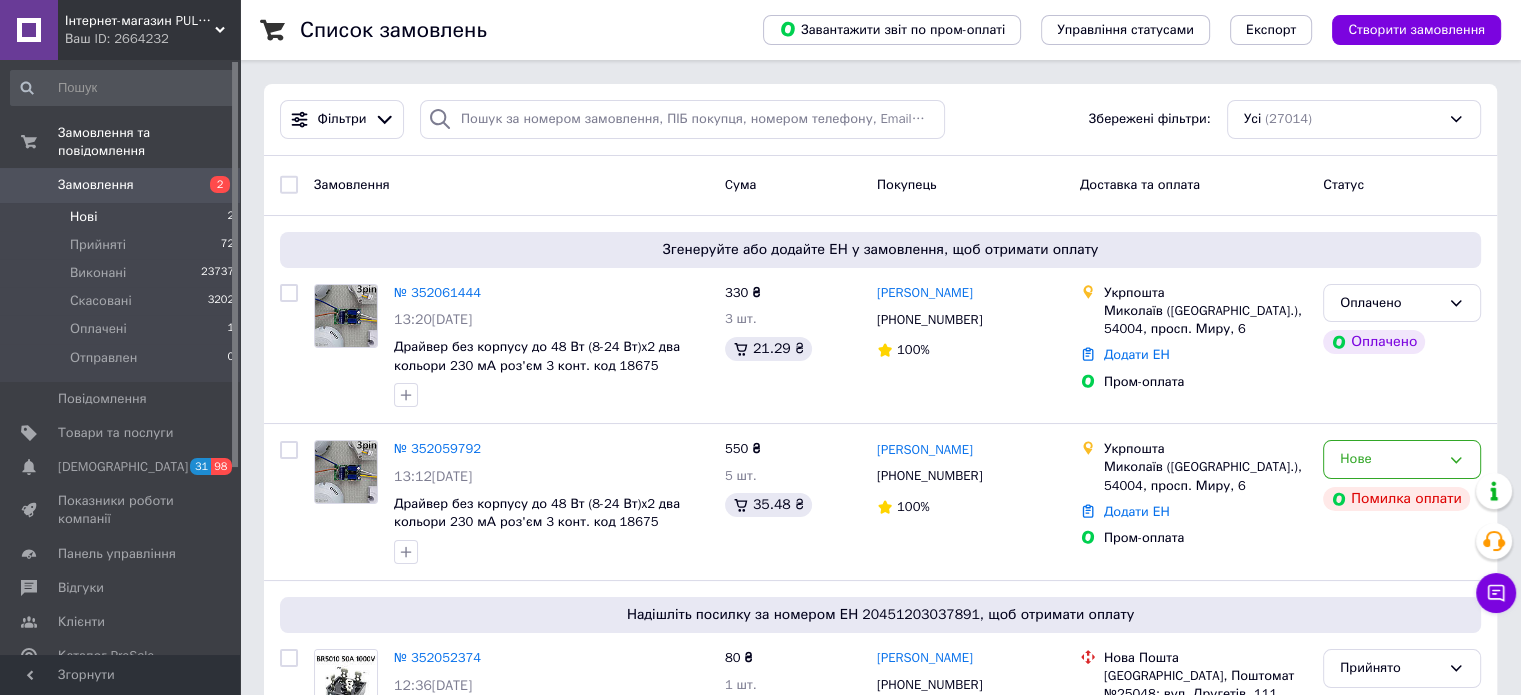 click on "Нові 2" at bounding box center (123, 217) 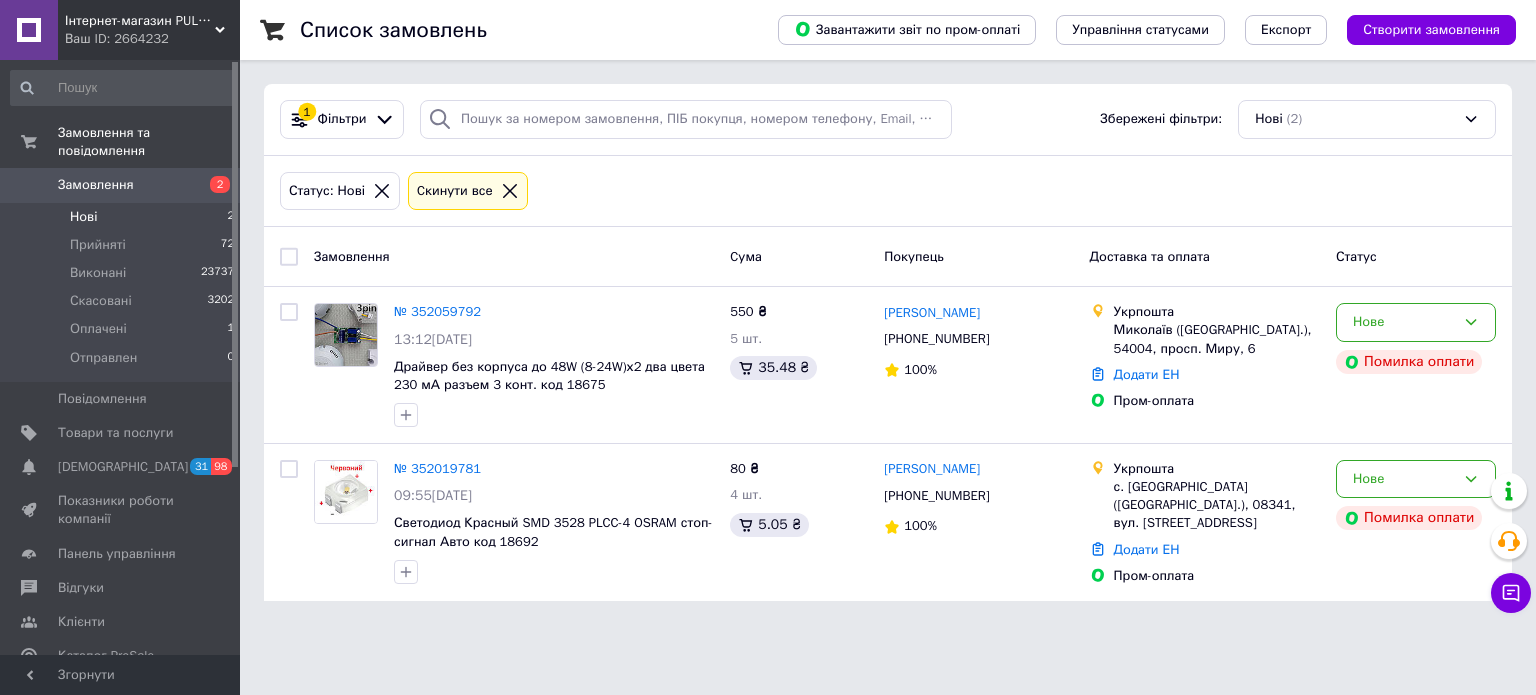 click on "Замовлення" at bounding box center (96, 185) 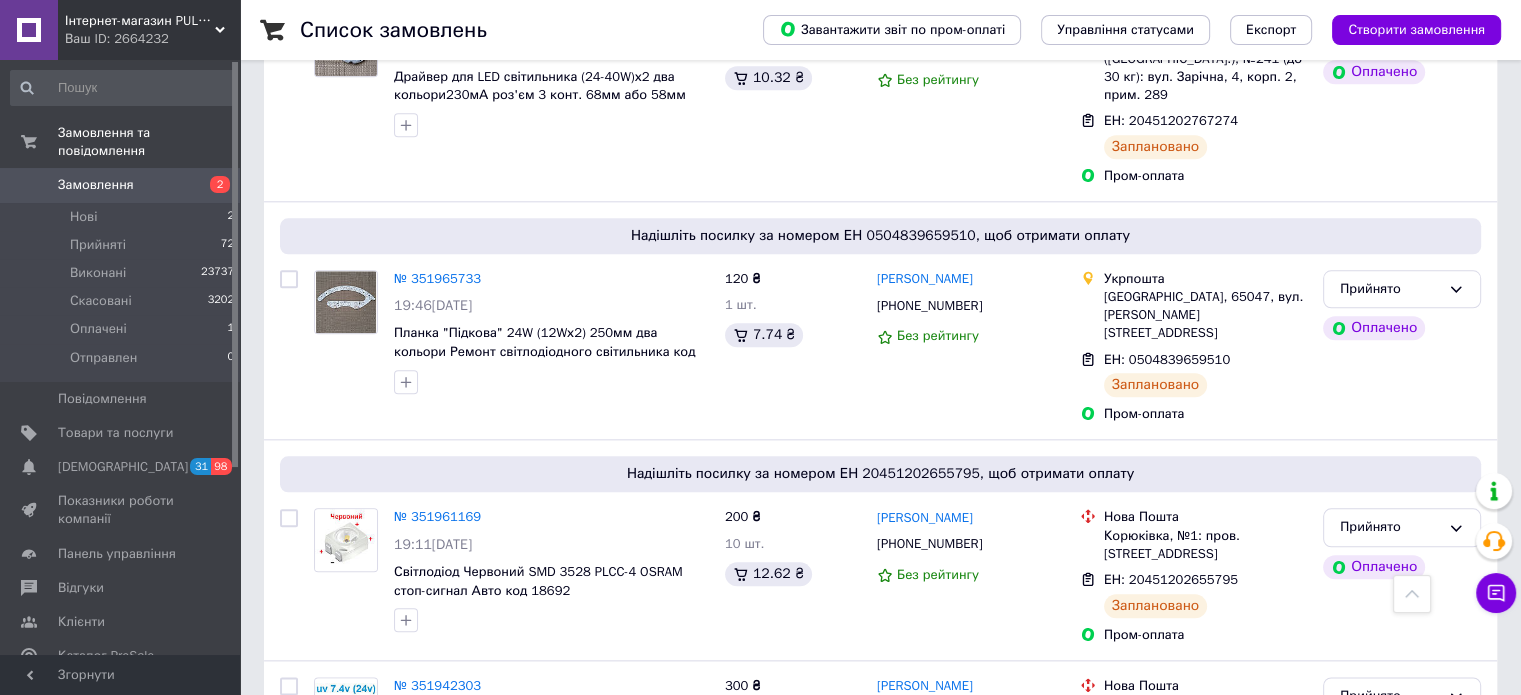 scroll, scrollTop: 1331, scrollLeft: 0, axis: vertical 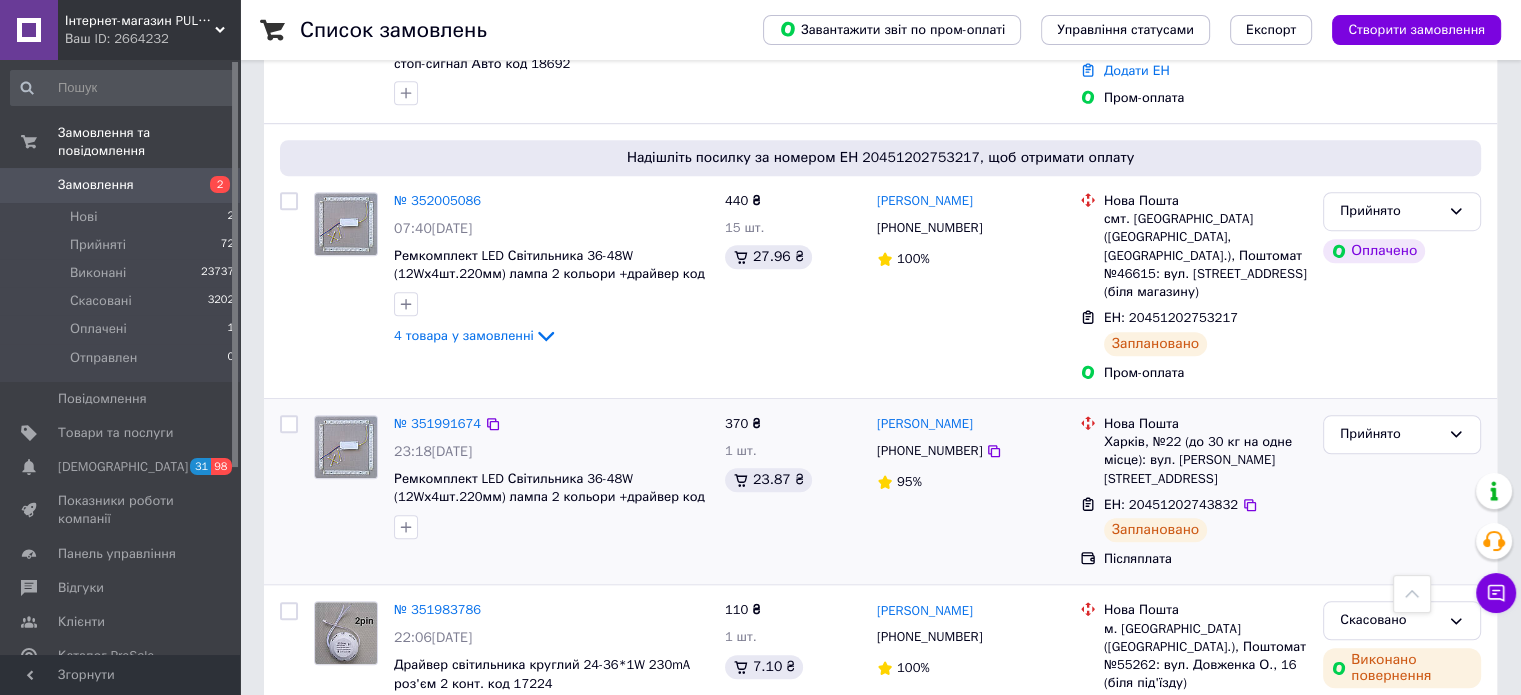 click at bounding box center [346, 447] 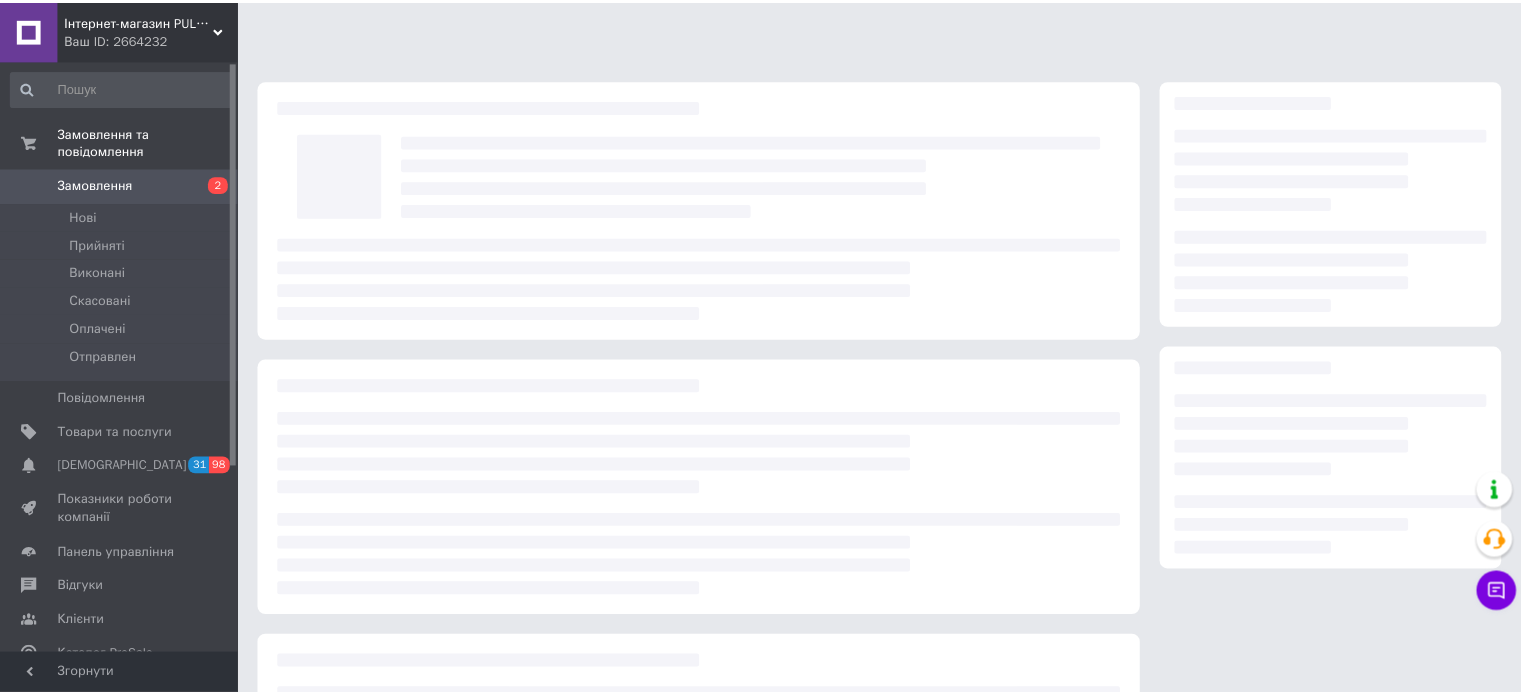 scroll, scrollTop: 0, scrollLeft: 0, axis: both 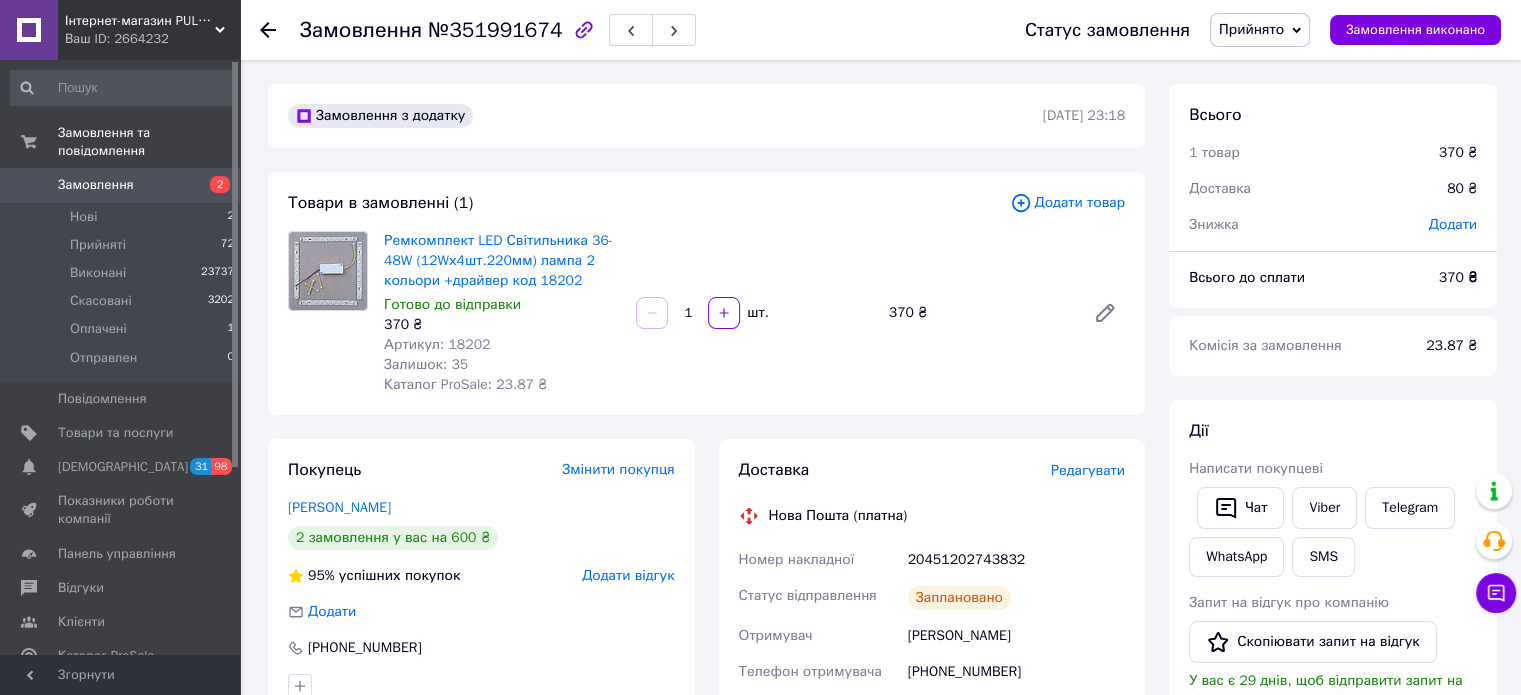 click on "Замовлення" at bounding box center [96, 185] 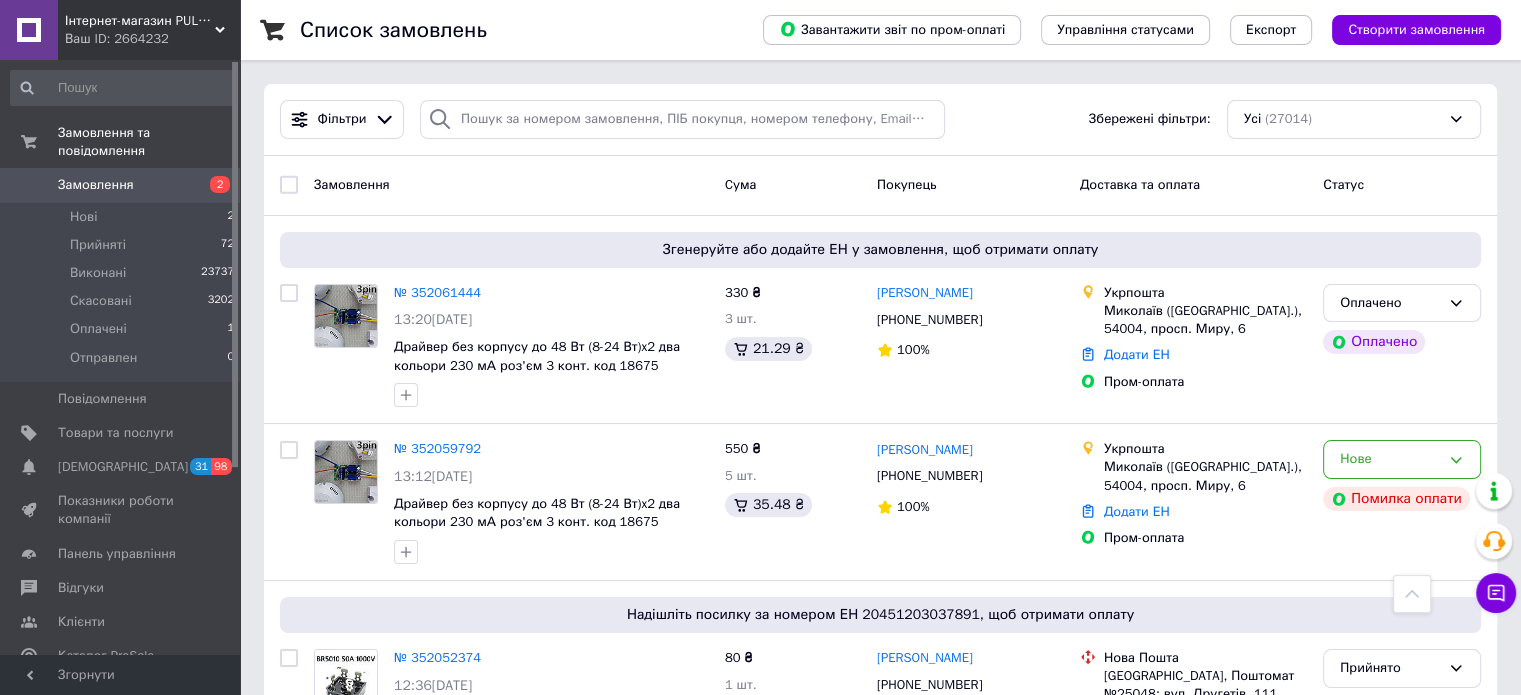 scroll, scrollTop: 1126, scrollLeft: 0, axis: vertical 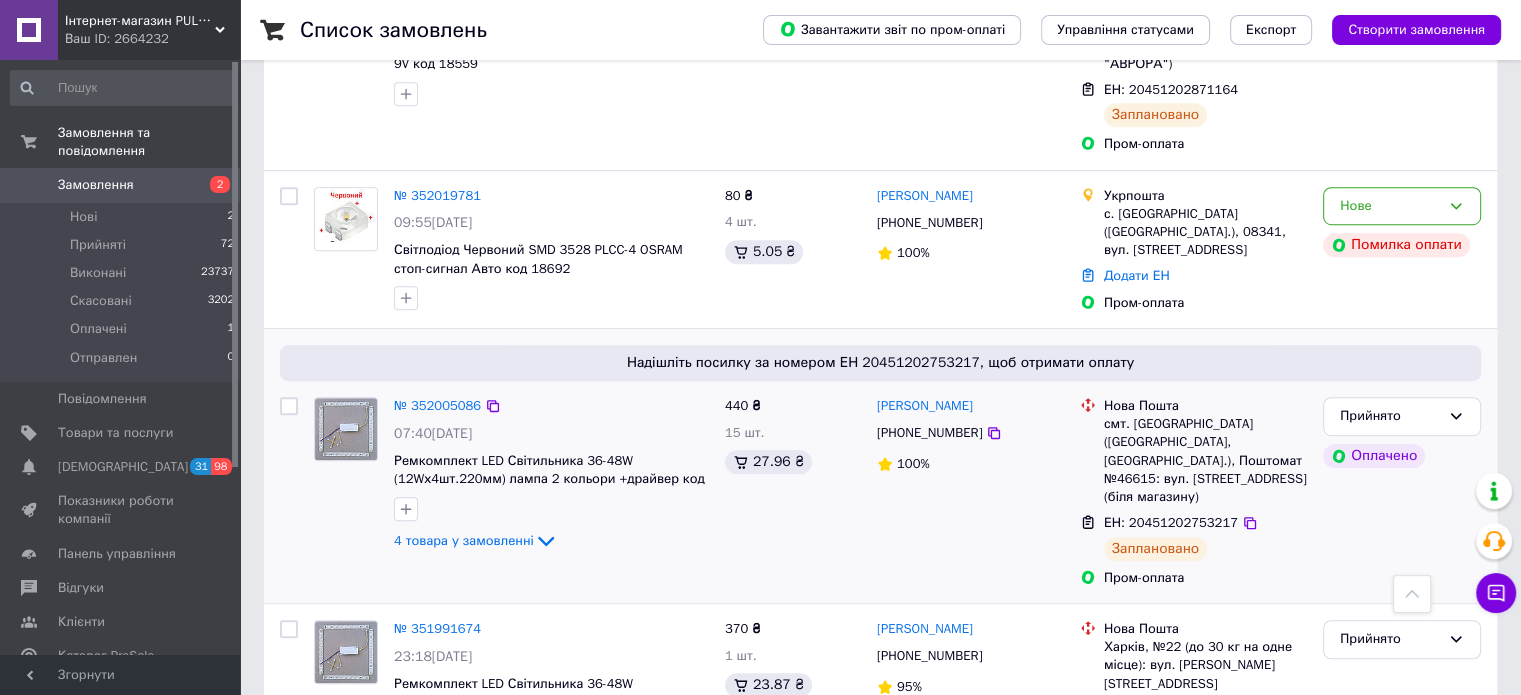 click at bounding box center (346, 429) 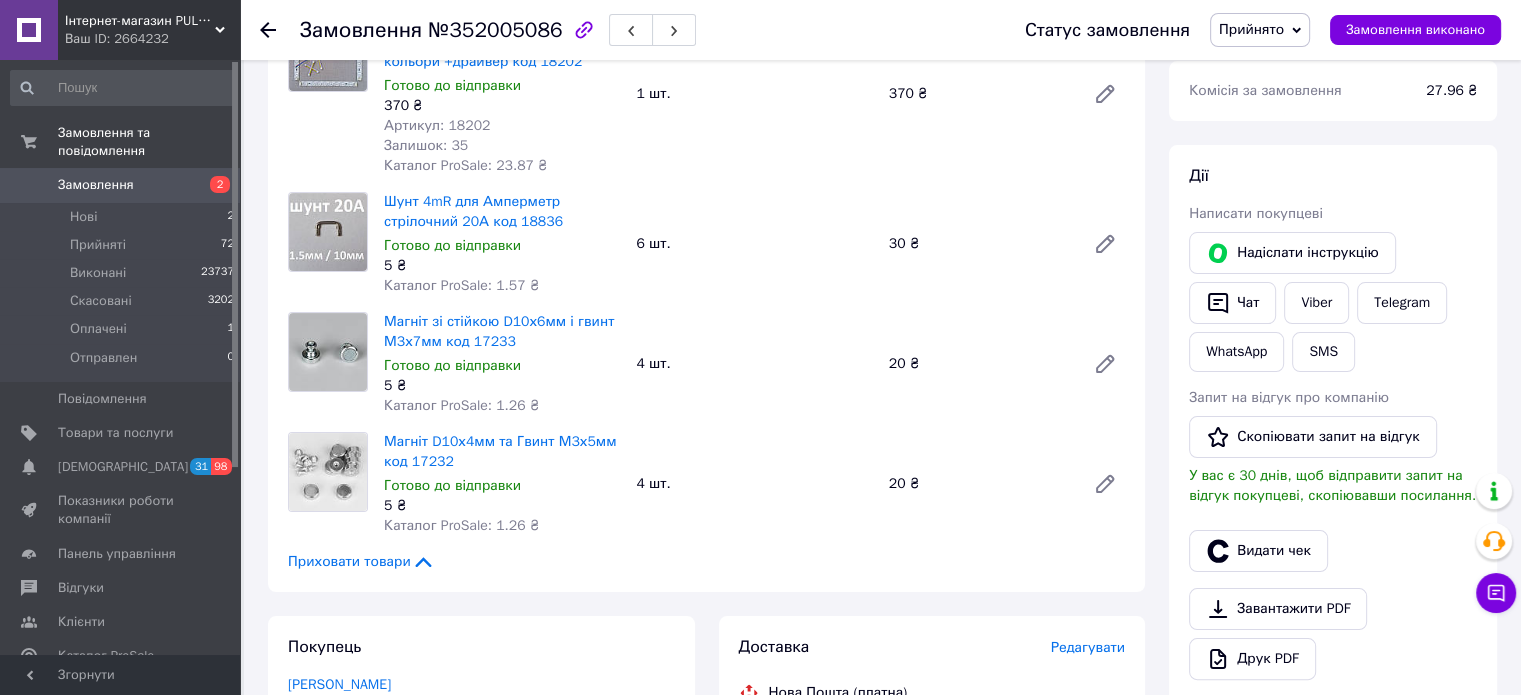 scroll, scrollTop: 300, scrollLeft: 0, axis: vertical 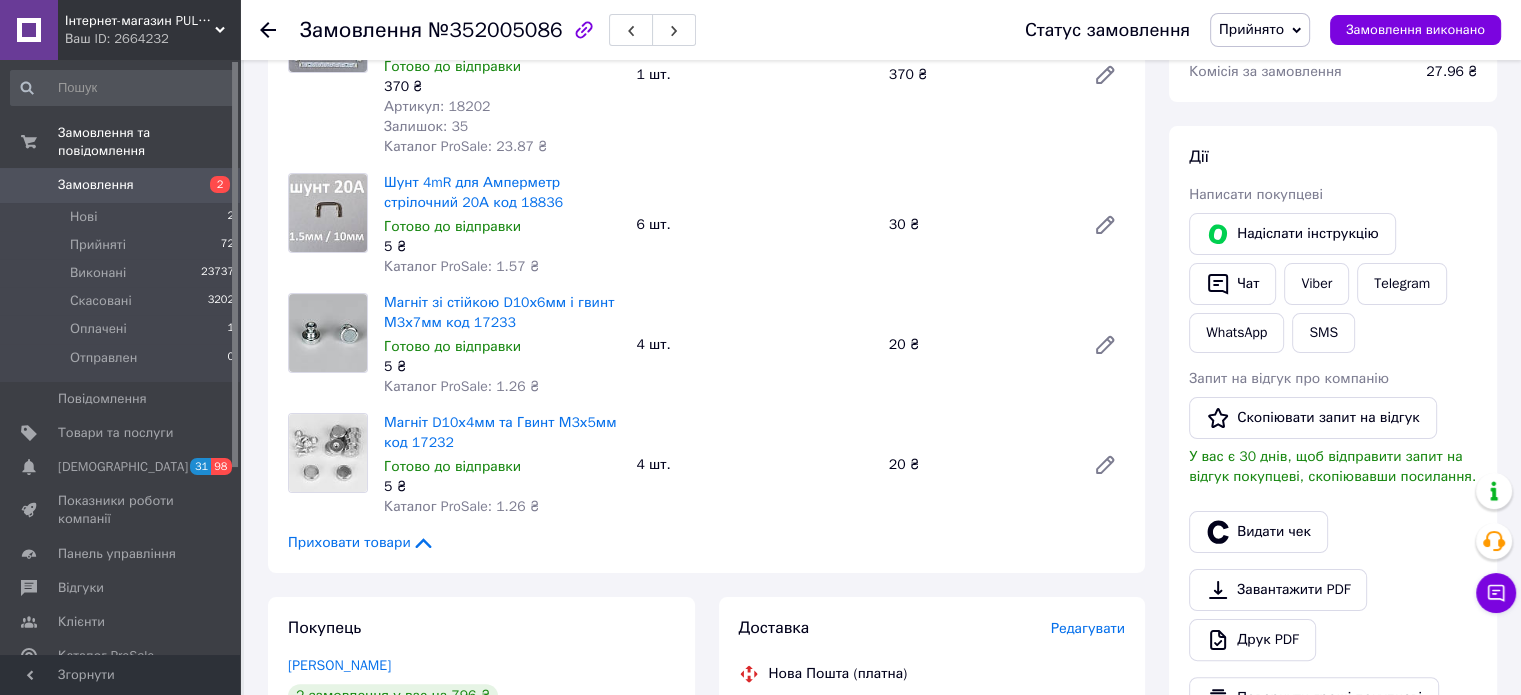 click on "Замовлення" at bounding box center [96, 185] 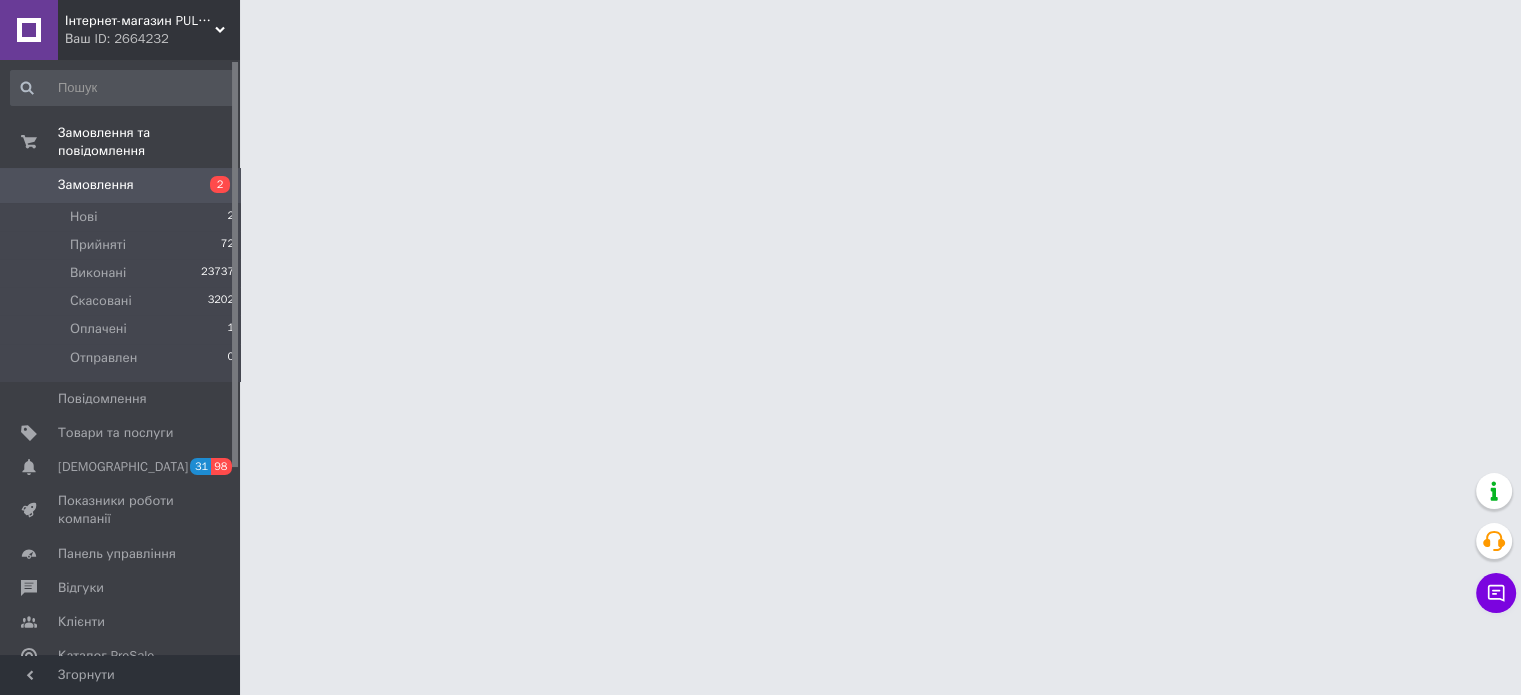 scroll, scrollTop: 0, scrollLeft: 0, axis: both 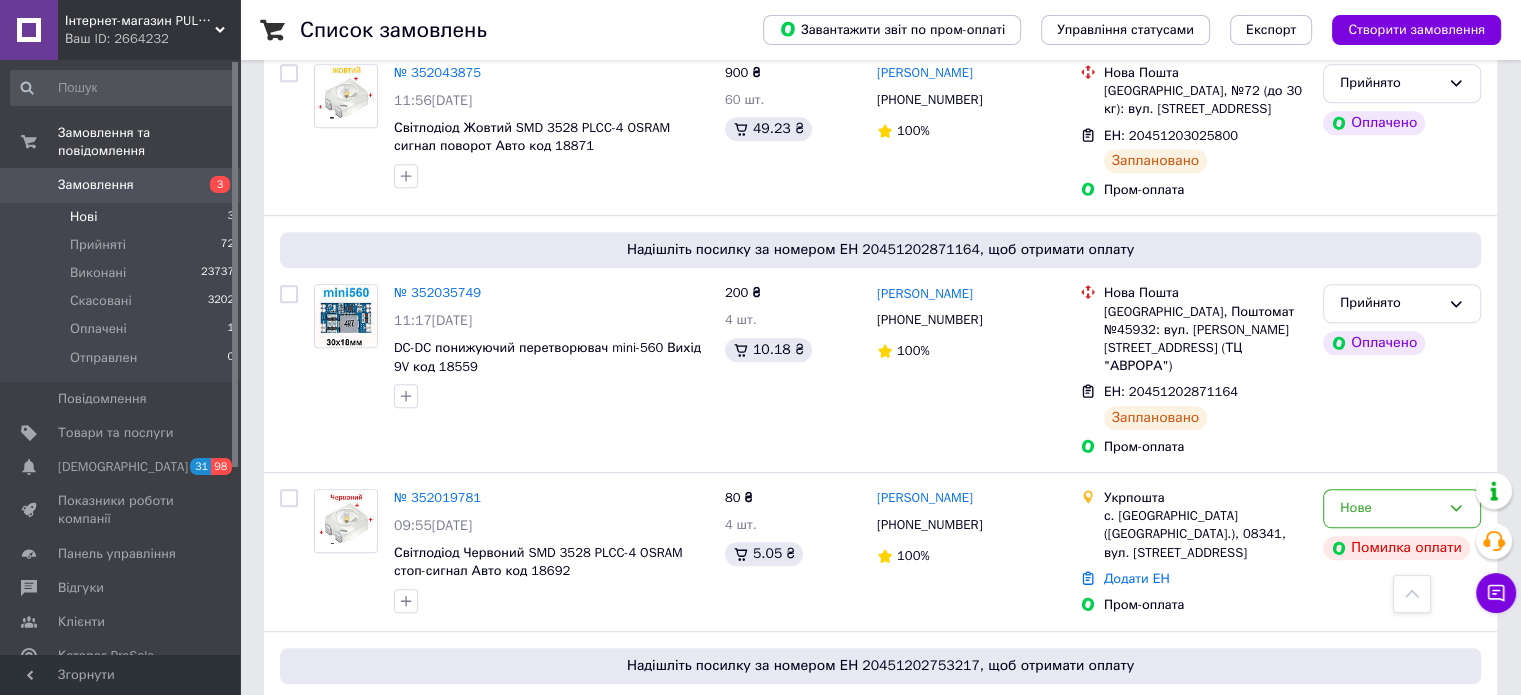 click on "Нові" at bounding box center (83, 217) 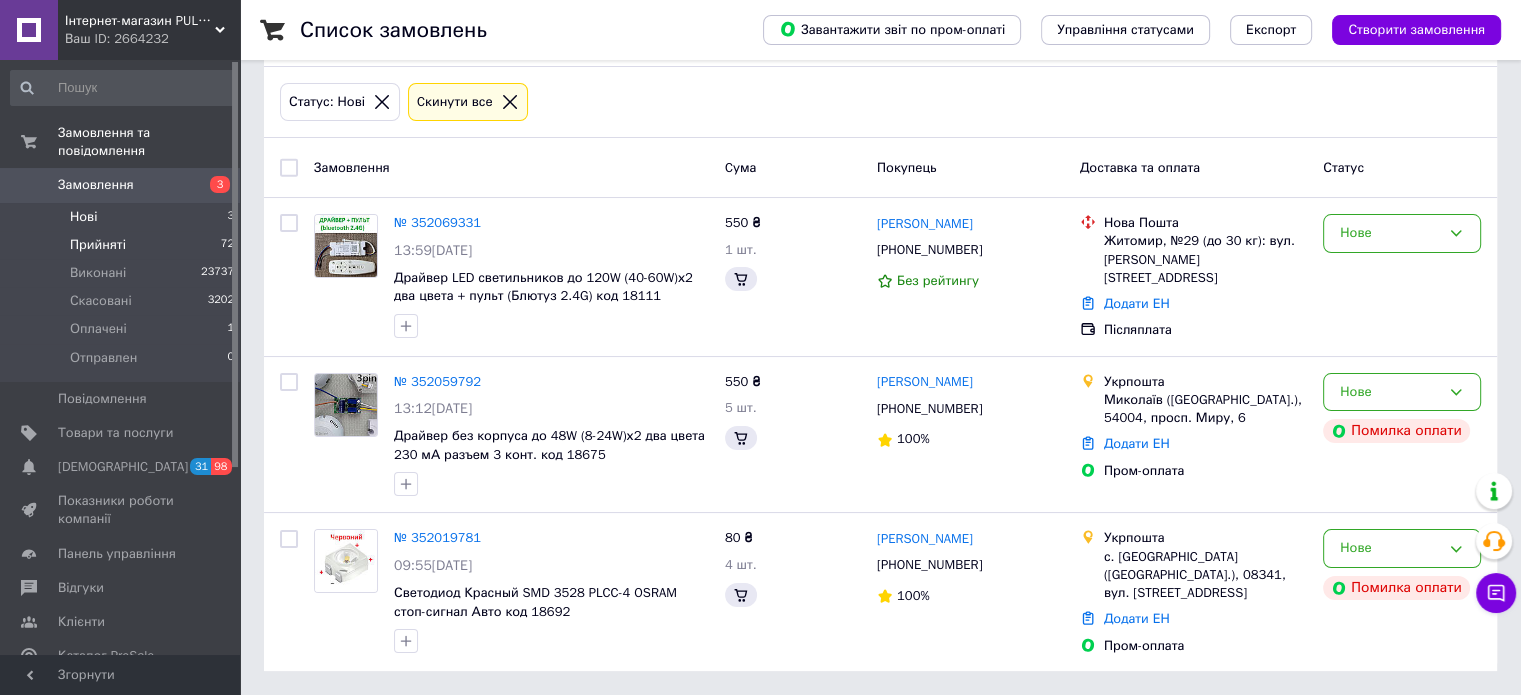 scroll, scrollTop: 0, scrollLeft: 0, axis: both 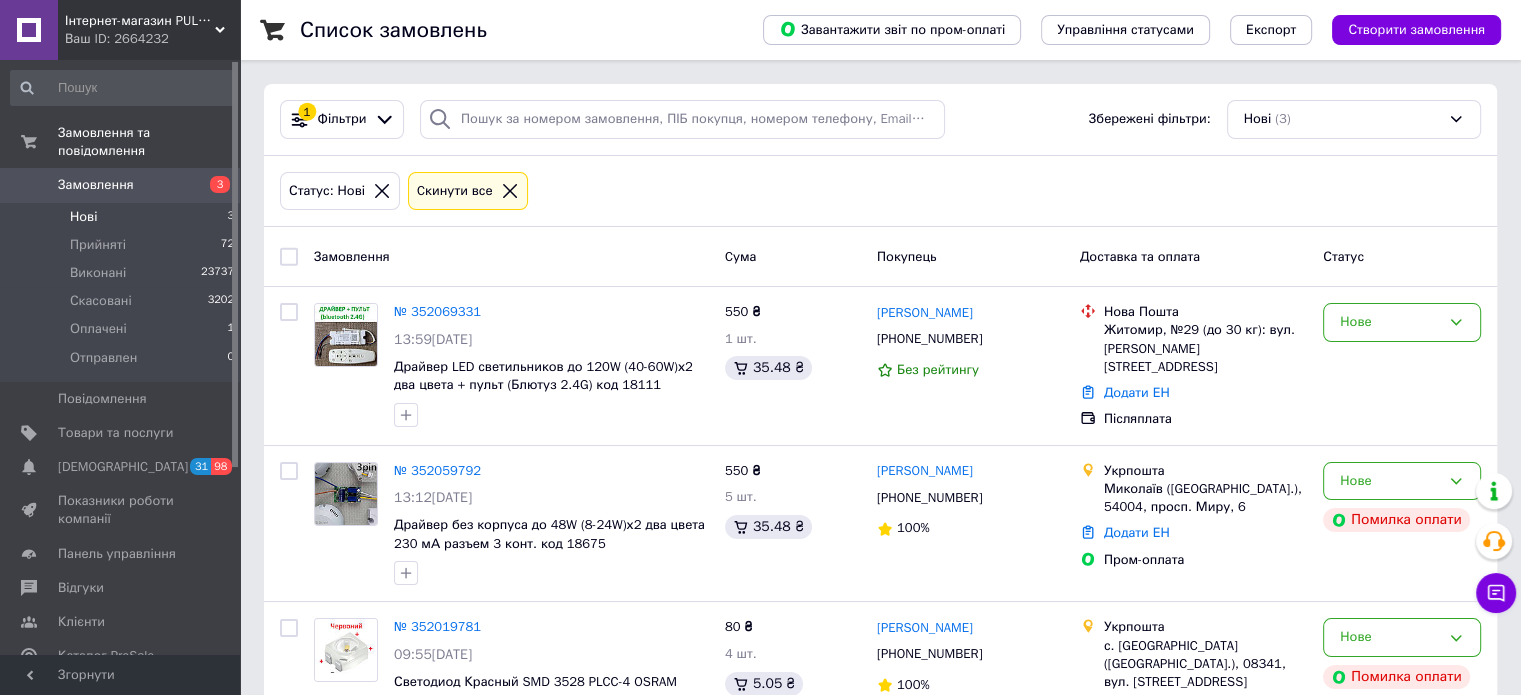 click on "Нові" at bounding box center [83, 217] 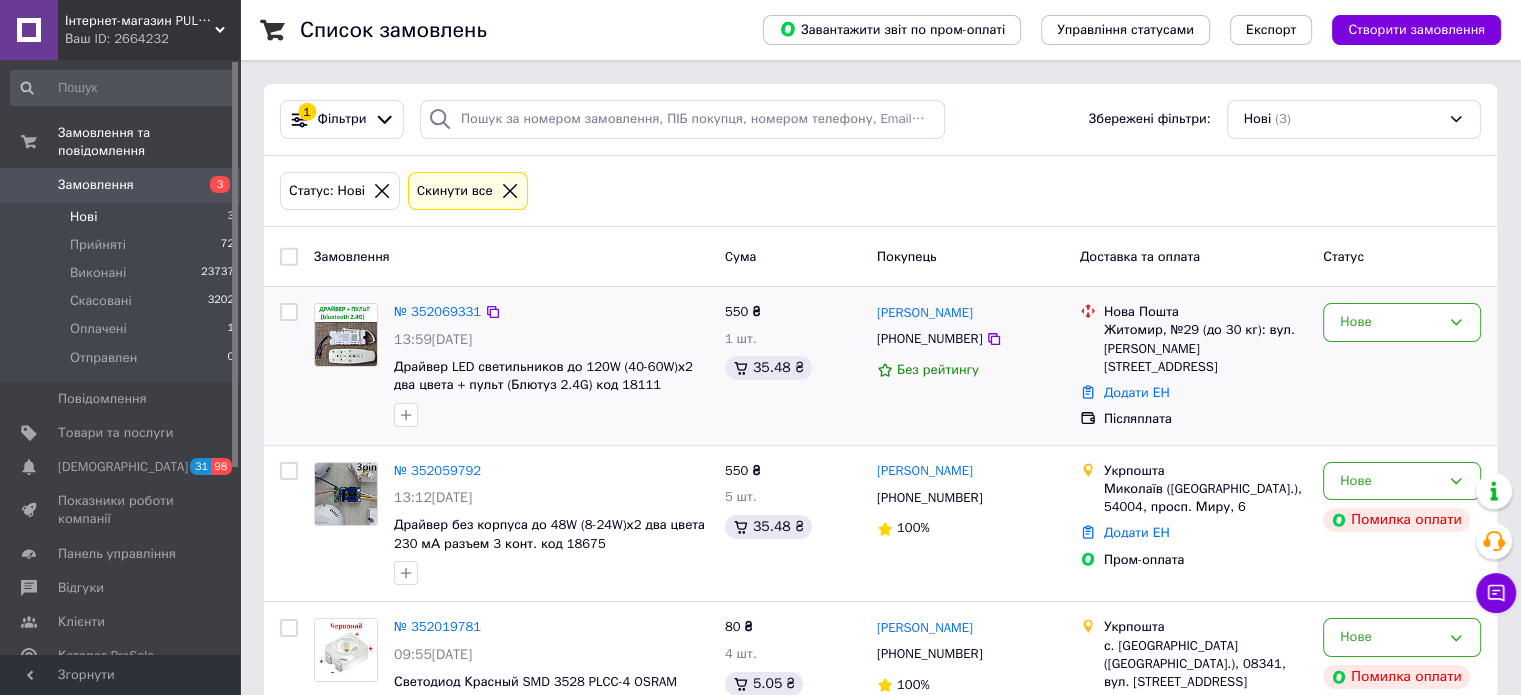 scroll, scrollTop: 0, scrollLeft: 0, axis: both 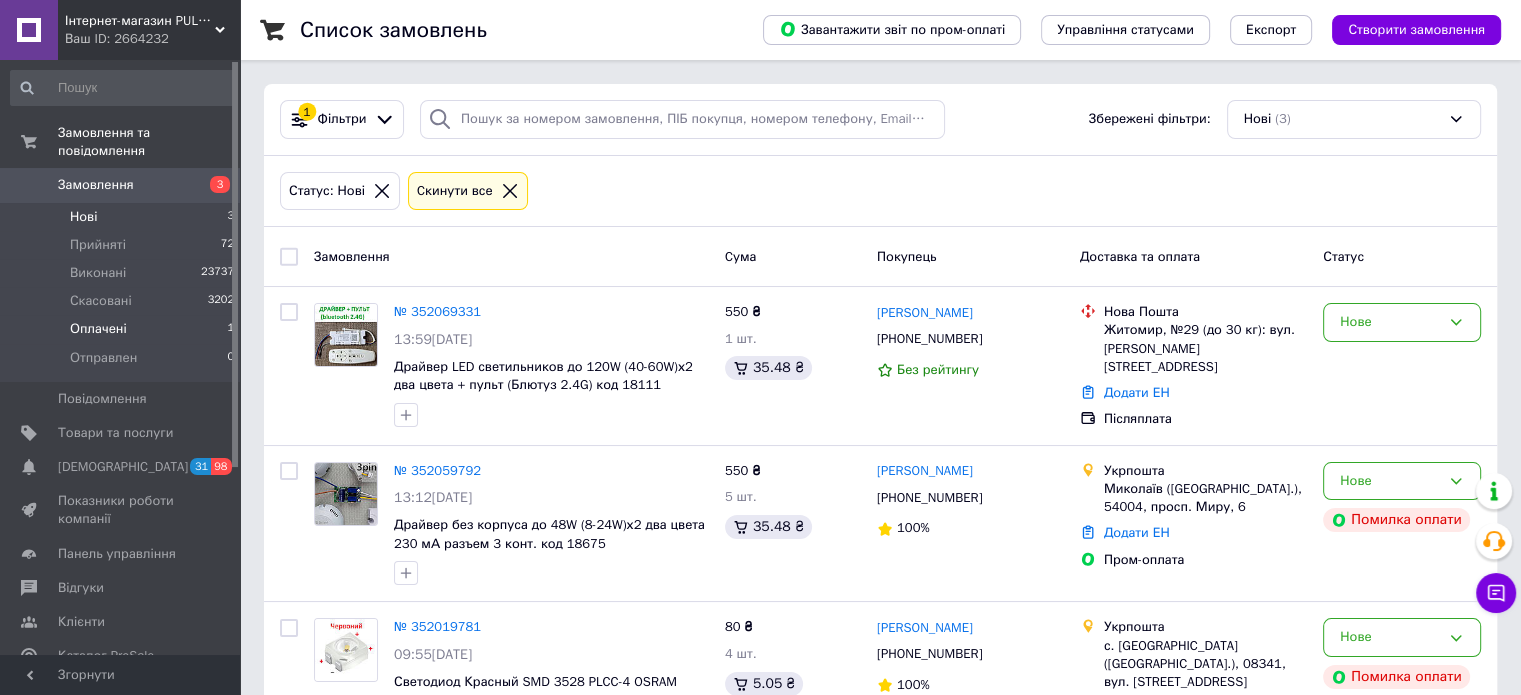 click on "Оплачені" at bounding box center [98, 329] 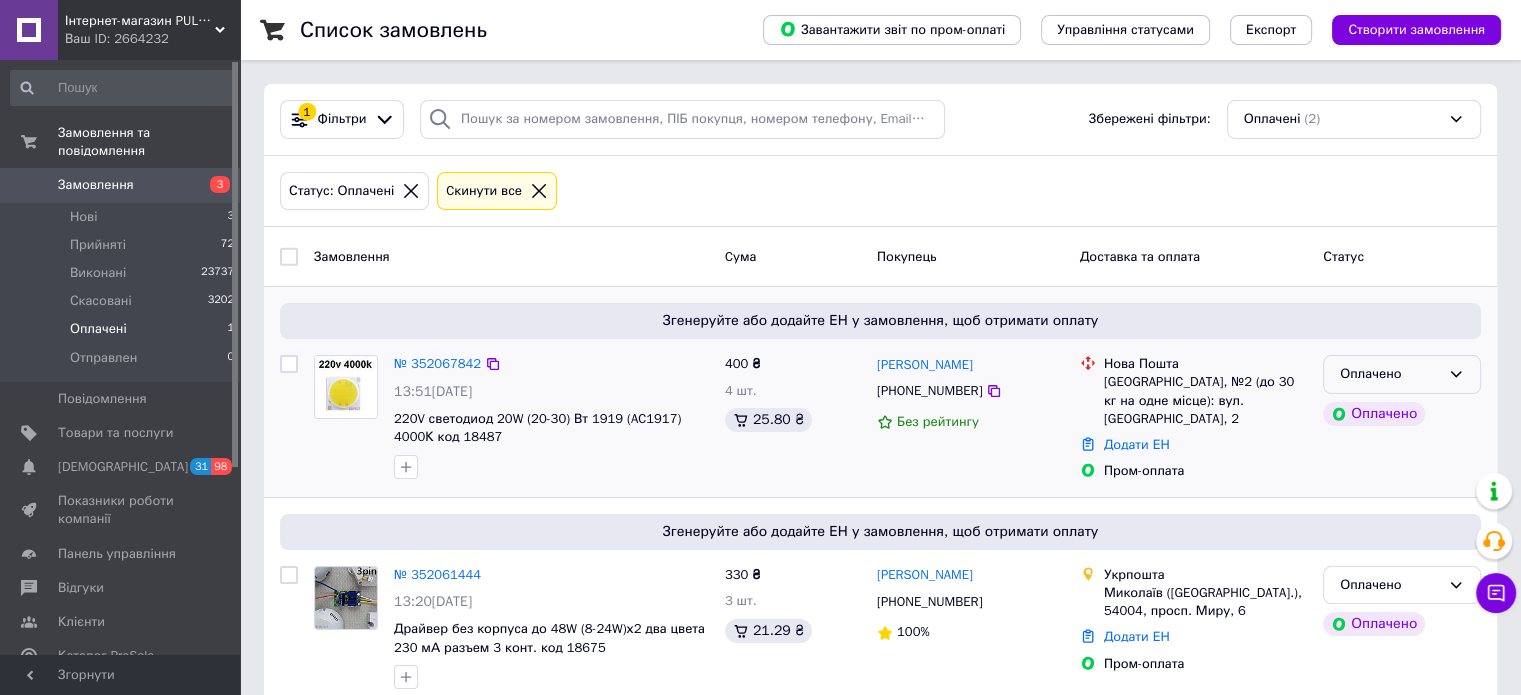 click on "Оплачено" at bounding box center (1390, 374) 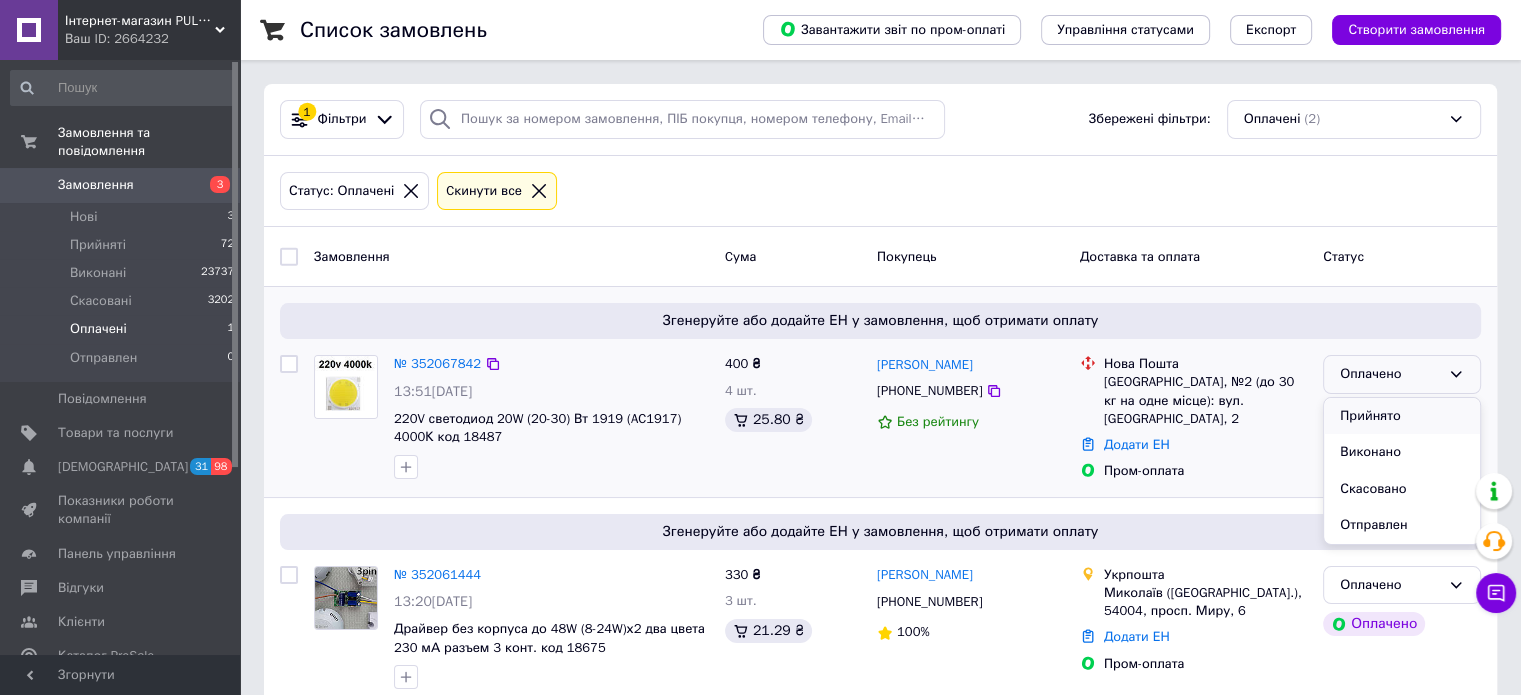 click on "Прийнято" at bounding box center (1402, 416) 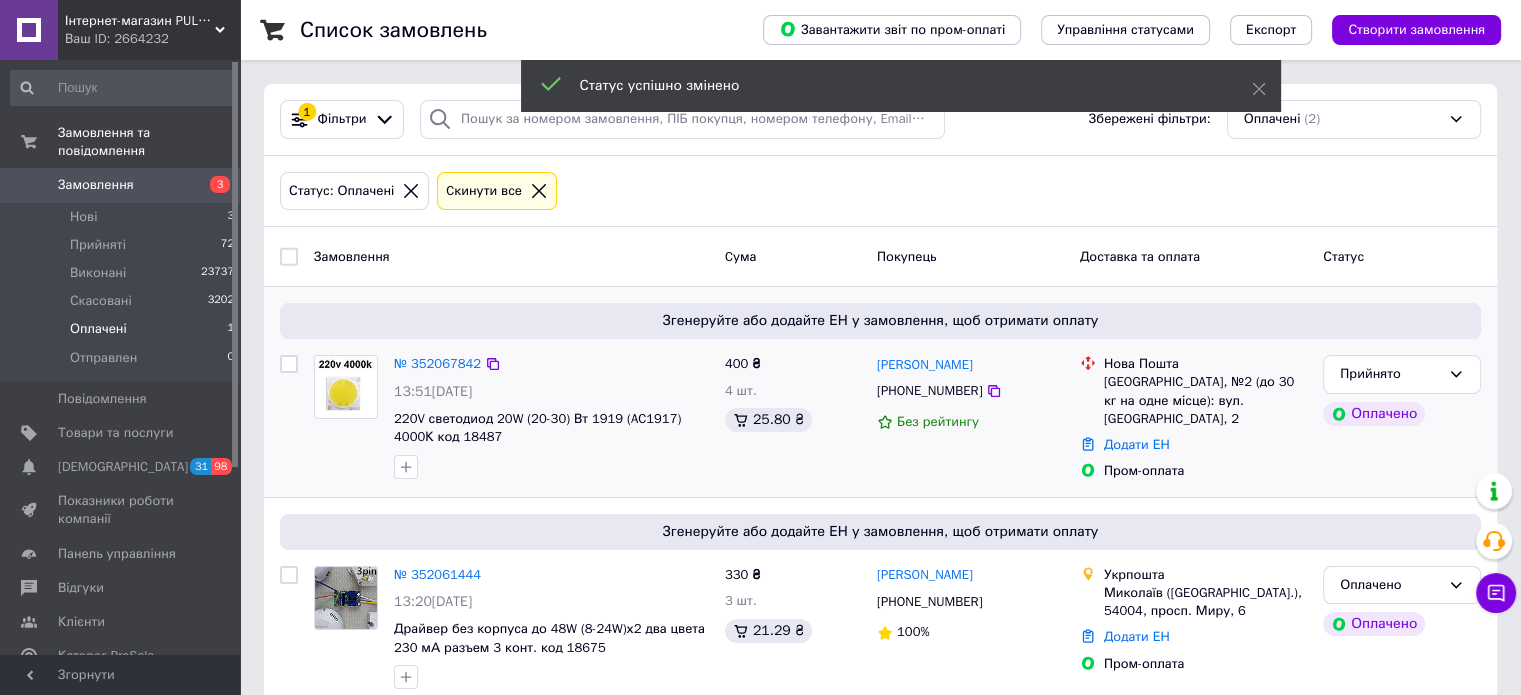 click at bounding box center [346, 387] 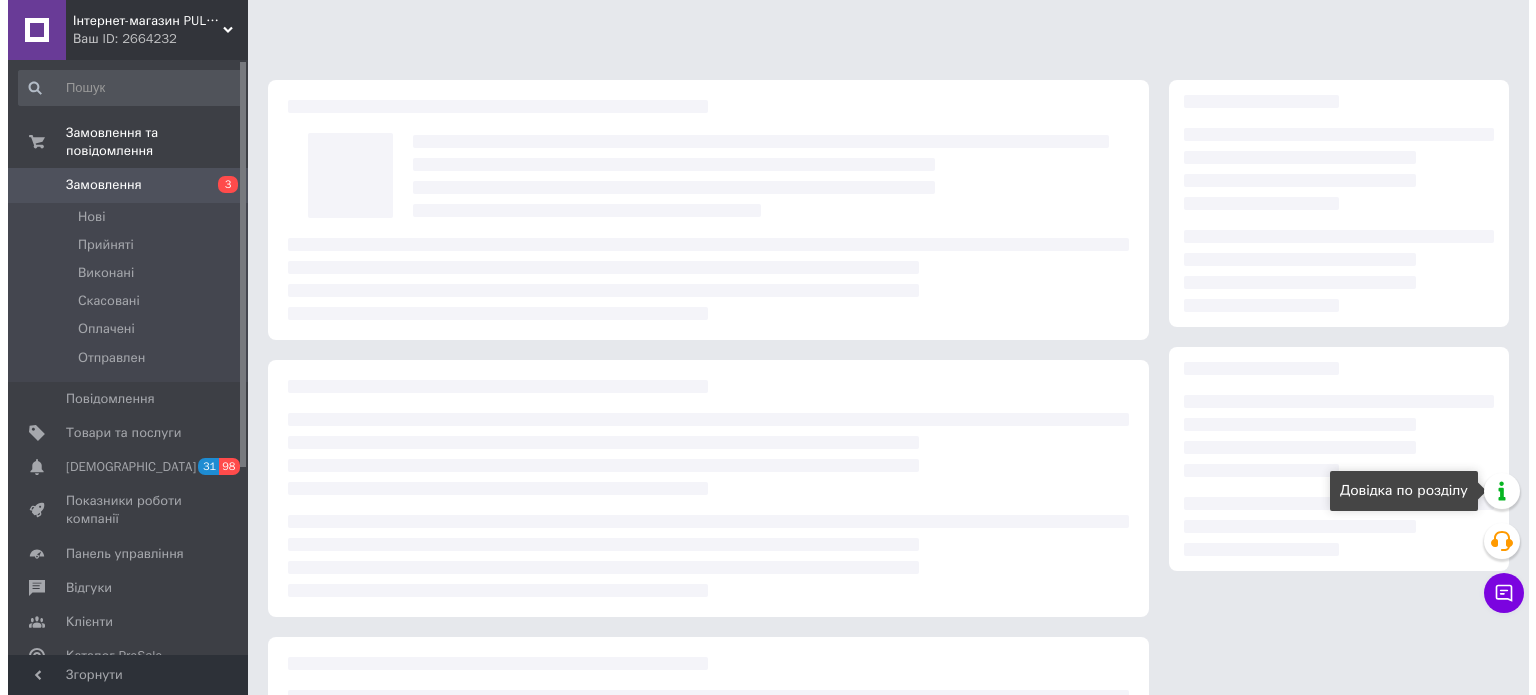 scroll, scrollTop: 0, scrollLeft: 0, axis: both 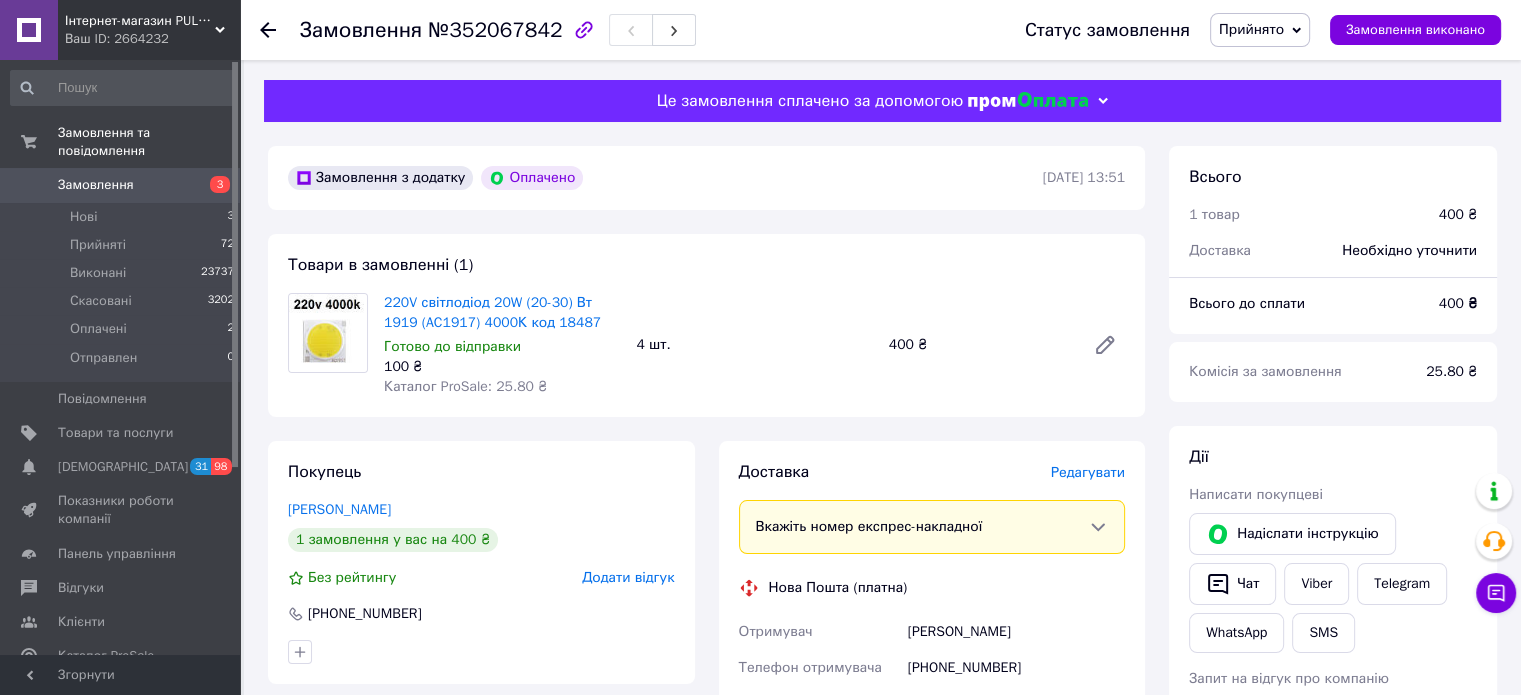 click on "Редагувати" at bounding box center [1088, 472] 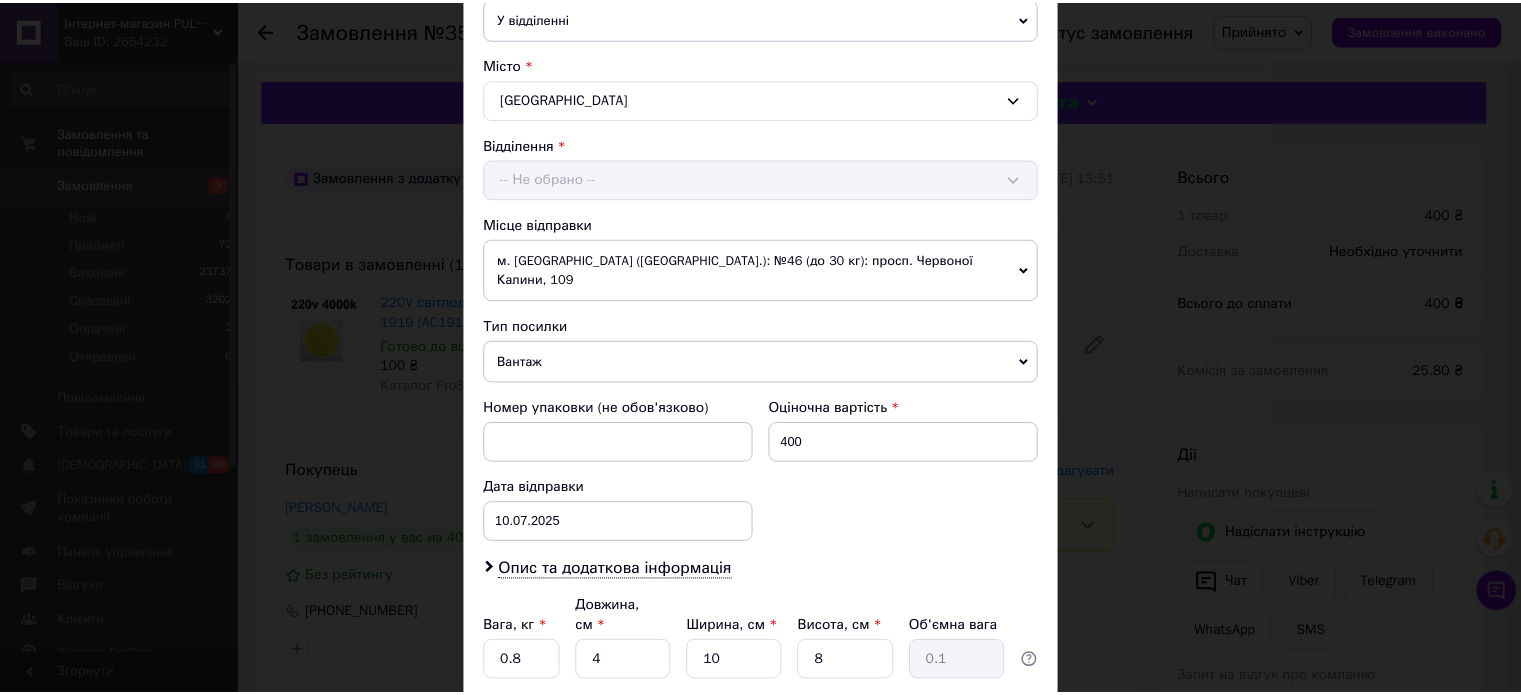 scroll, scrollTop: 627, scrollLeft: 0, axis: vertical 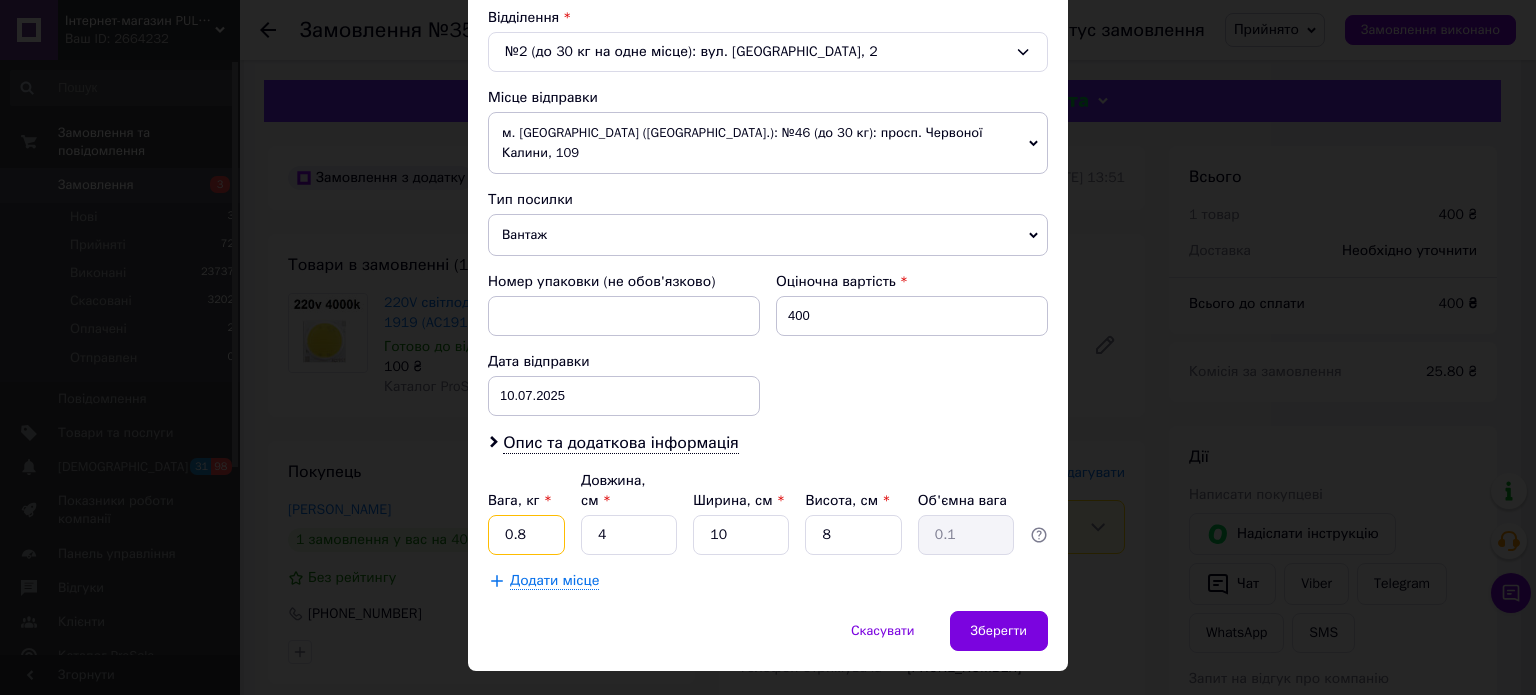 click on "0.8" at bounding box center (526, 535) 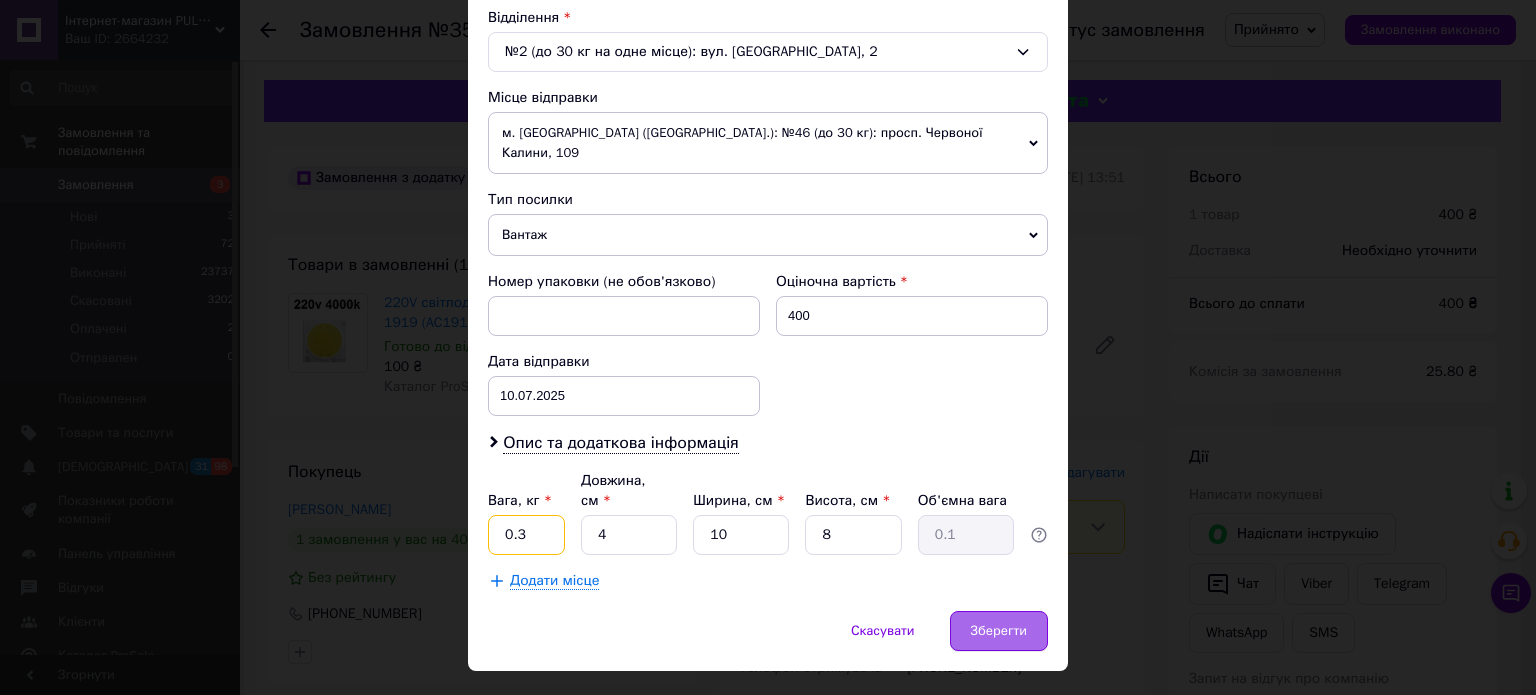 type on "0.3" 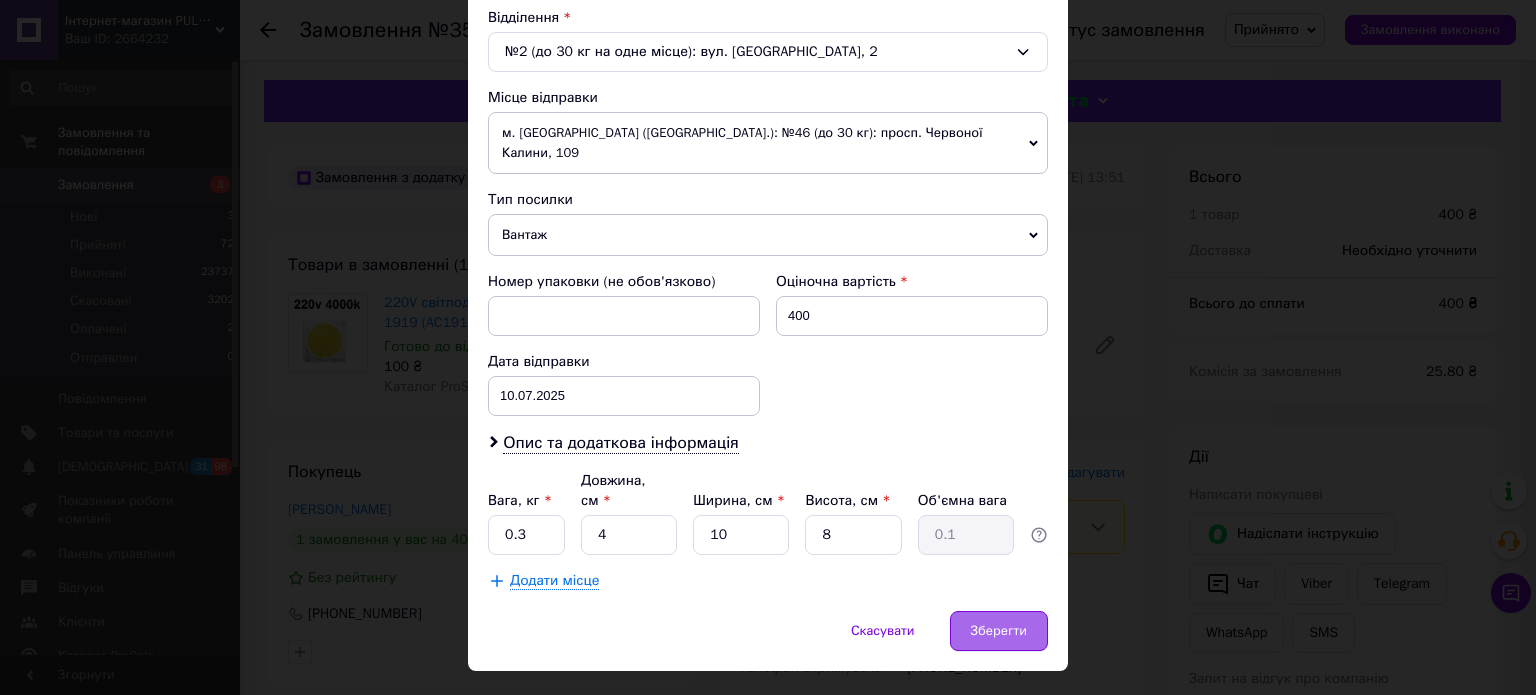 click on "Зберегти" at bounding box center [999, 631] 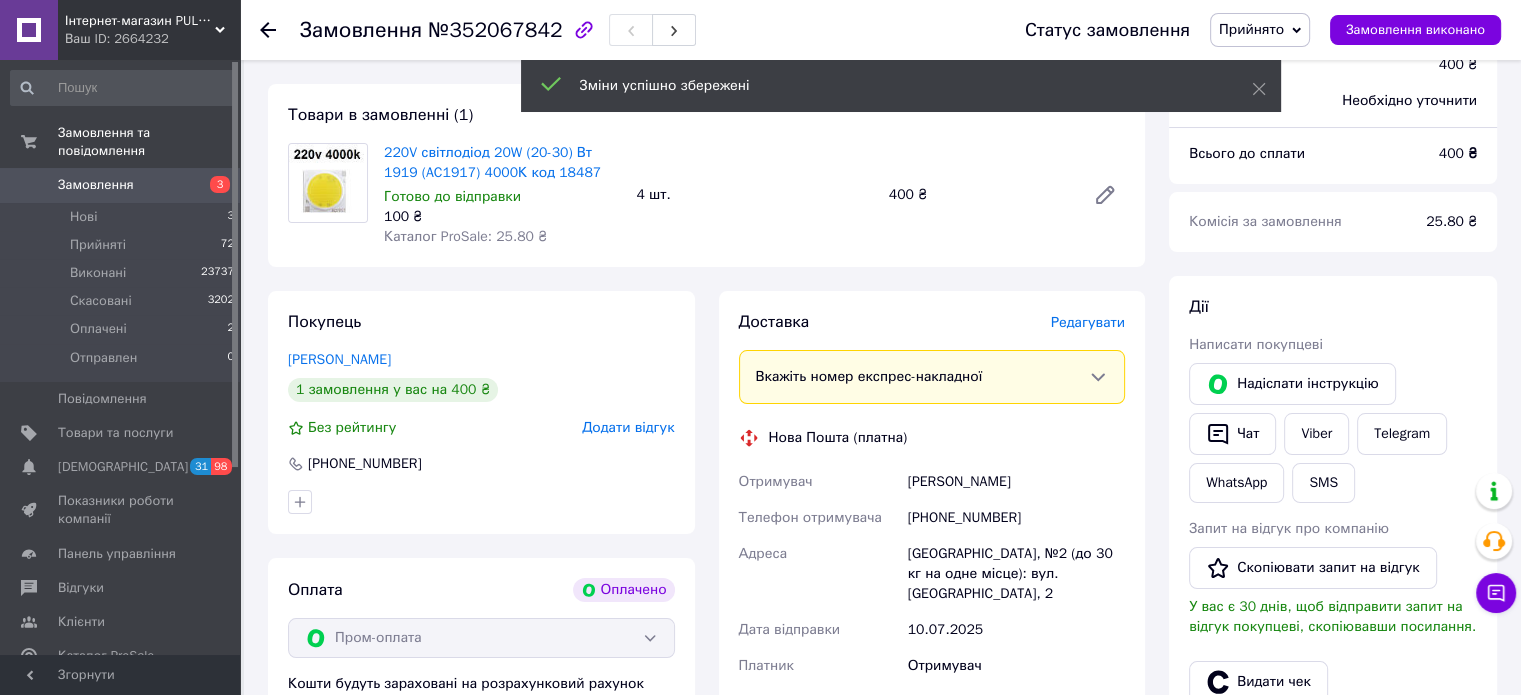 scroll, scrollTop: 400, scrollLeft: 0, axis: vertical 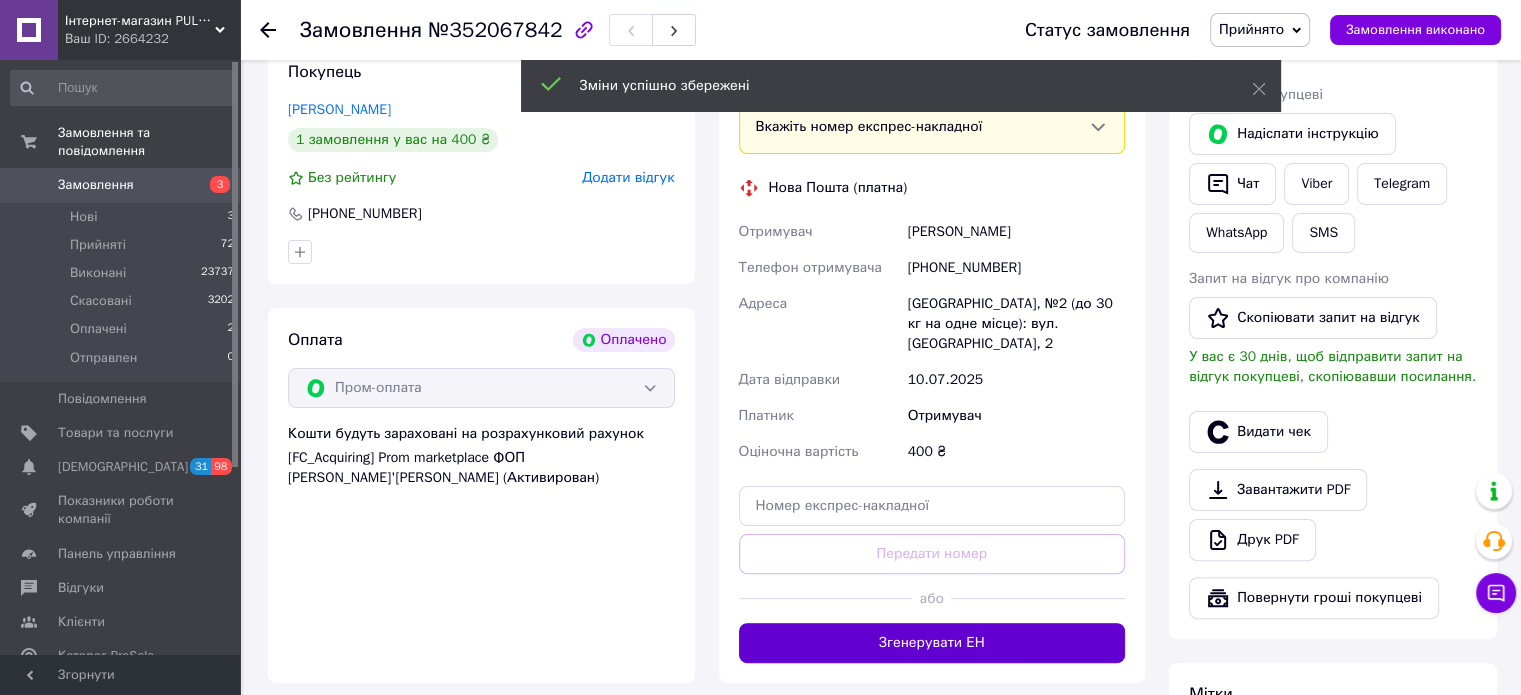 click on "Згенерувати ЕН" at bounding box center (932, 643) 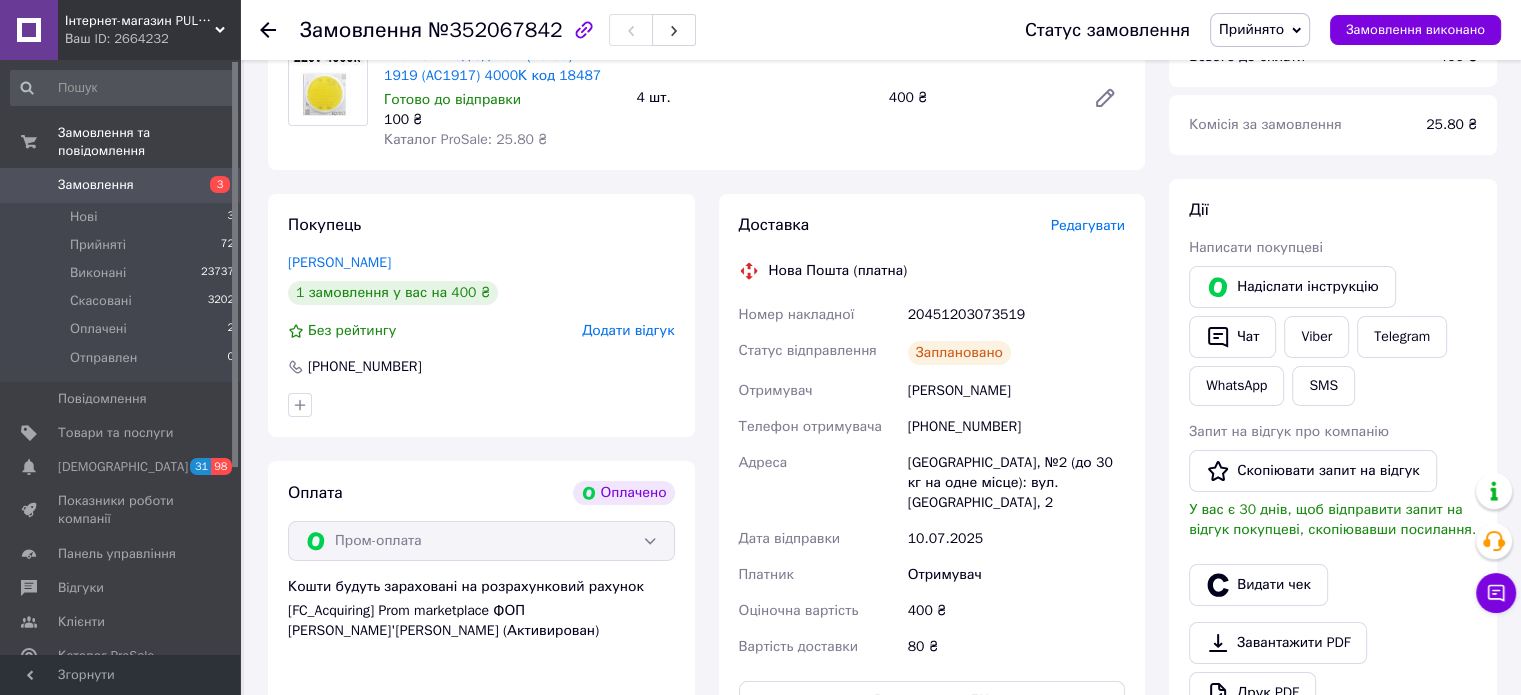scroll, scrollTop: 100, scrollLeft: 0, axis: vertical 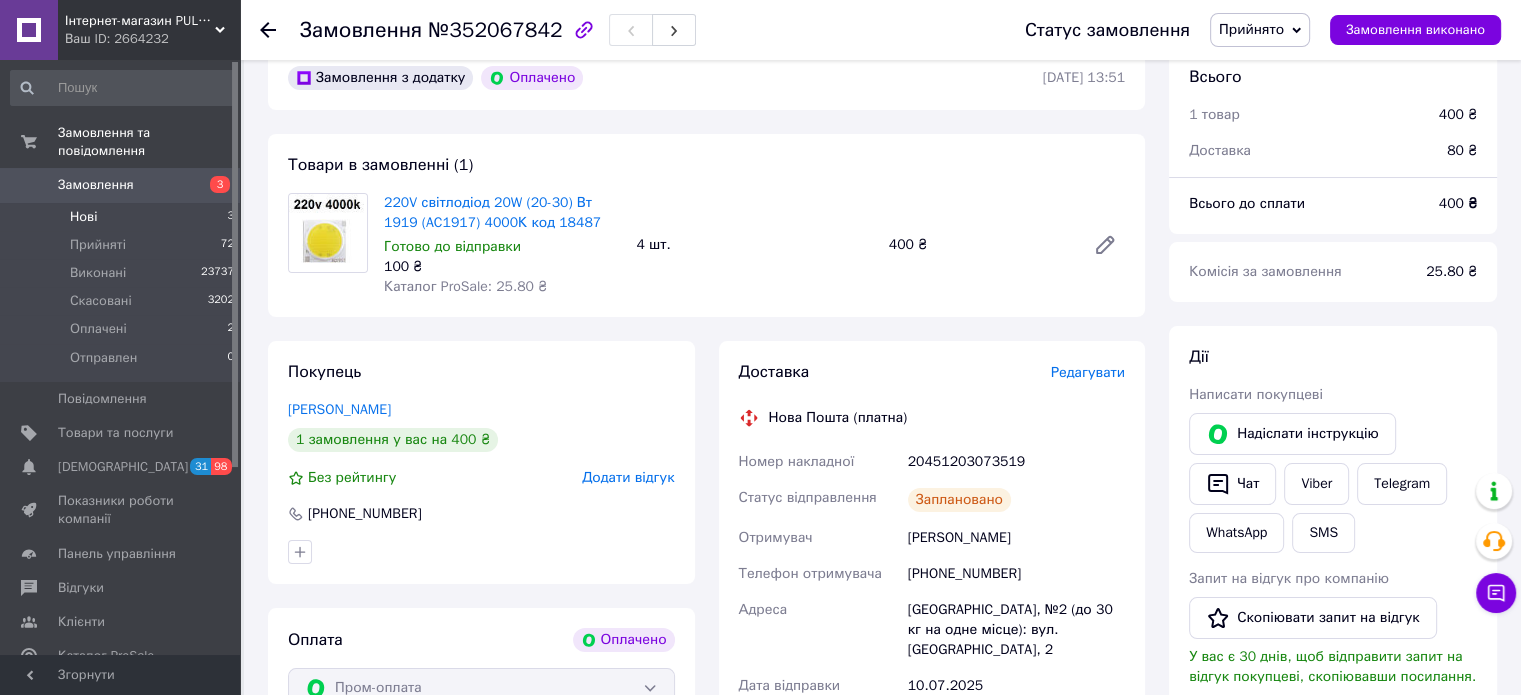 click on "Нові" at bounding box center [83, 217] 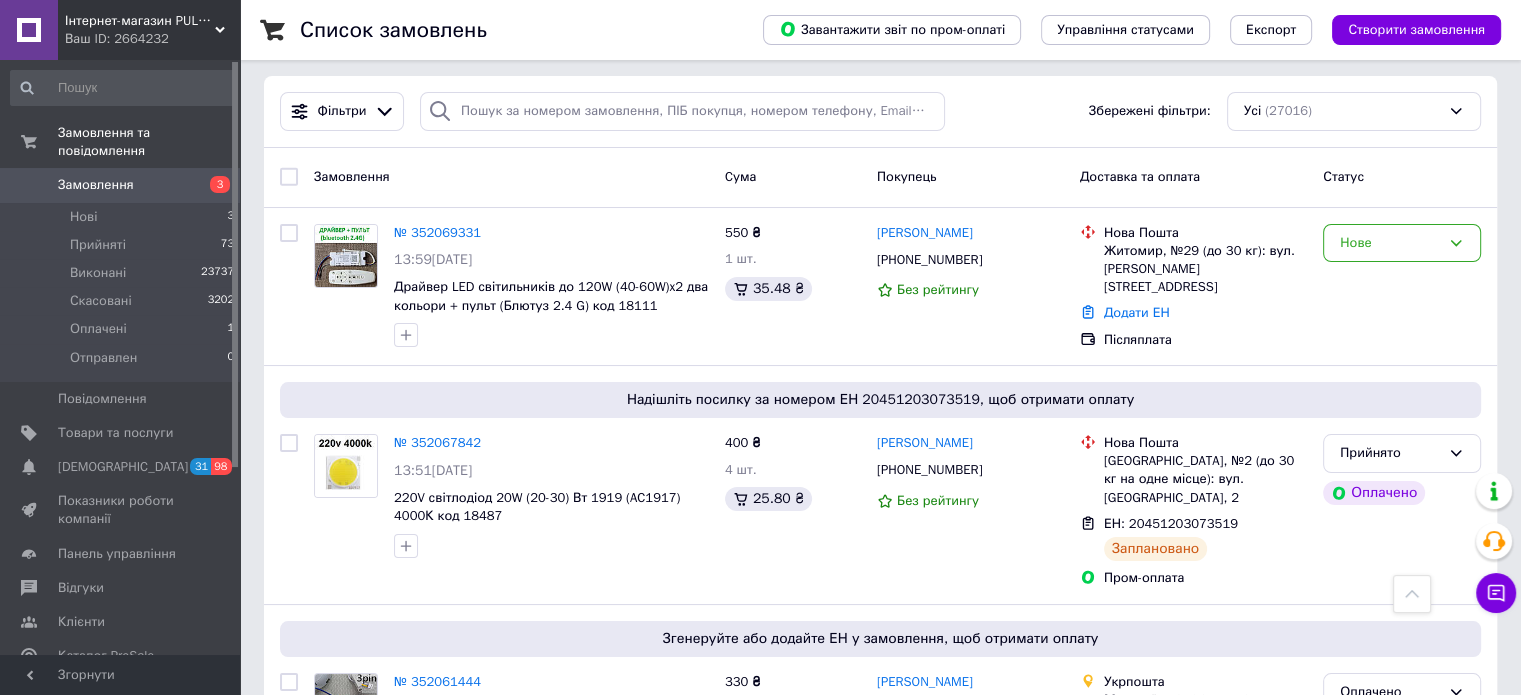 scroll, scrollTop: 0, scrollLeft: 0, axis: both 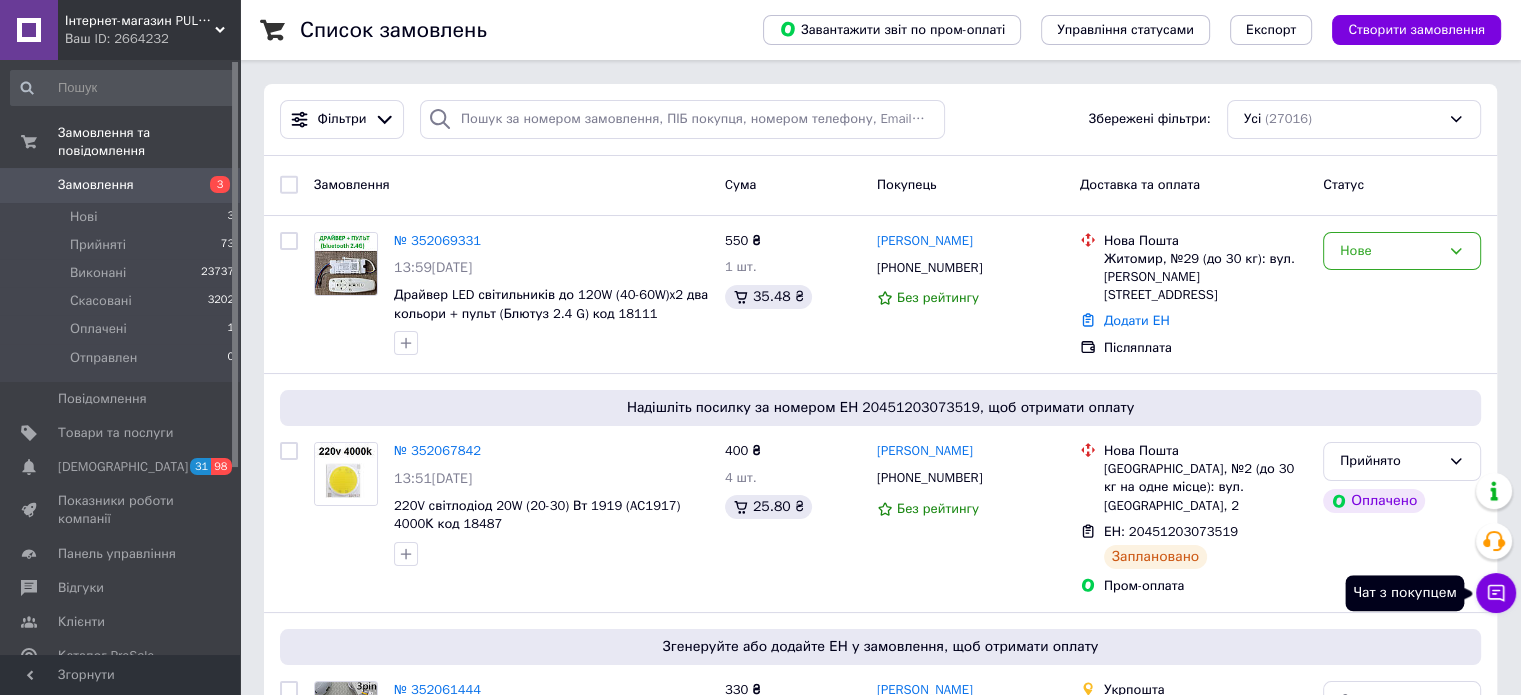 click 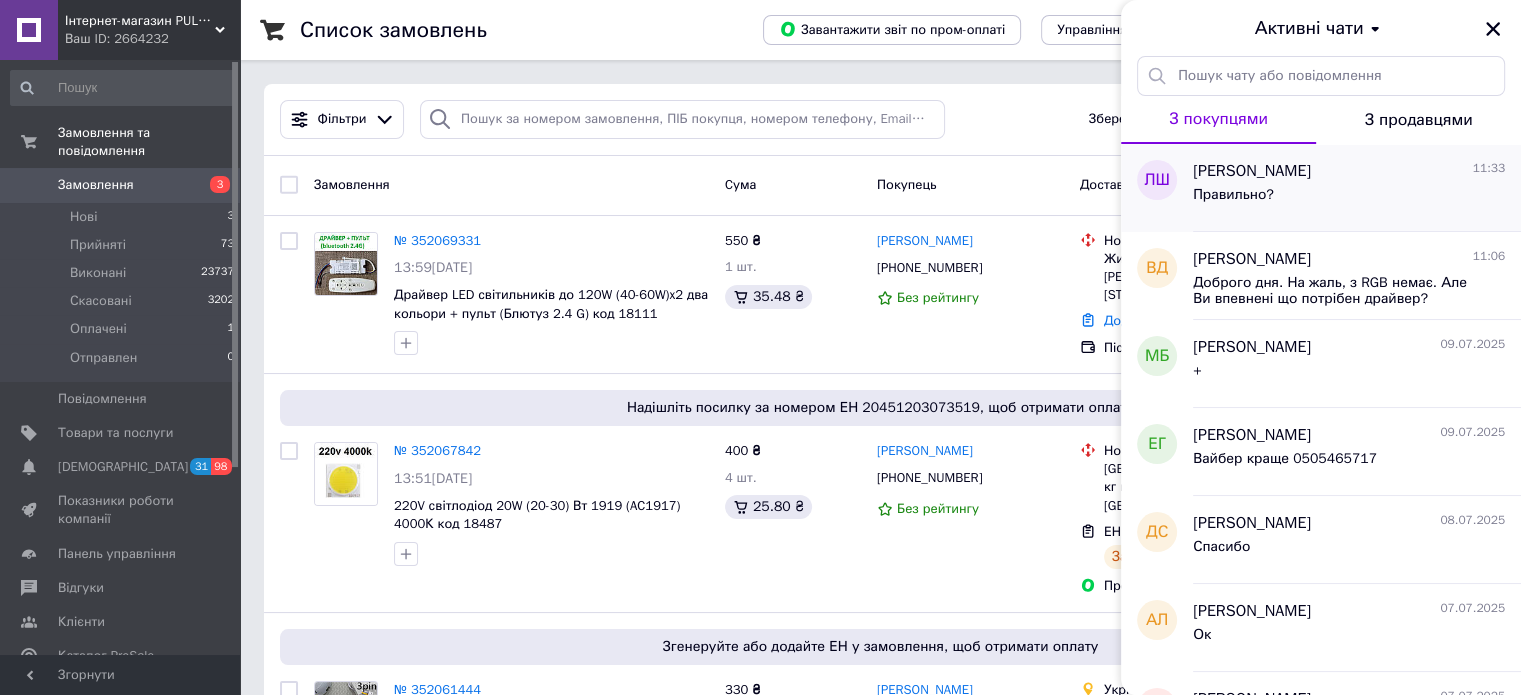 click on "Правильно?" at bounding box center (1349, 199) 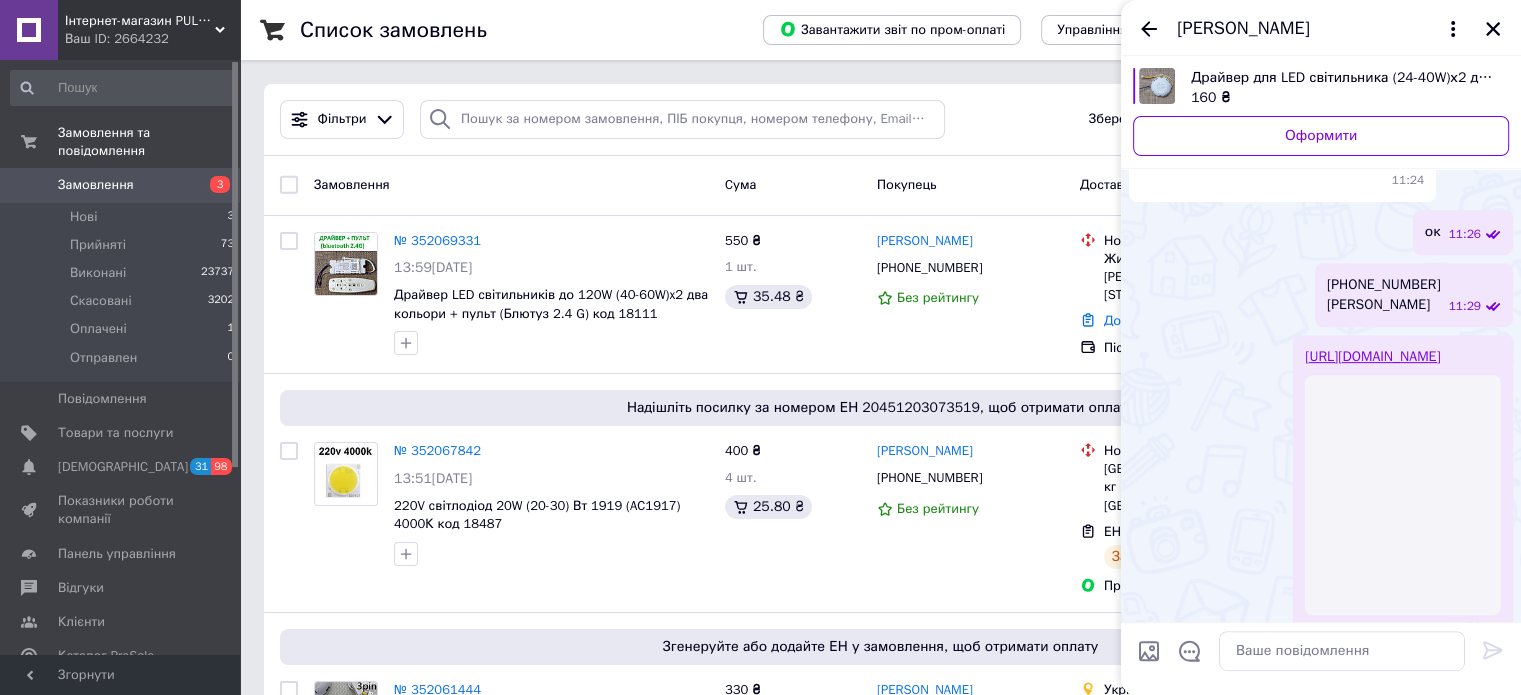 scroll, scrollTop: 891, scrollLeft: 0, axis: vertical 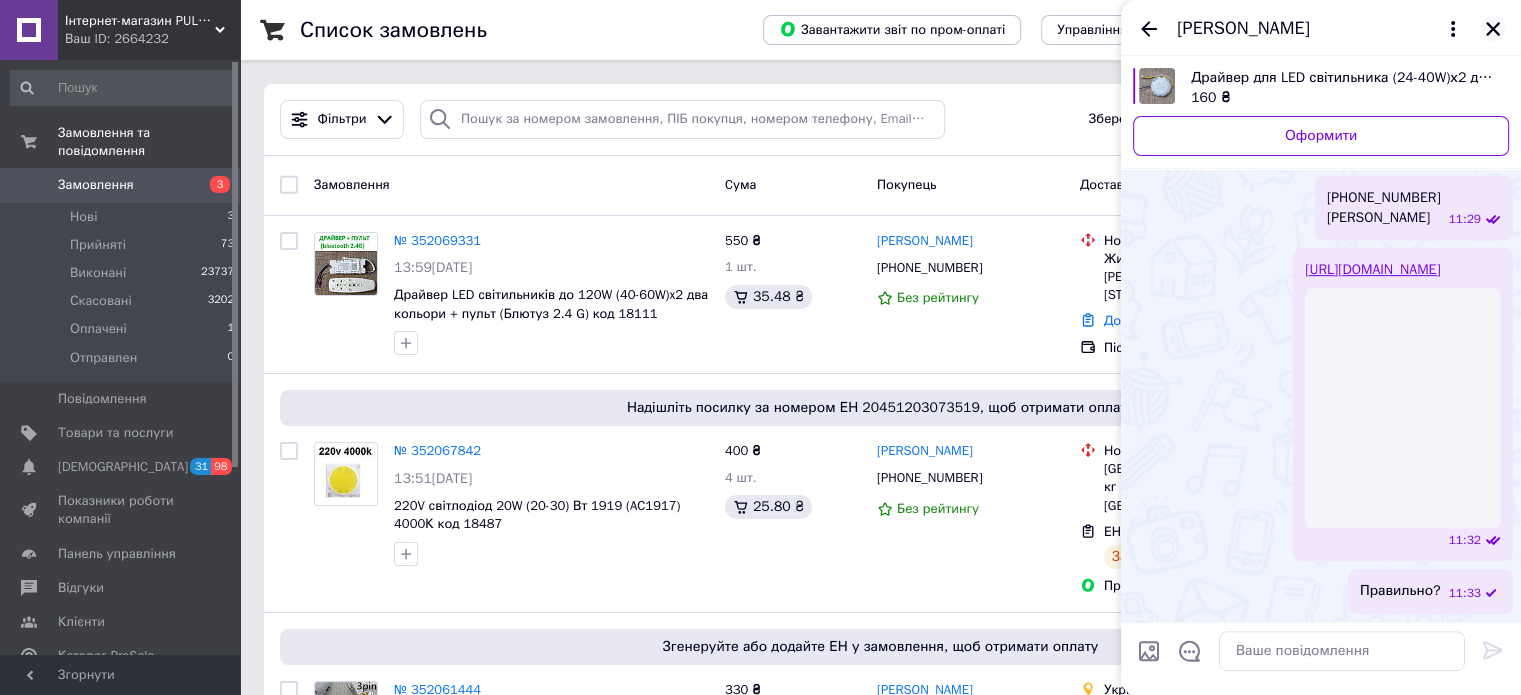 click 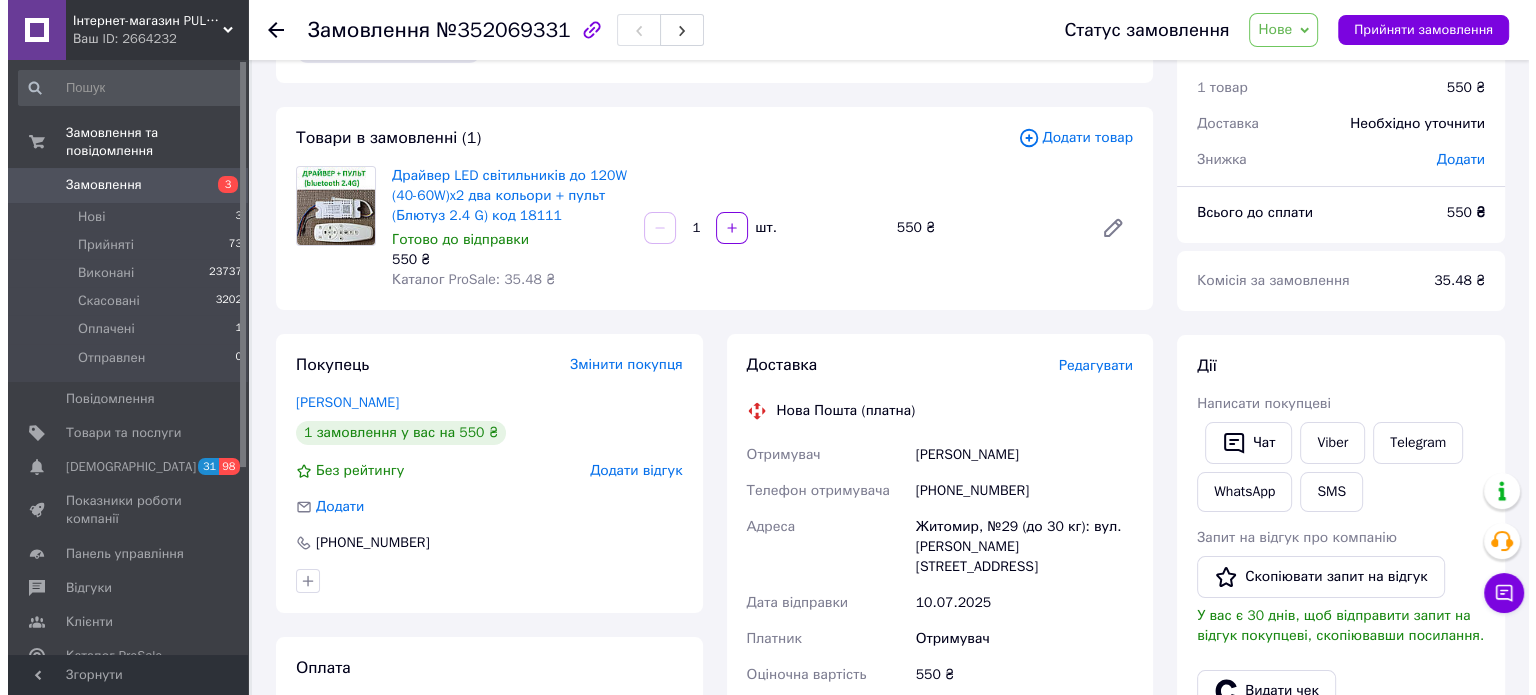 scroll, scrollTop: 100, scrollLeft: 0, axis: vertical 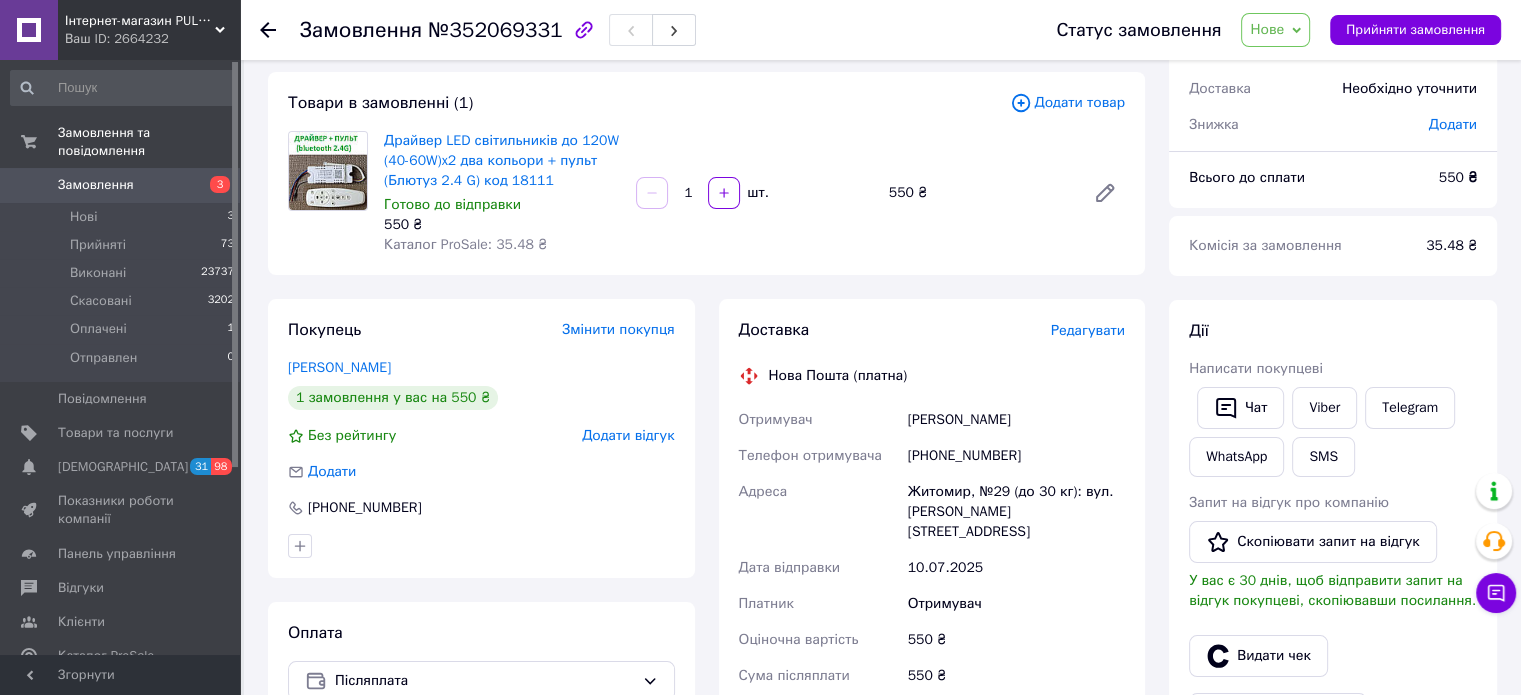 click on "Редагувати" at bounding box center [1088, 330] 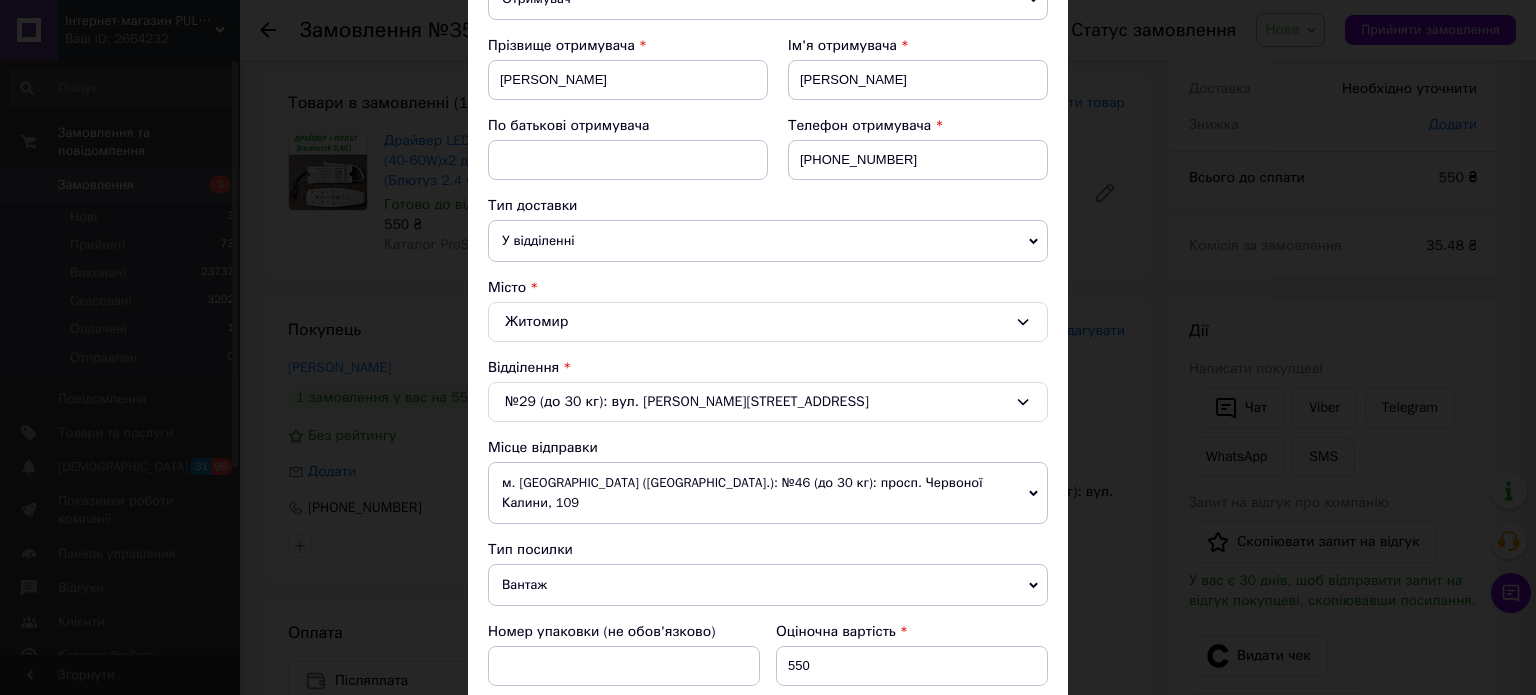 scroll, scrollTop: 400, scrollLeft: 0, axis: vertical 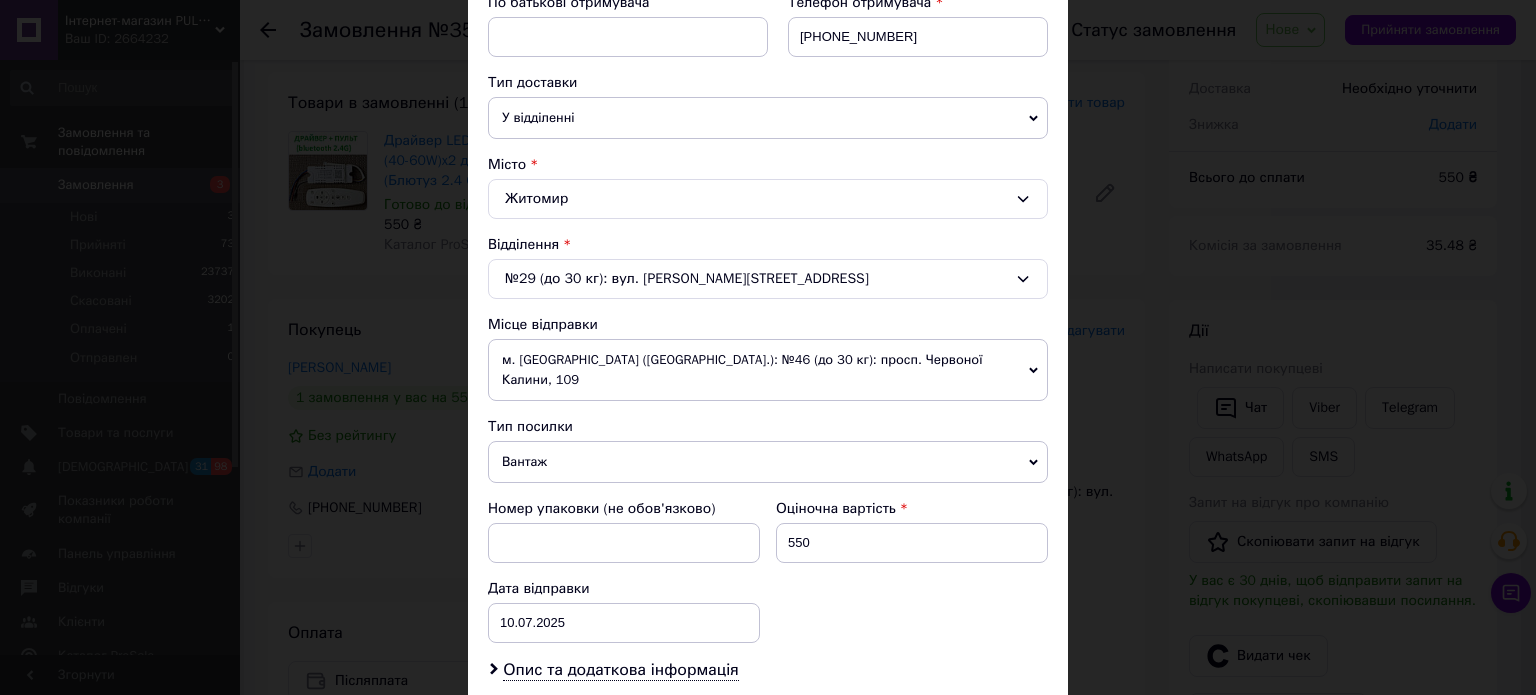 click 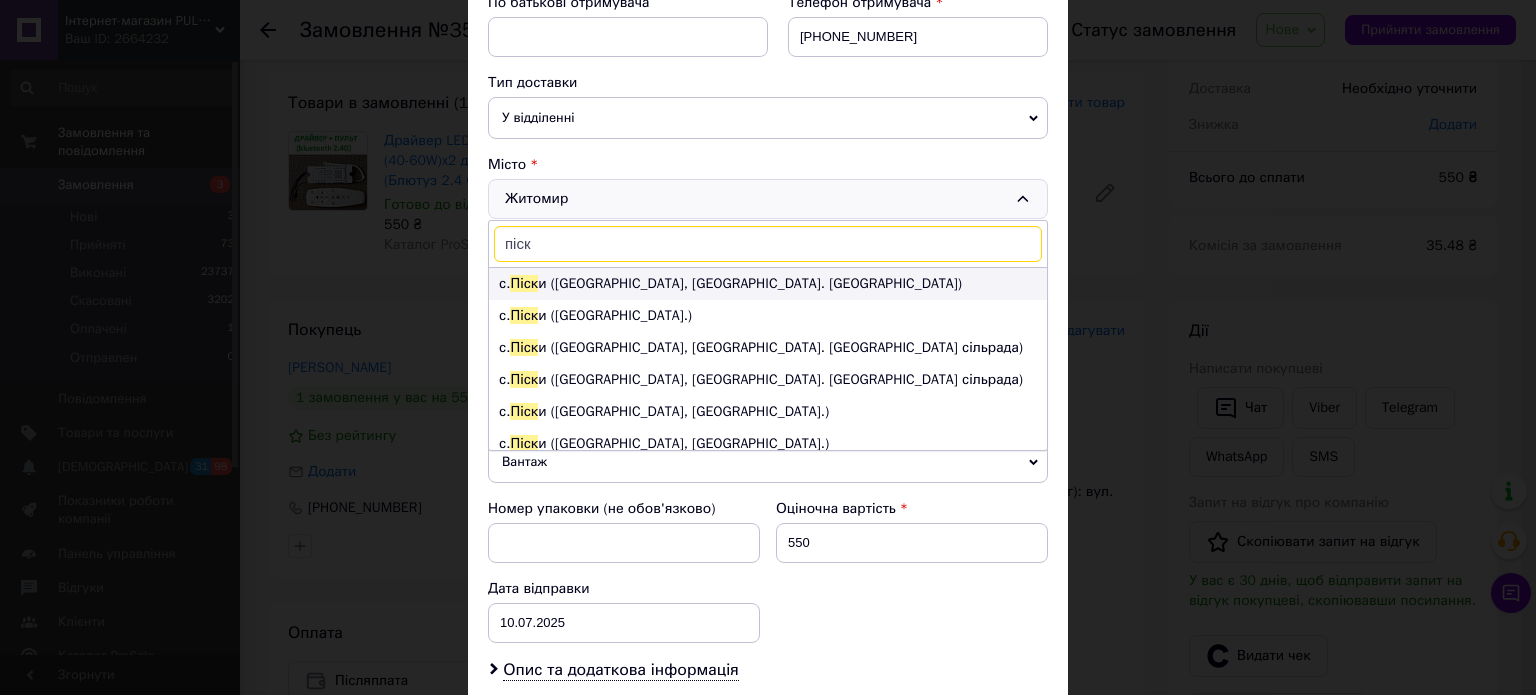 type on "піск" 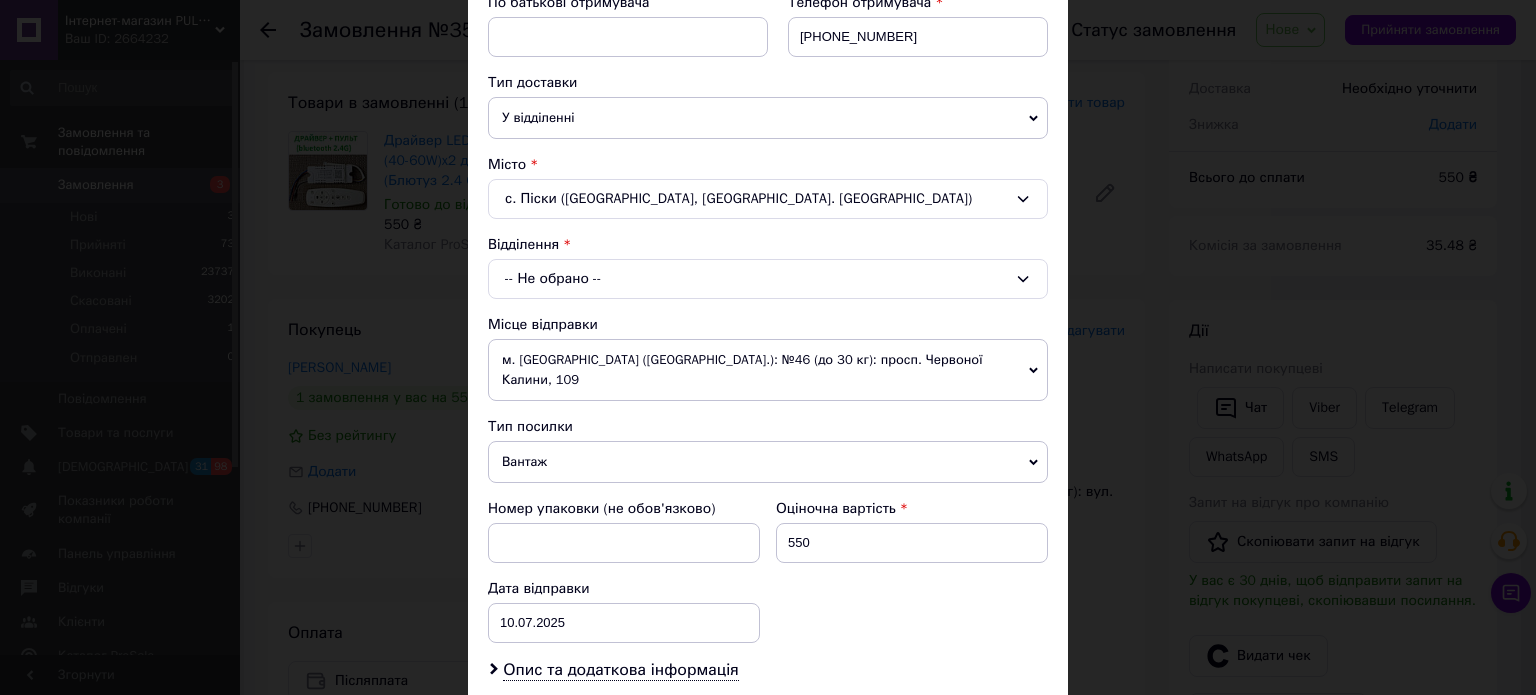 click on "-- Не обрано --" at bounding box center [768, 279] 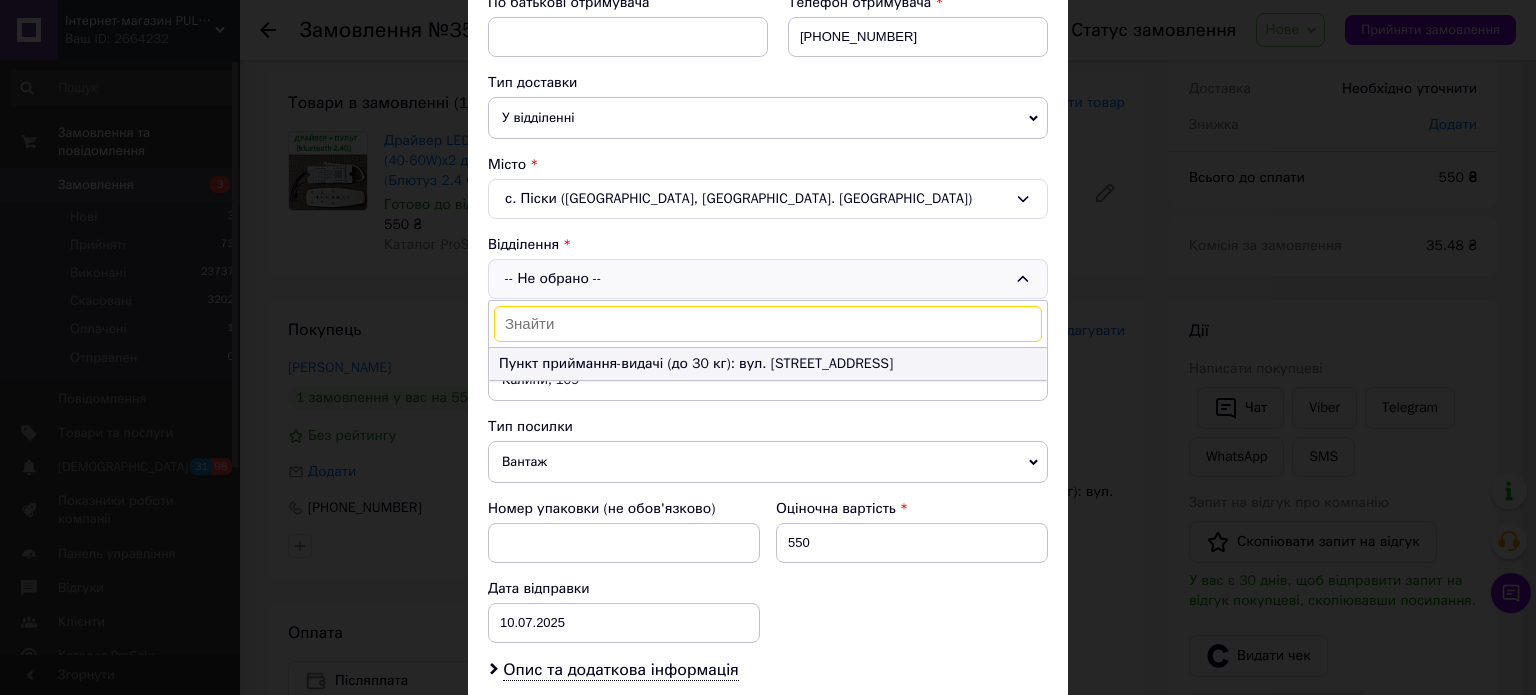 click on "Пункт приймання-видачі (до 30 кг): вул. [STREET_ADDRESS]" at bounding box center (768, 364) 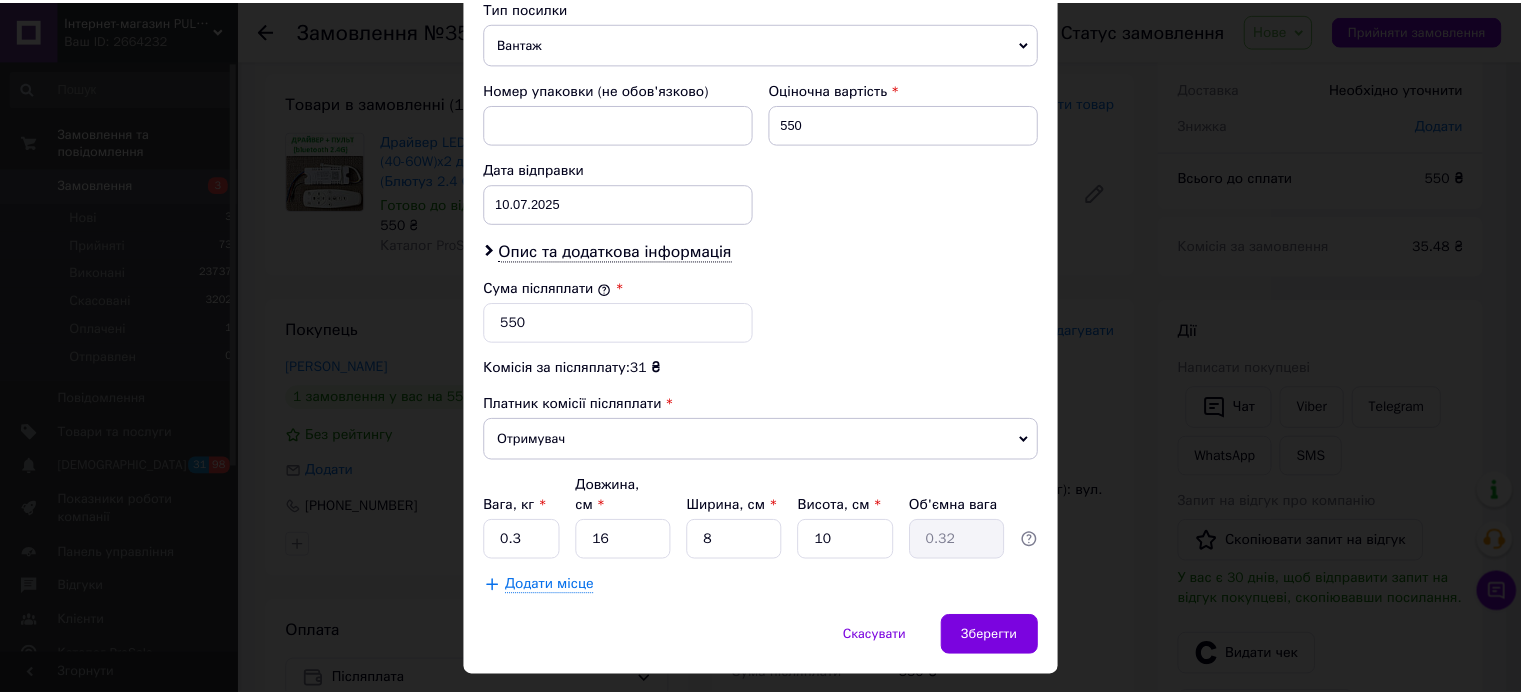 scroll, scrollTop: 824, scrollLeft: 0, axis: vertical 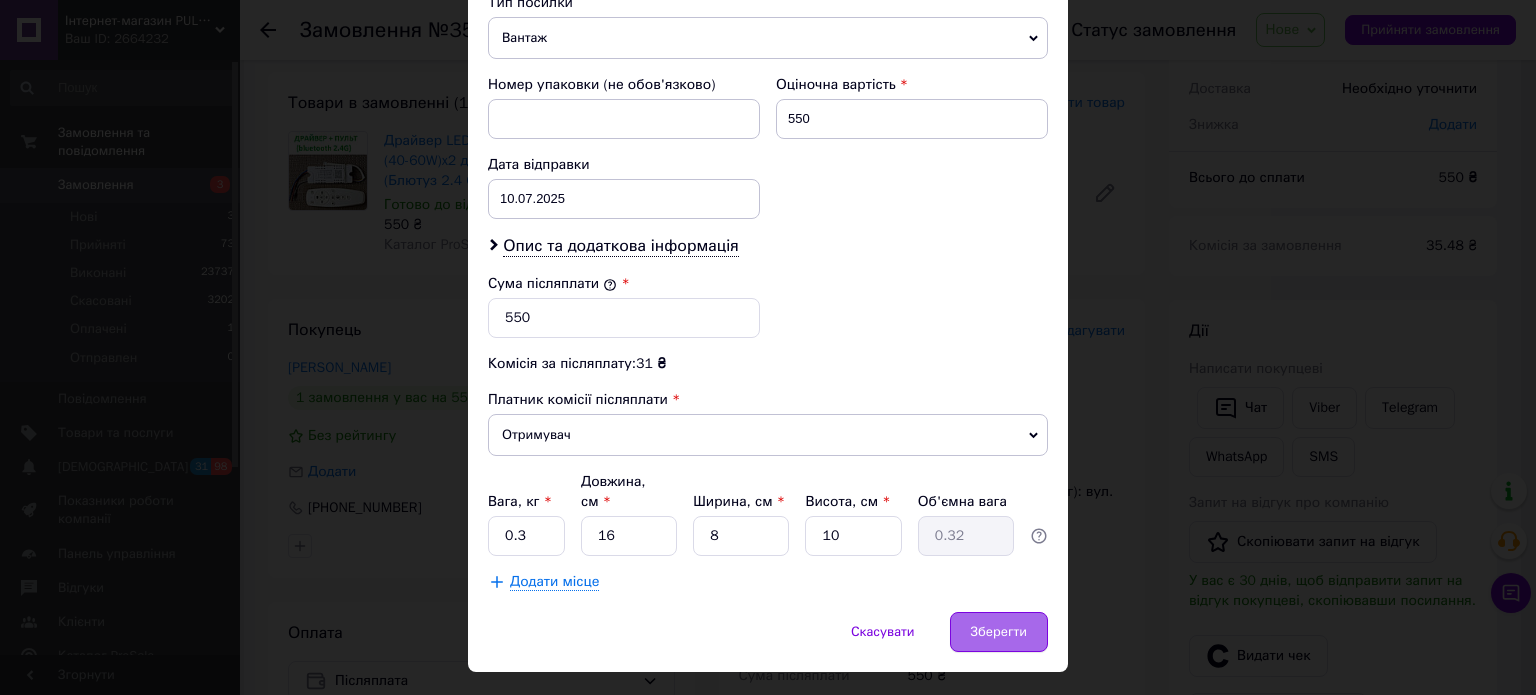 click on "Зберегти" at bounding box center (999, 632) 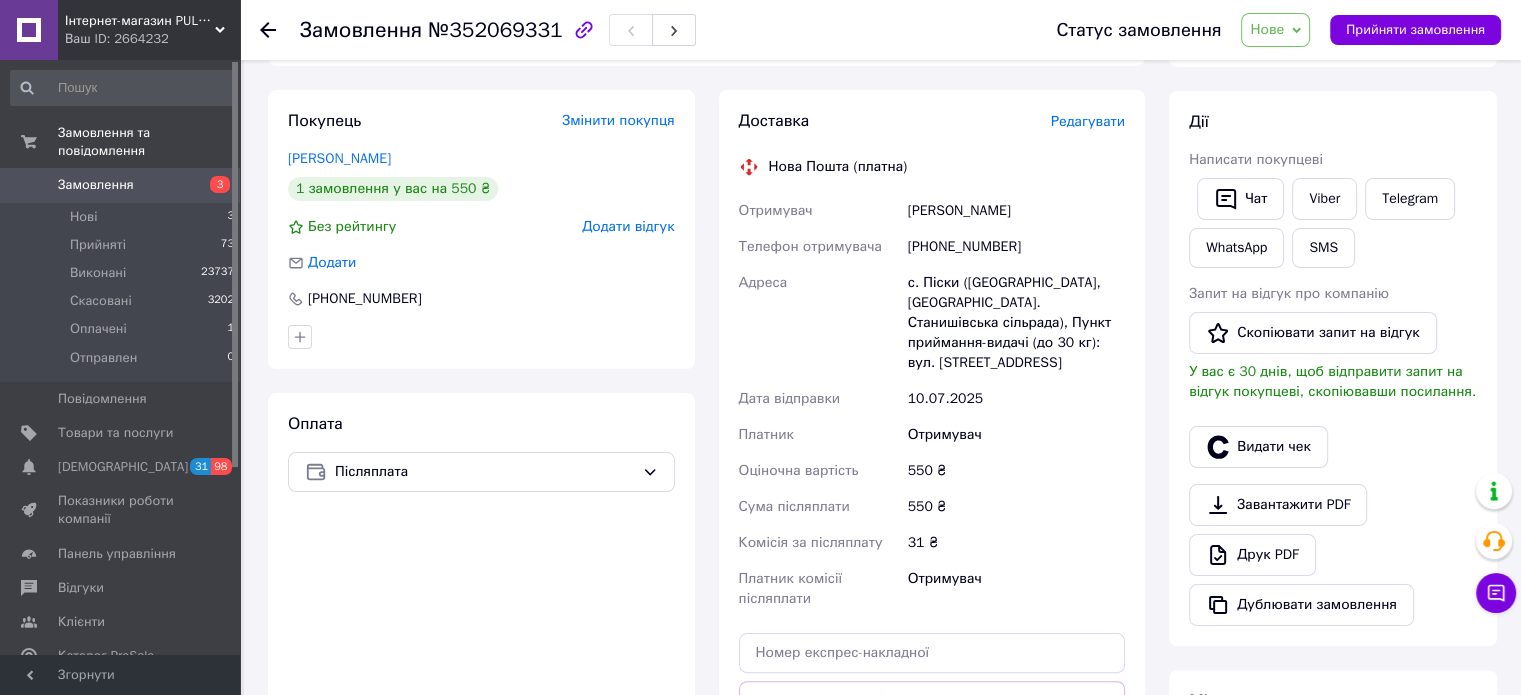 scroll, scrollTop: 500, scrollLeft: 0, axis: vertical 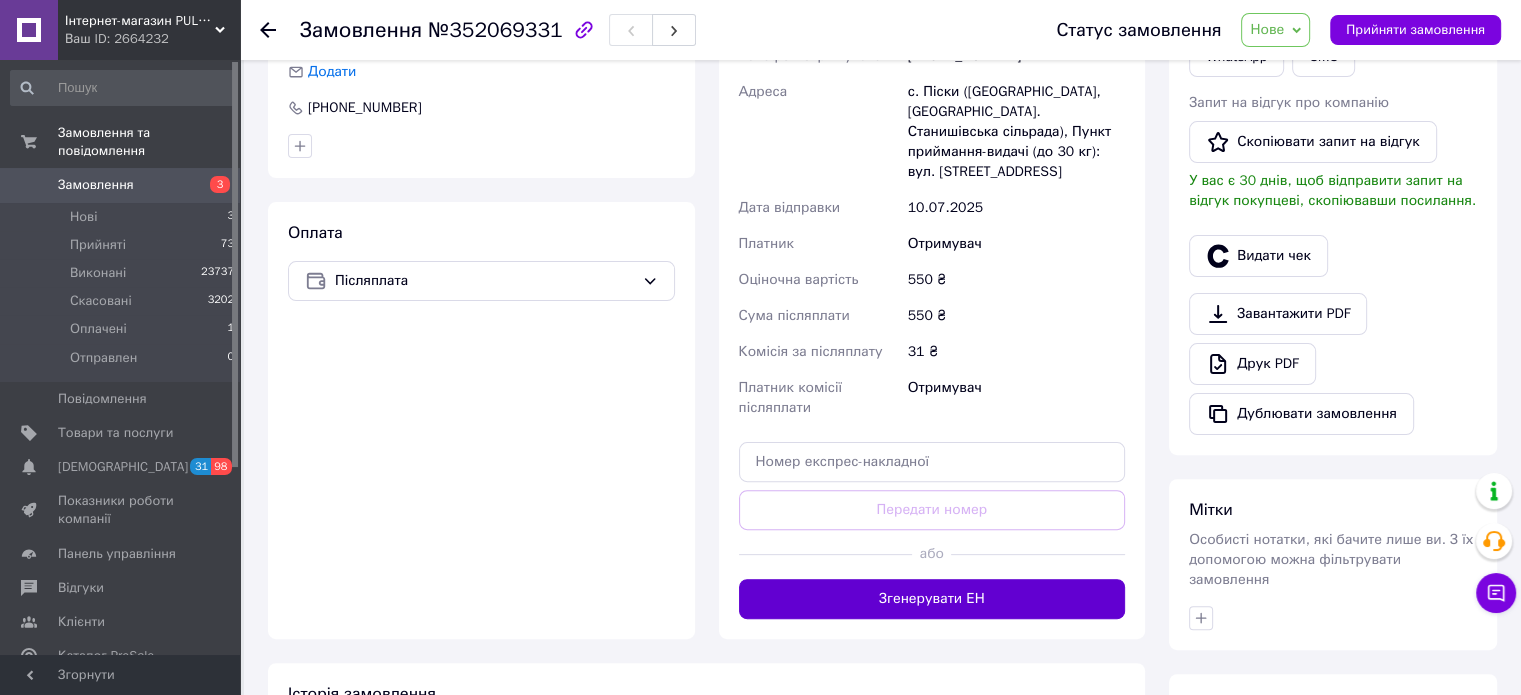 click on "Згенерувати ЕН" at bounding box center [932, 599] 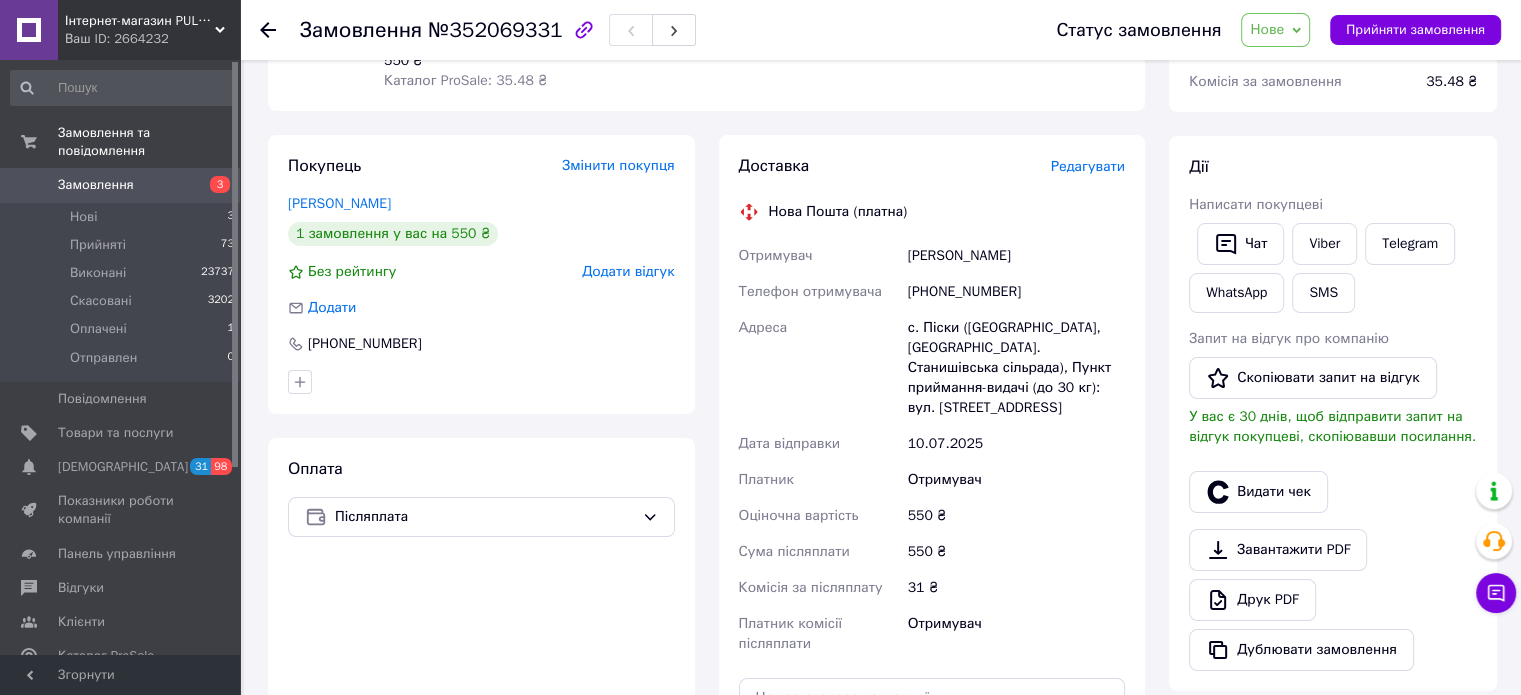 scroll, scrollTop: 300, scrollLeft: 0, axis: vertical 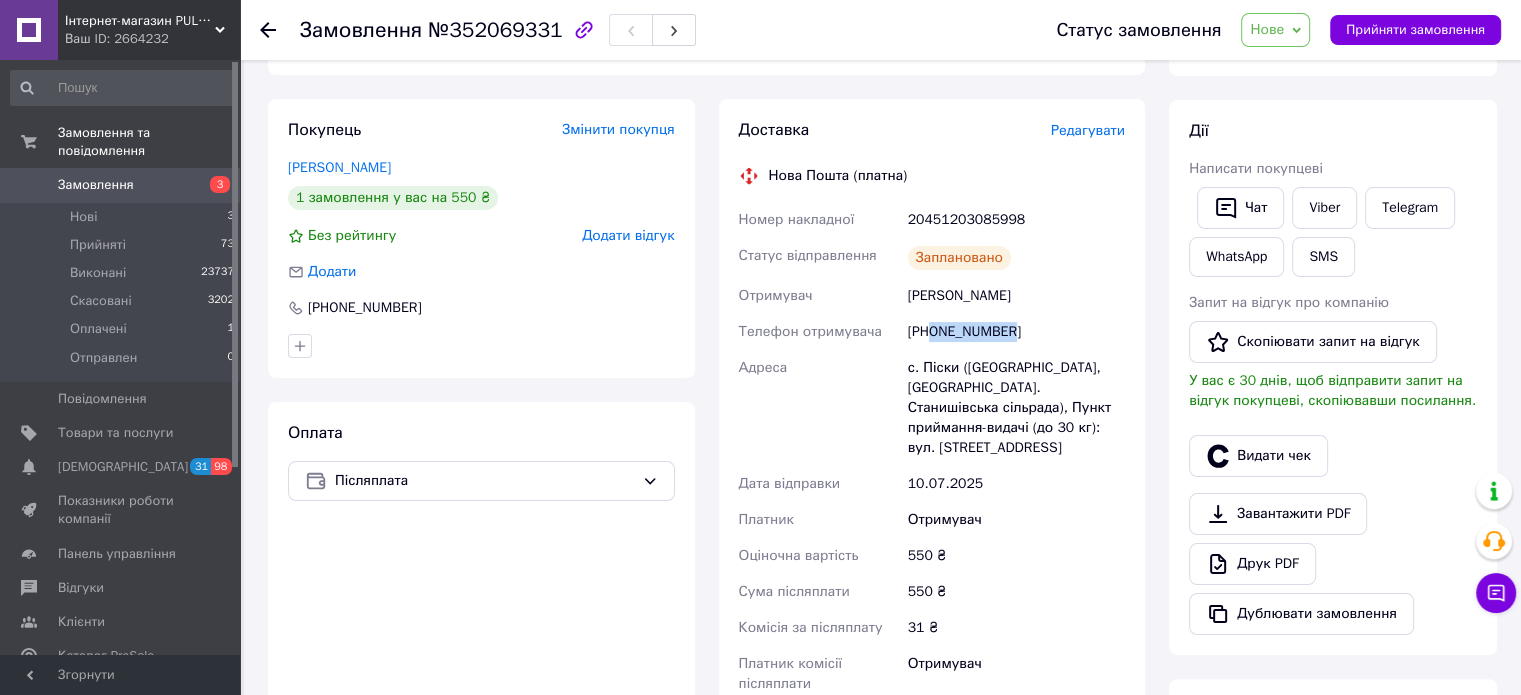 drag, startPoint x: 1010, startPoint y: 330, endPoint x: 930, endPoint y: 342, distance: 80.895 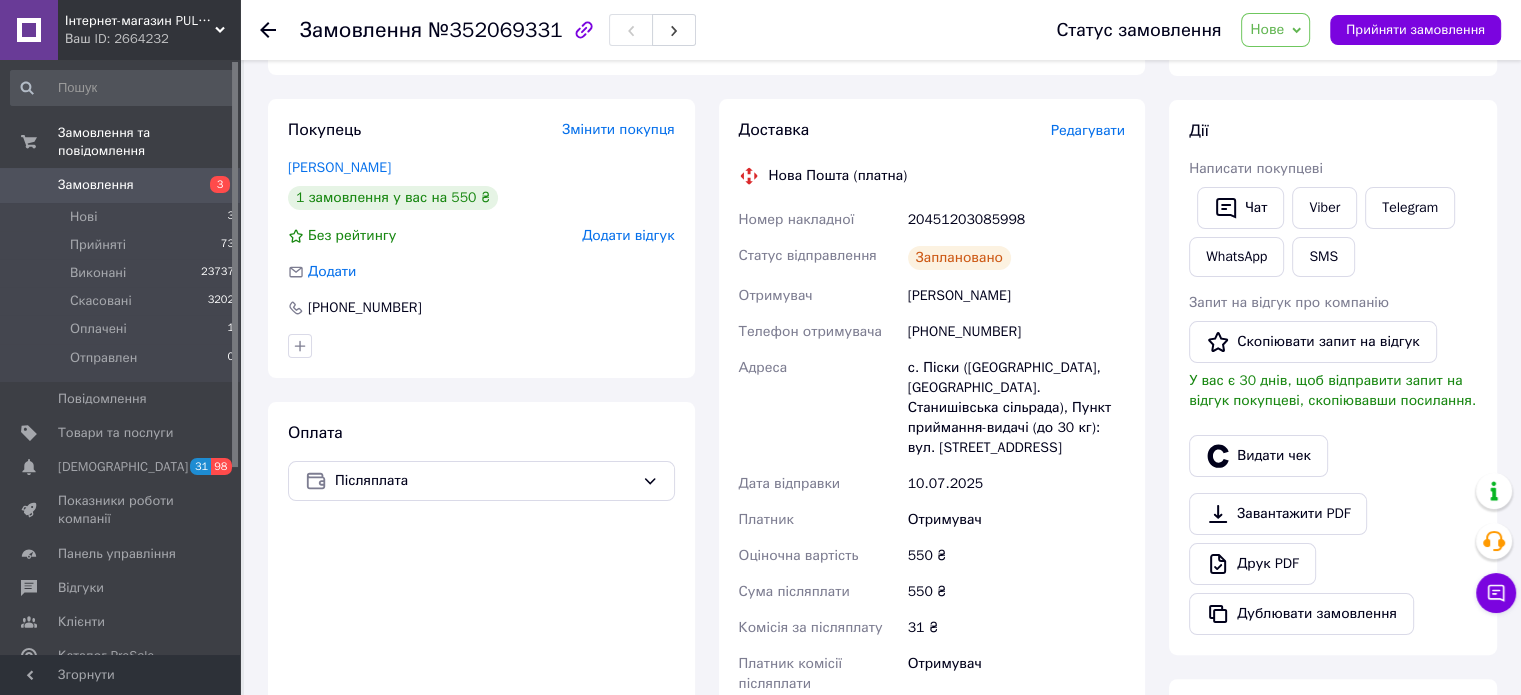 click on "Оплата Післяплата" at bounding box center [481, 608] 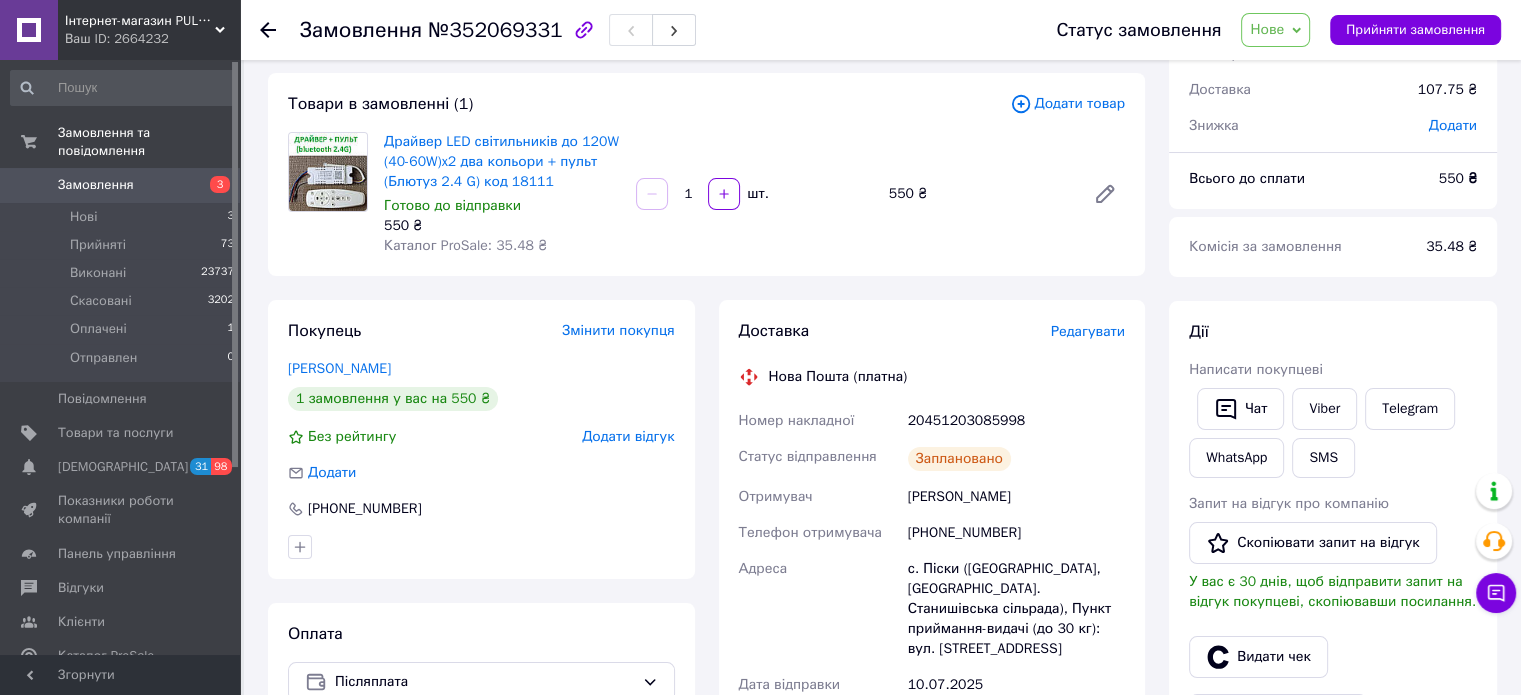 scroll, scrollTop: 100, scrollLeft: 0, axis: vertical 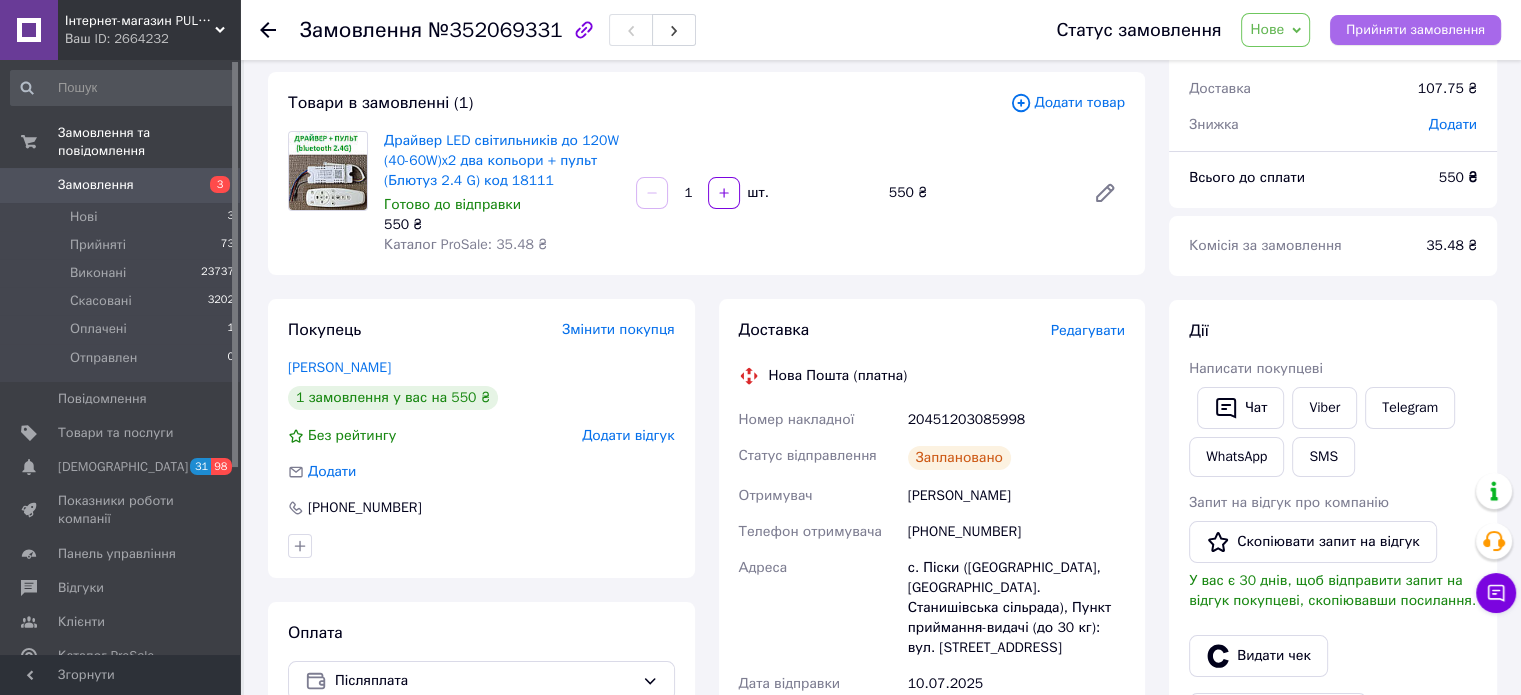 click on "Прийняти замовлення" at bounding box center [1415, 30] 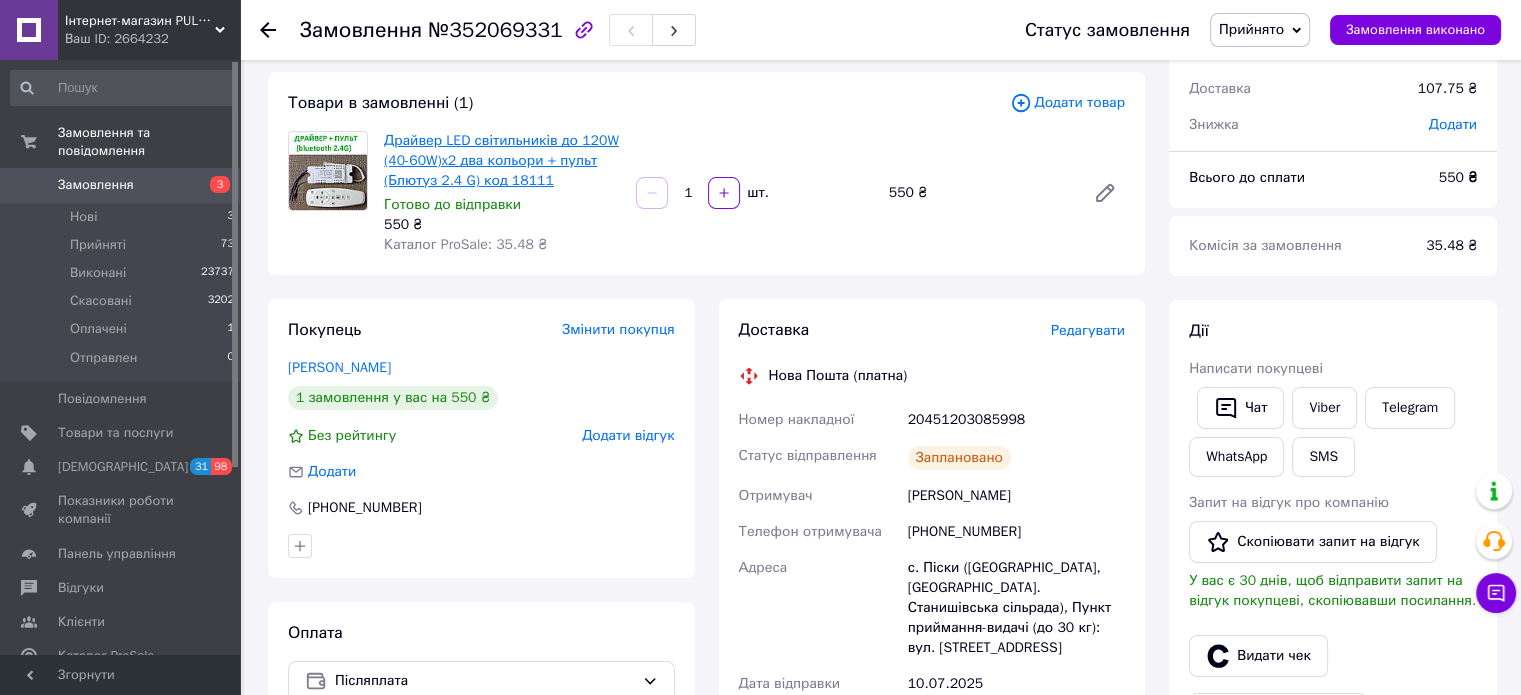 click on "Драйвер LED світильників до 120W (40-60W)x2 два кольори + пульт (Блютуз 2.4 G) код 18111" at bounding box center [501, 160] 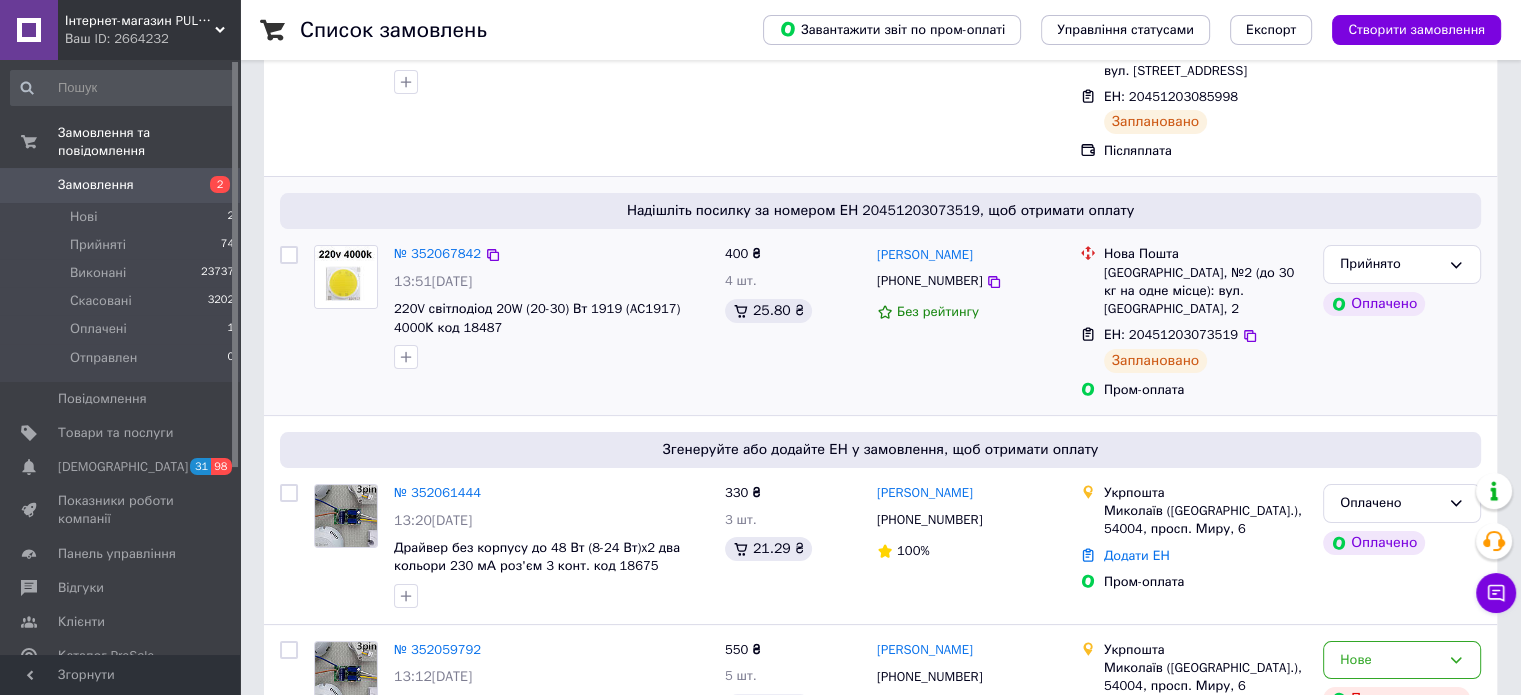 scroll, scrollTop: 300, scrollLeft: 0, axis: vertical 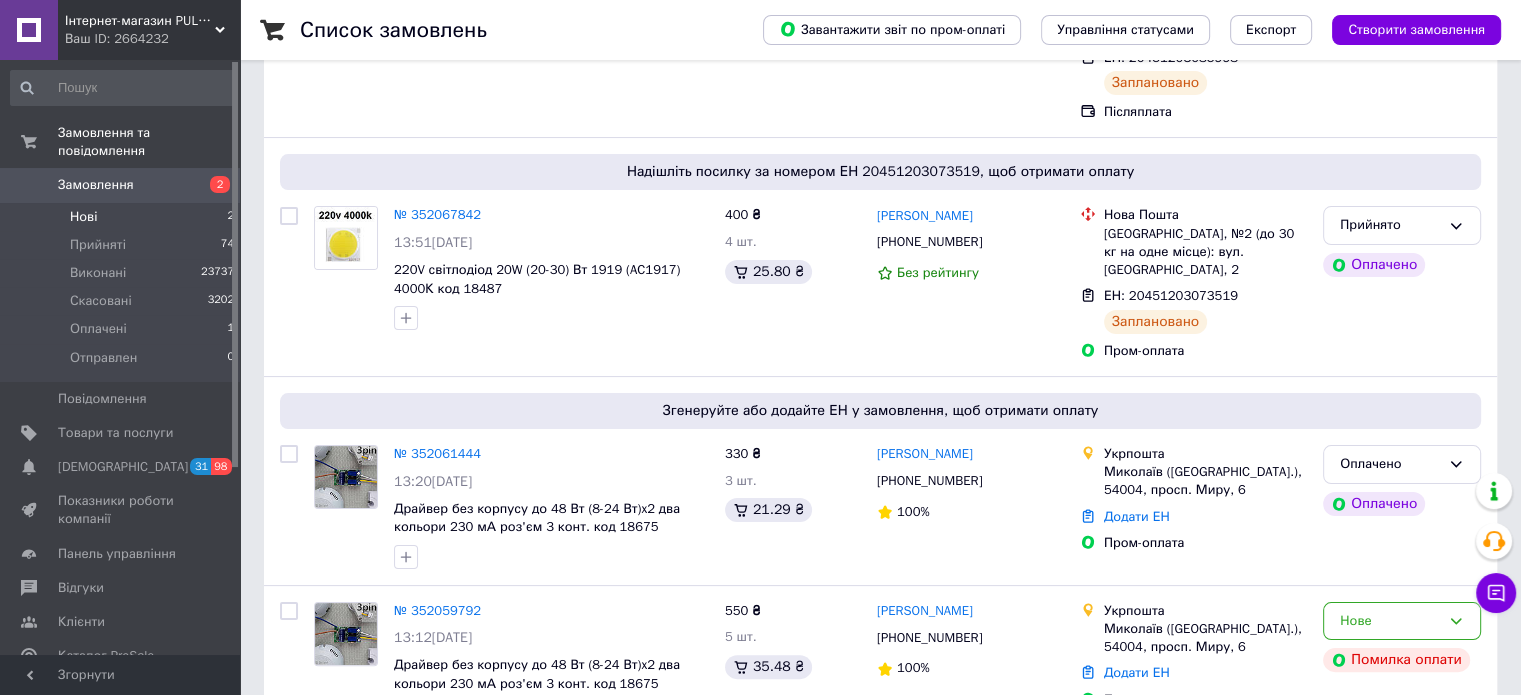 click on "Нові" at bounding box center [83, 217] 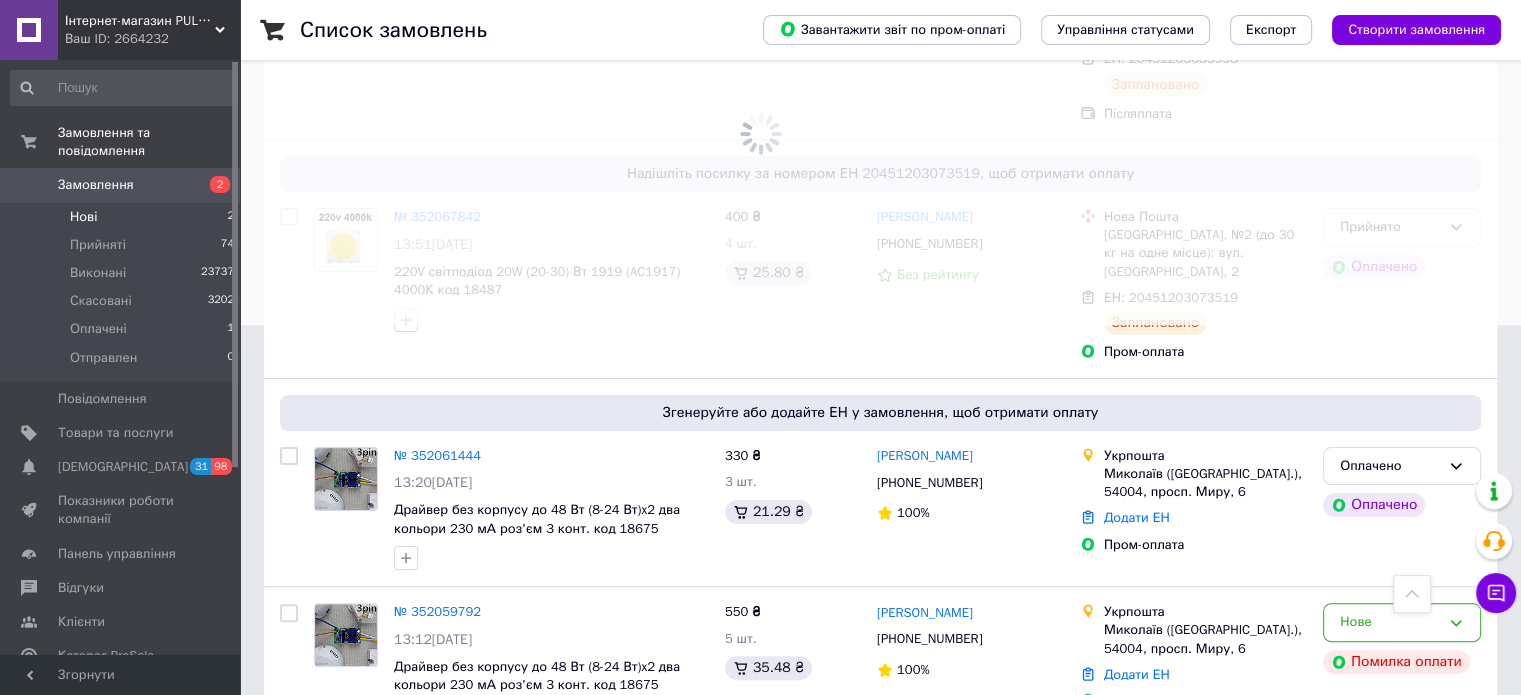scroll, scrollTop: 0, scrollLeft: 0, axis: both 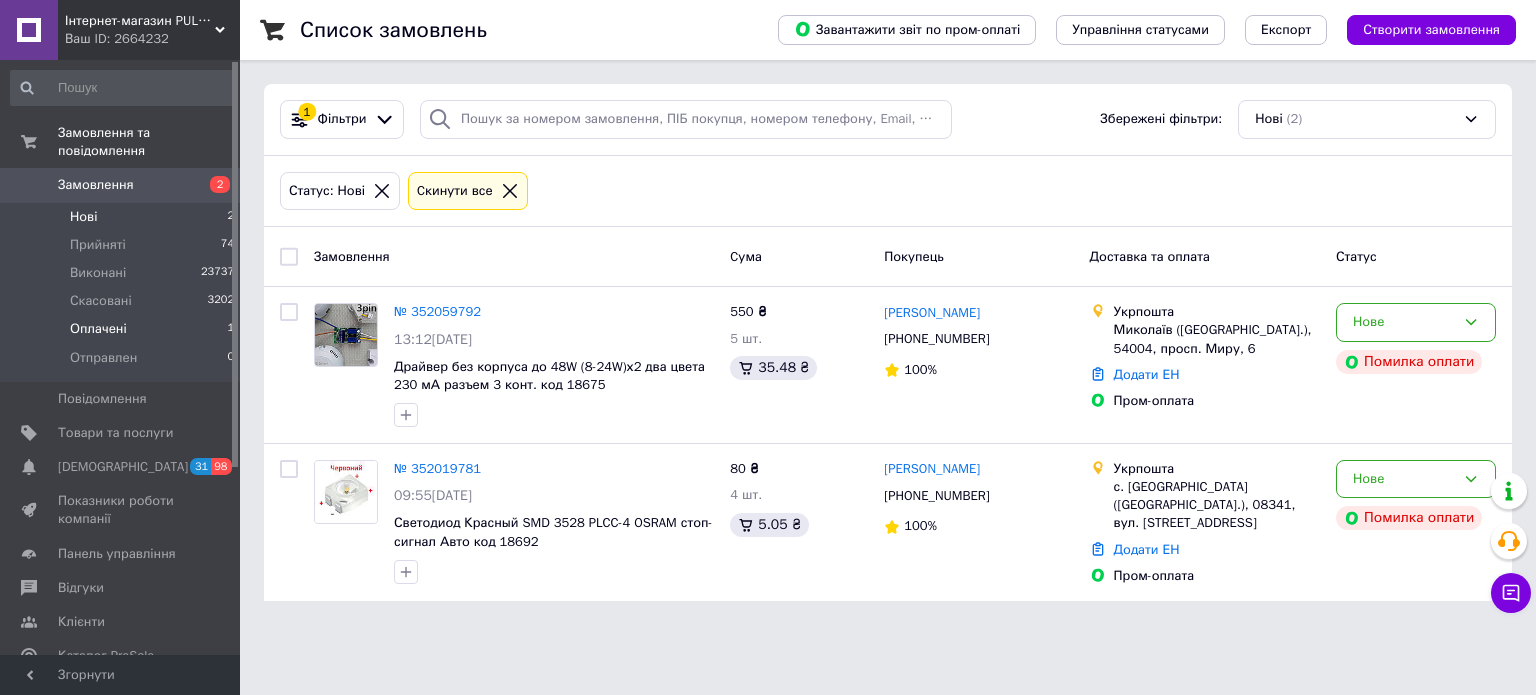 click on "Оплачені" at bounding box center (98, 329) 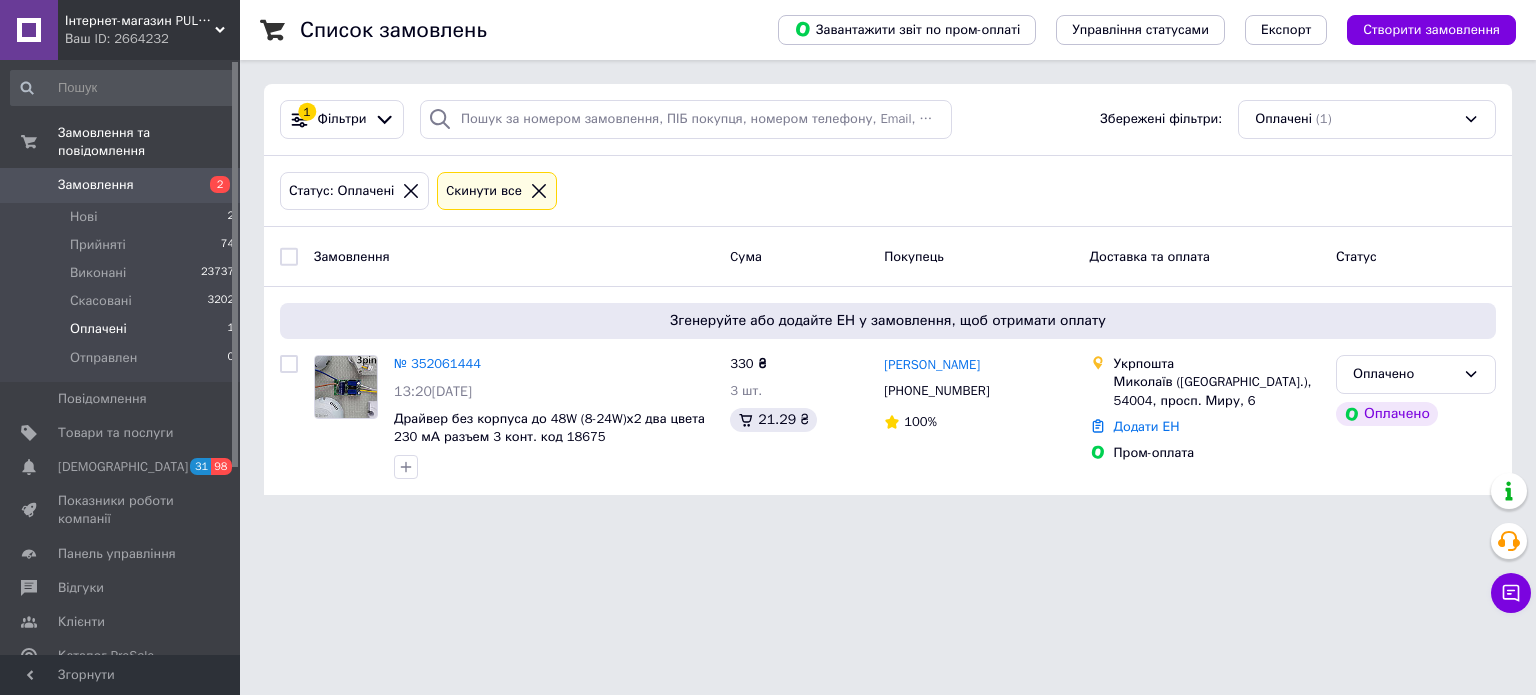 click on "Замовлення" at bounding box center [96, 185] 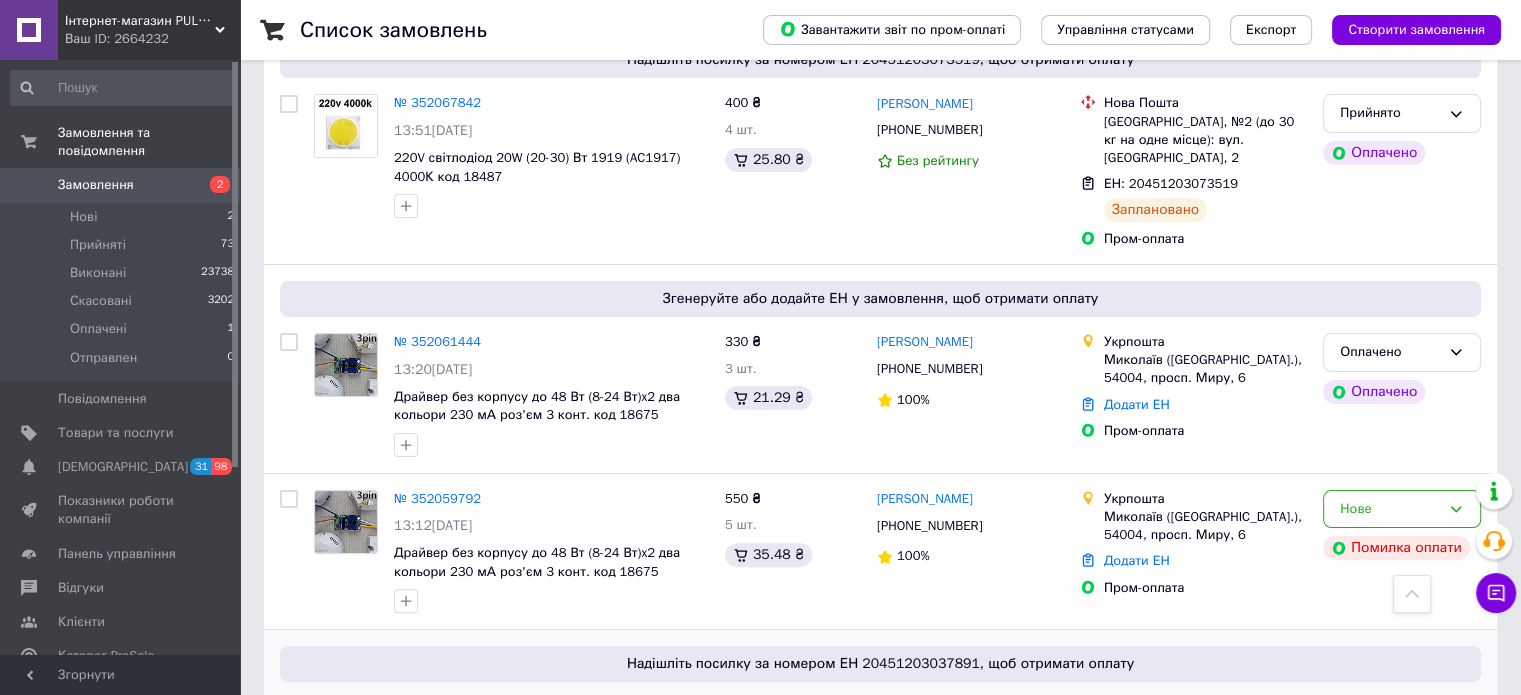 scroll, scrollTop: 400, scrollLeft: 0, axis: vertical 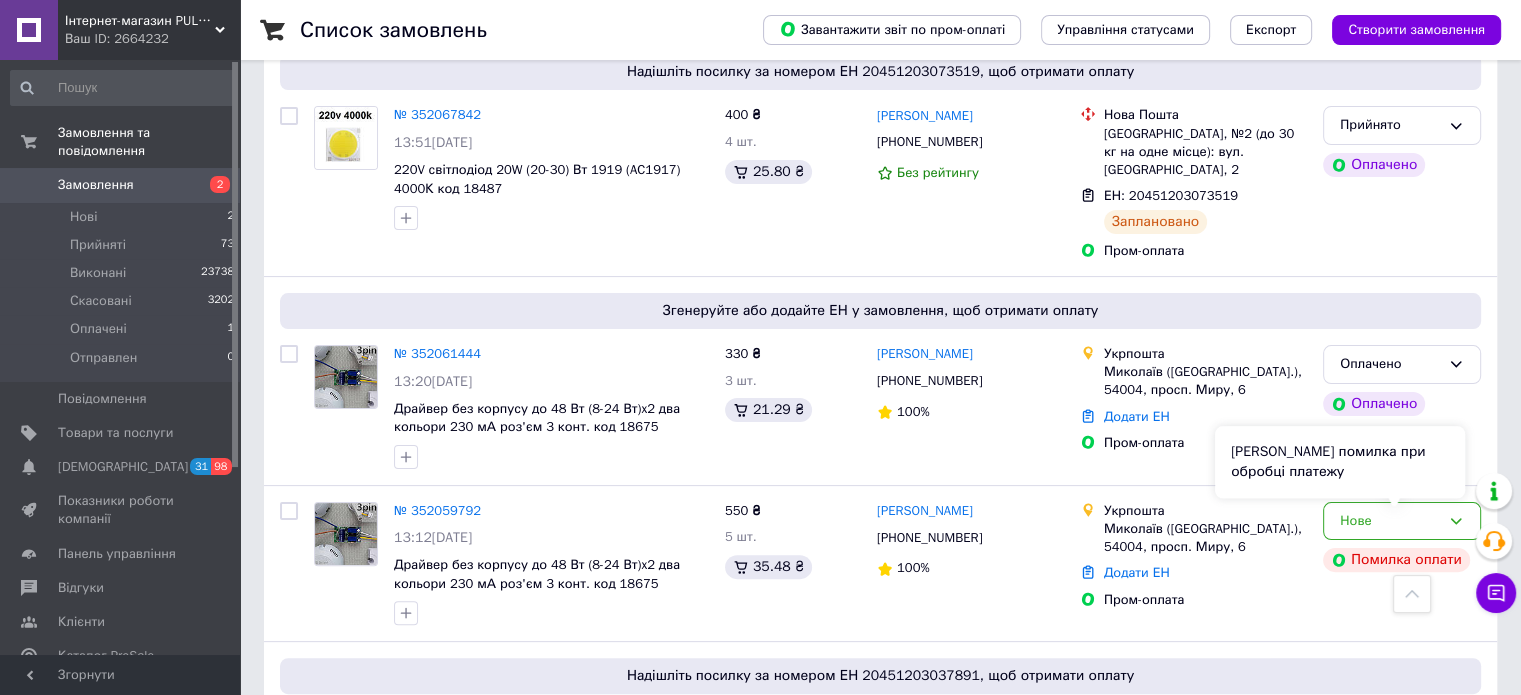 click on "[PERSON_NAME] помилка при обробці платежу" at bounding box center [1340, 462] 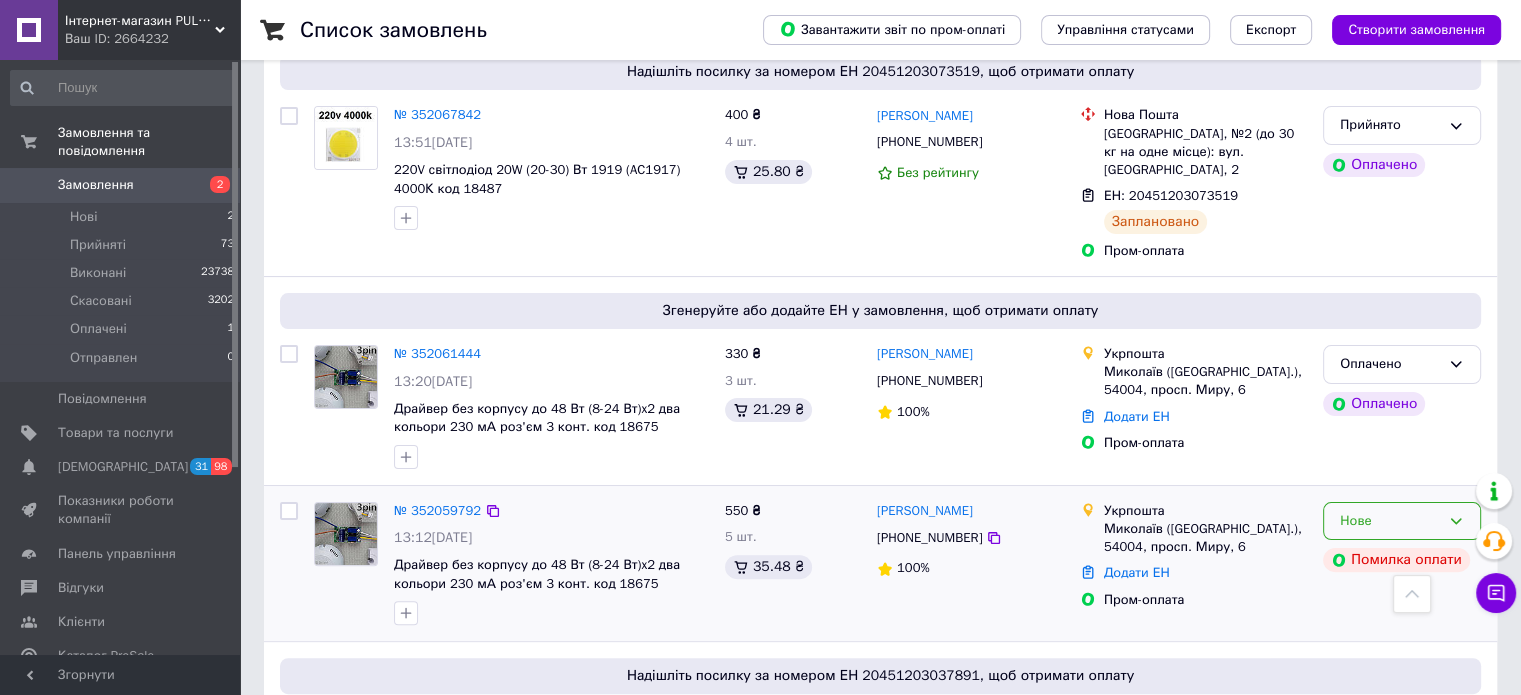 click 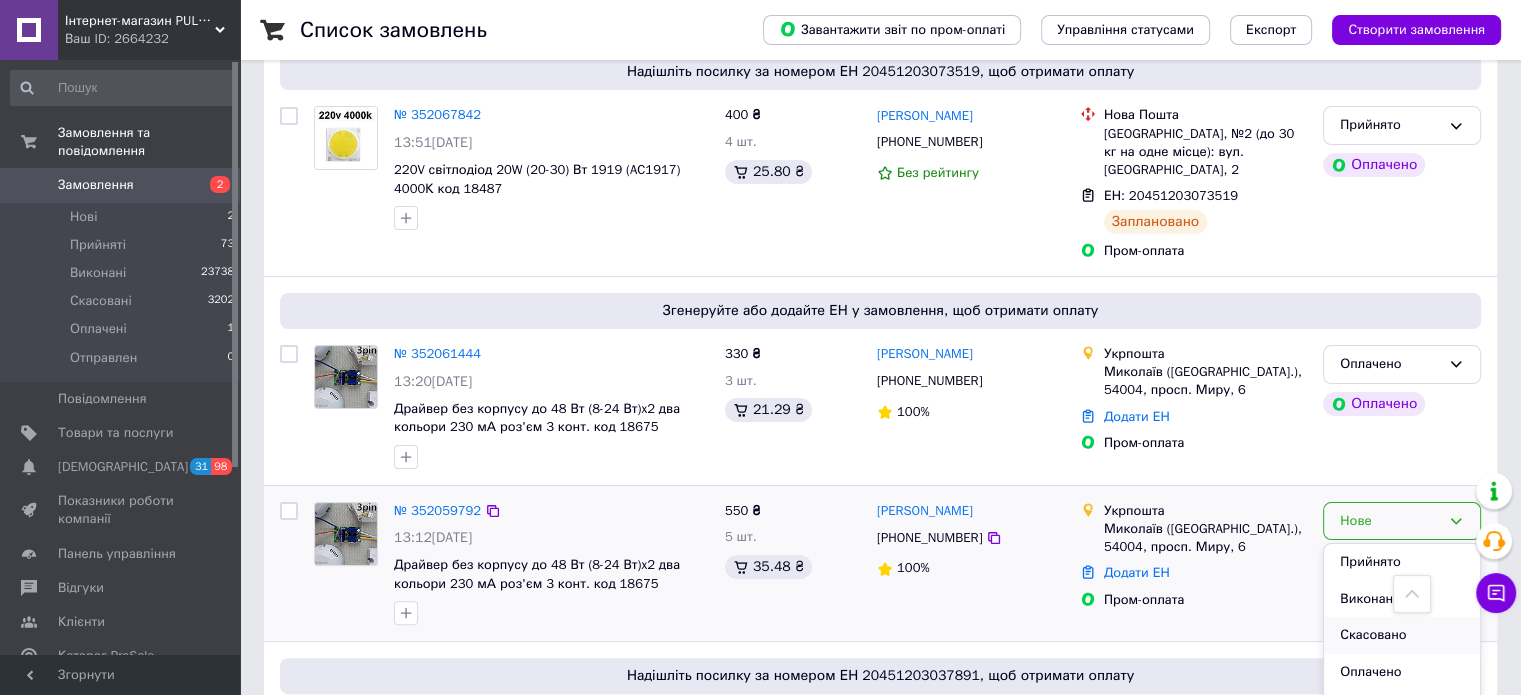 click on "Скасовано" at bounding box center [1402, 635] 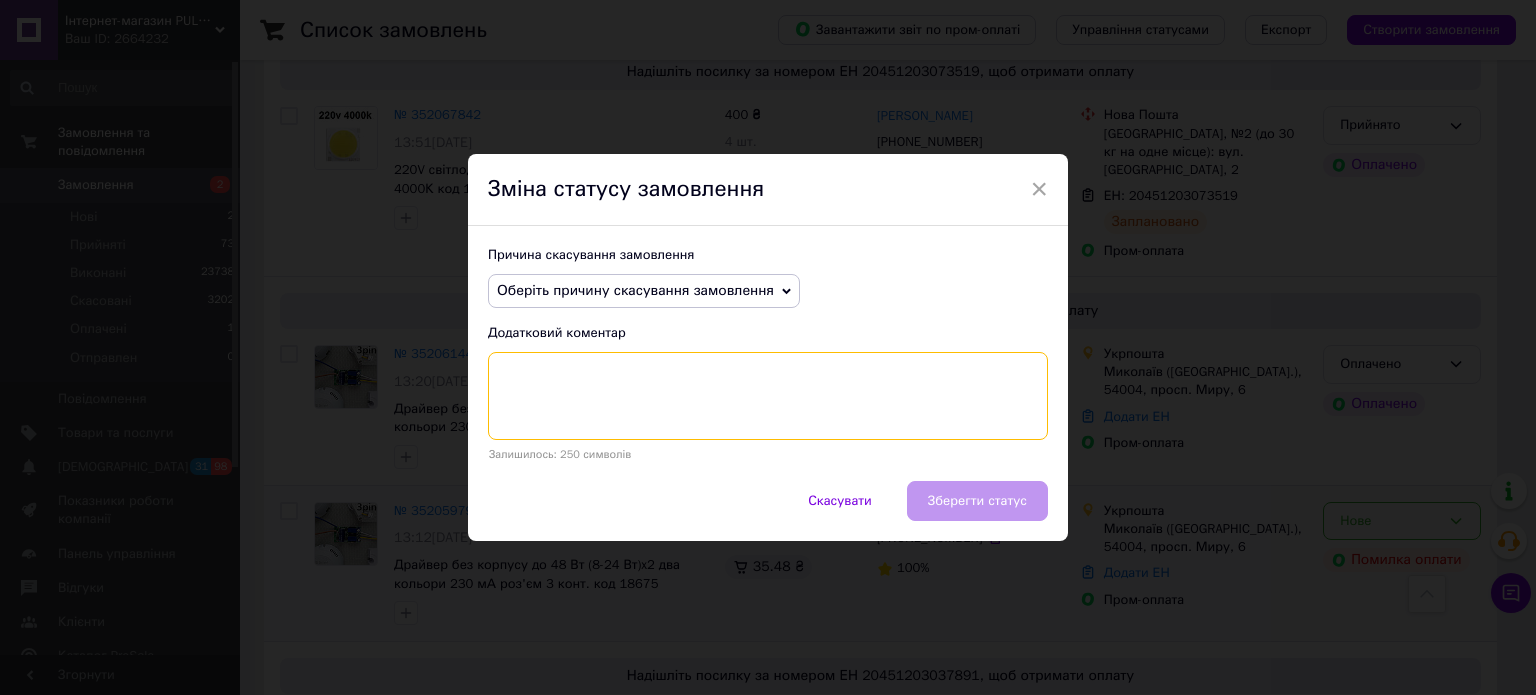 click at bounding box center (768, 396) 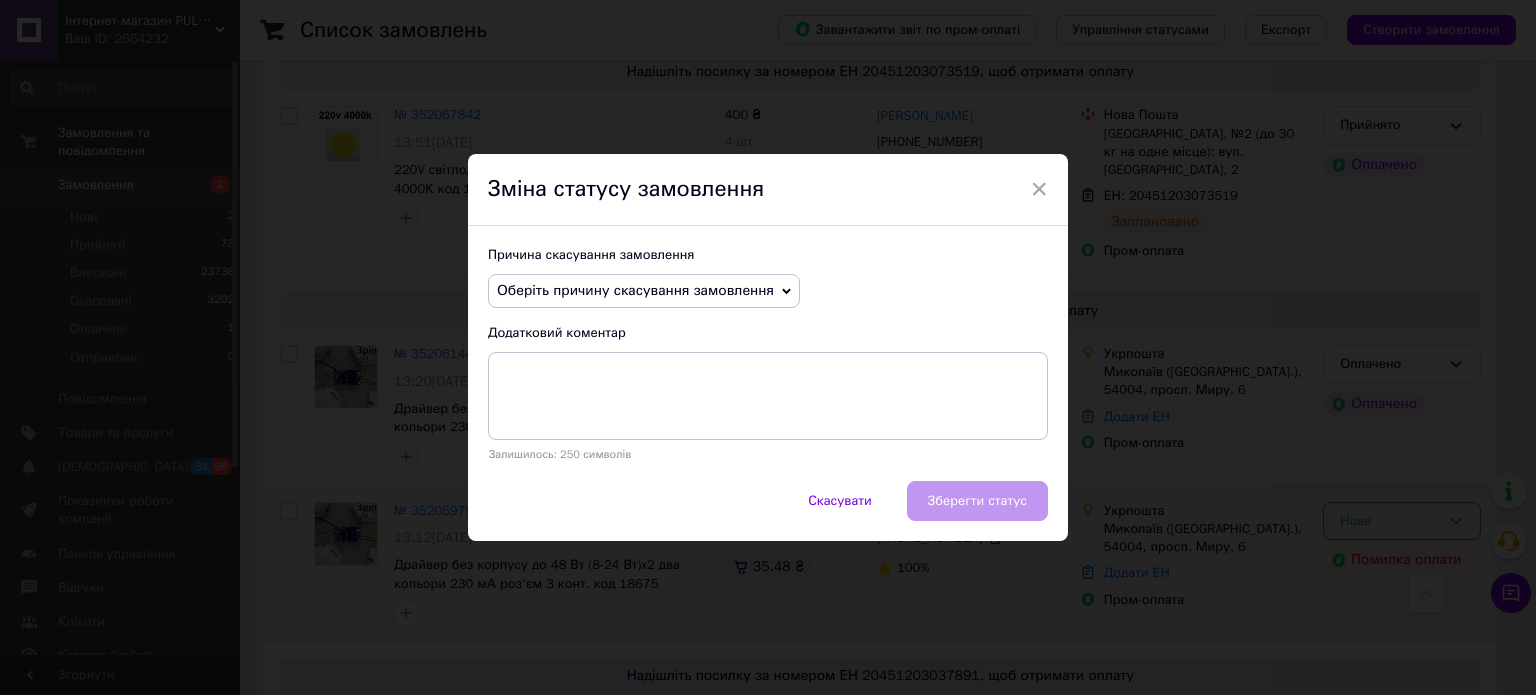 click on "Оберіть причину скасування замовлення" at bounding box center (644, 291) 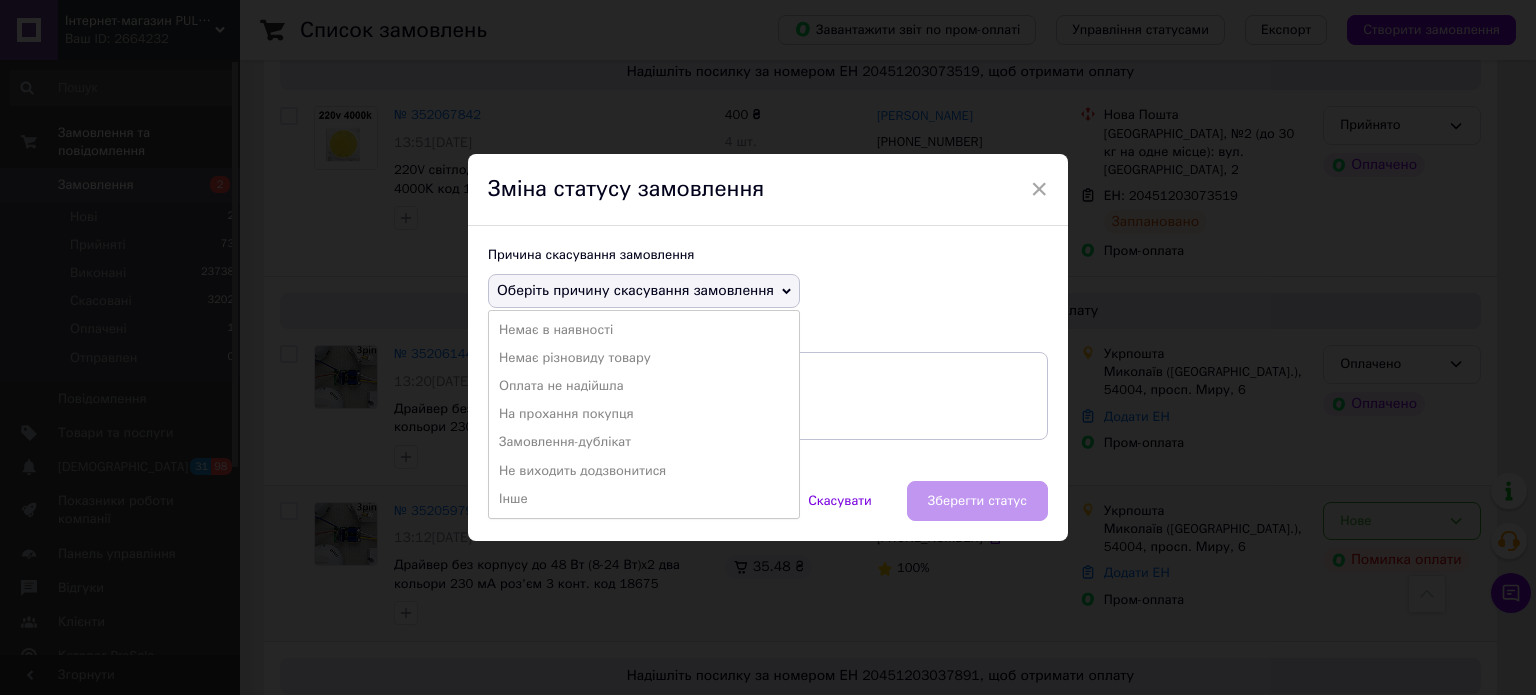 click on "Замовлення-дублікат" at bounding box center (644, 442) 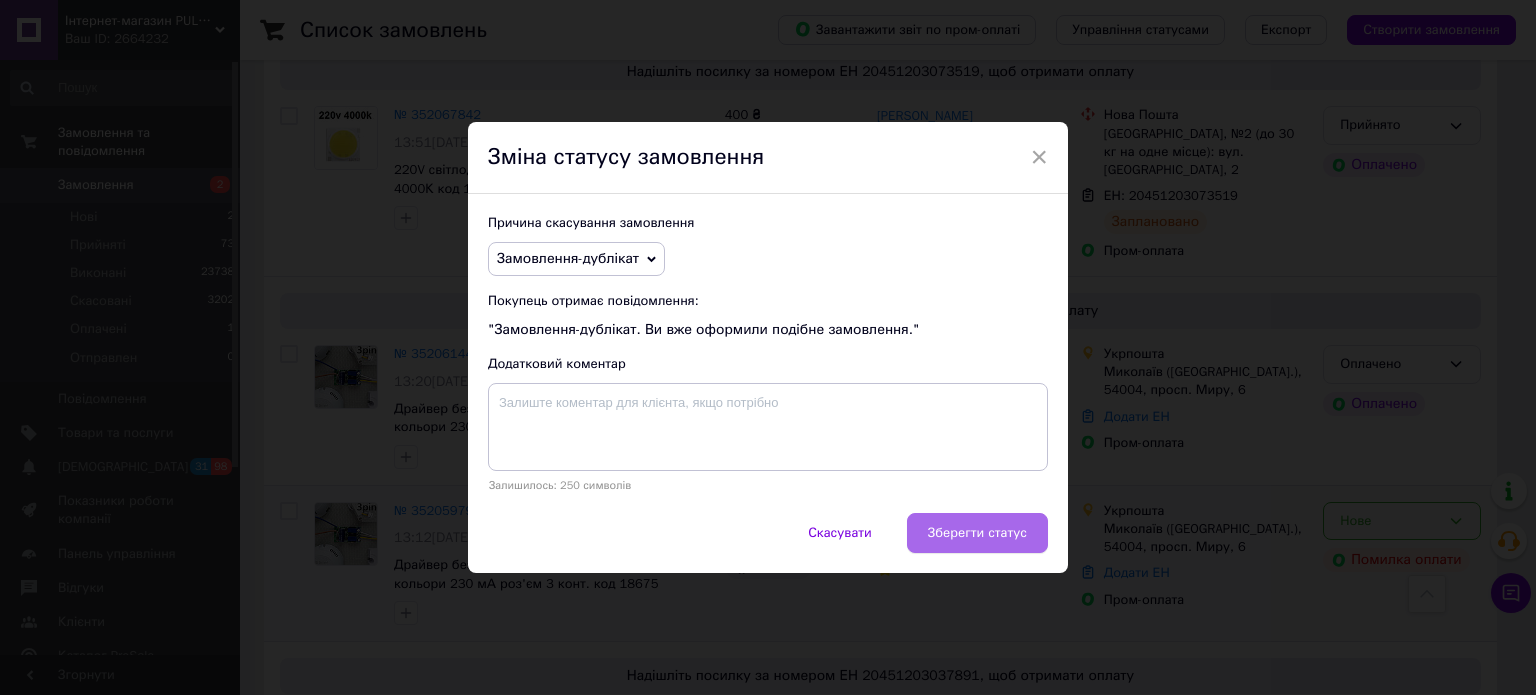 click on "Зберегти статус" at bounding box center [977, 533] 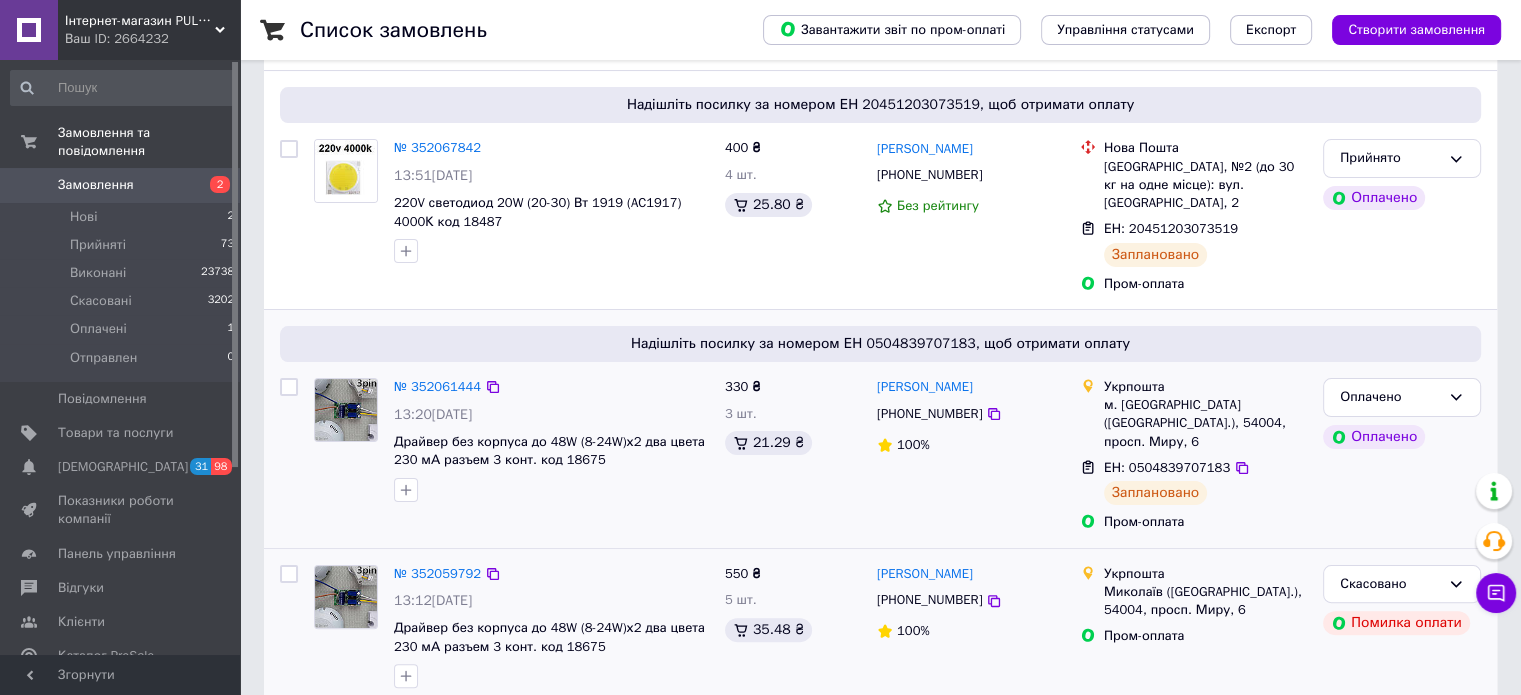 scroll, scrollTop: 400, scrollLeft: 0, axis: vertical 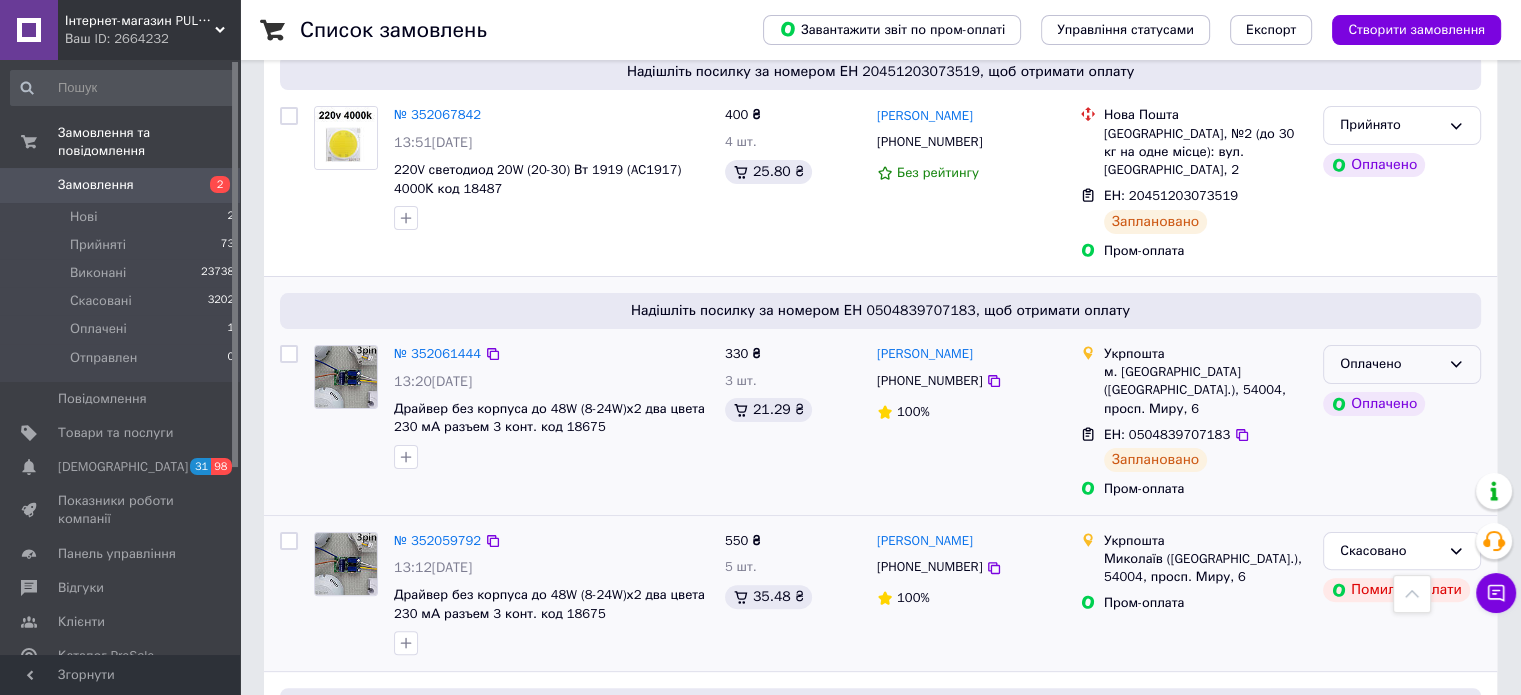 click 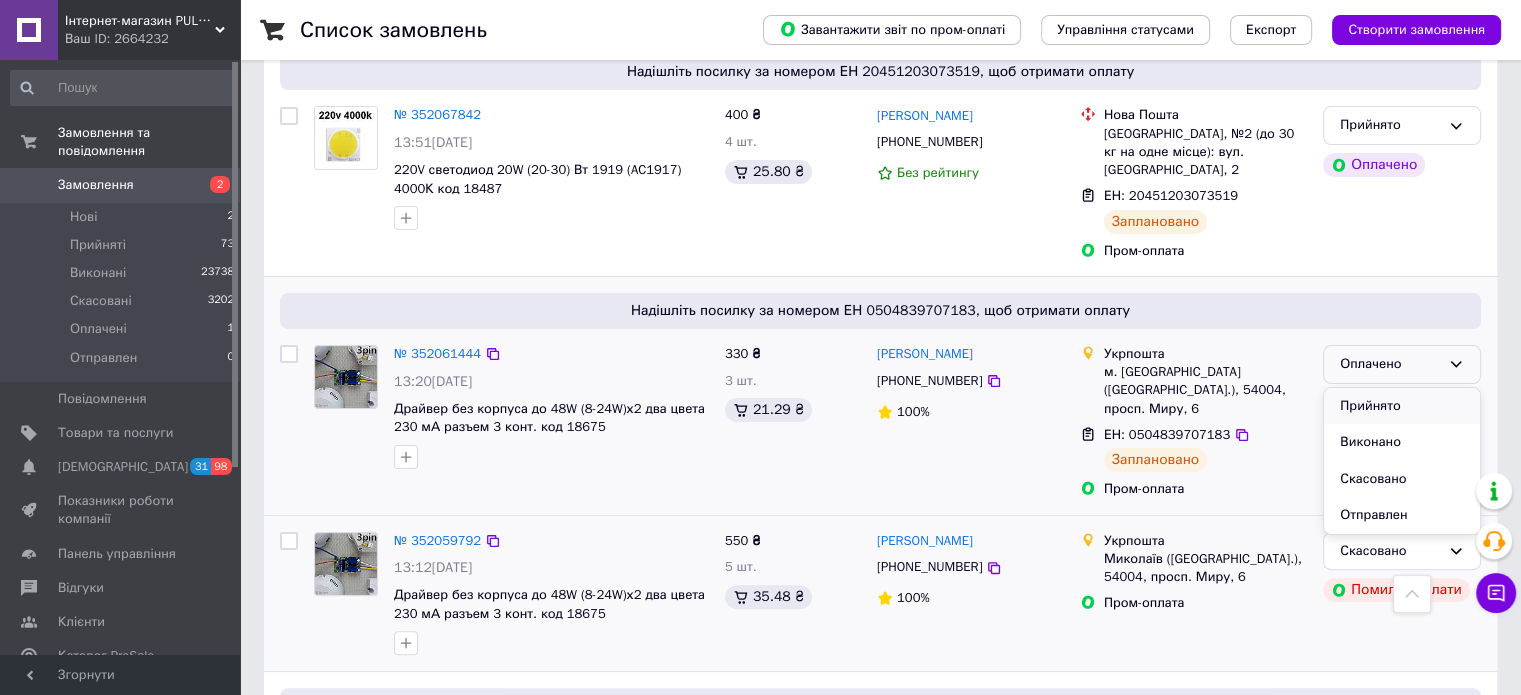 click on "Прийнято" at bounding box center [1402, 406] 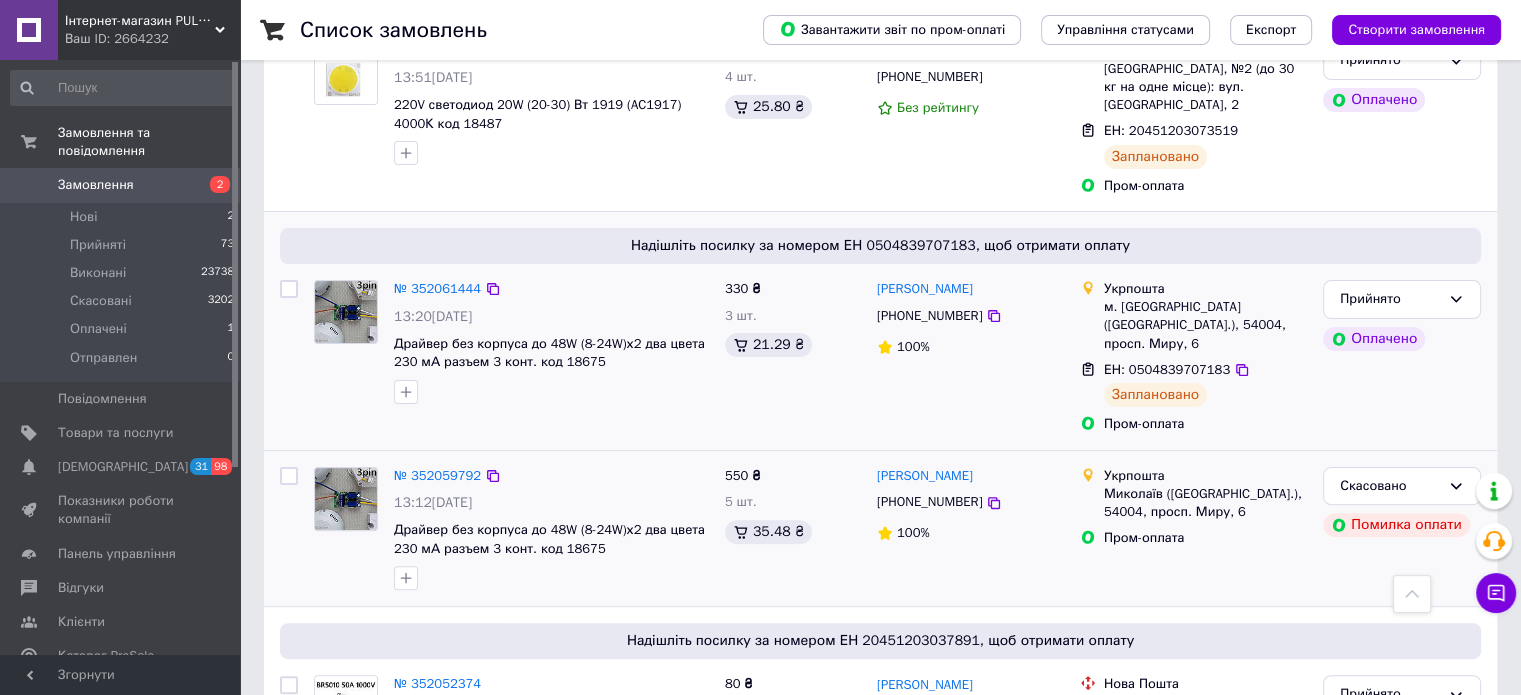 scroll, scrollTop: 500, scrollLeft: 0, axis: vertical 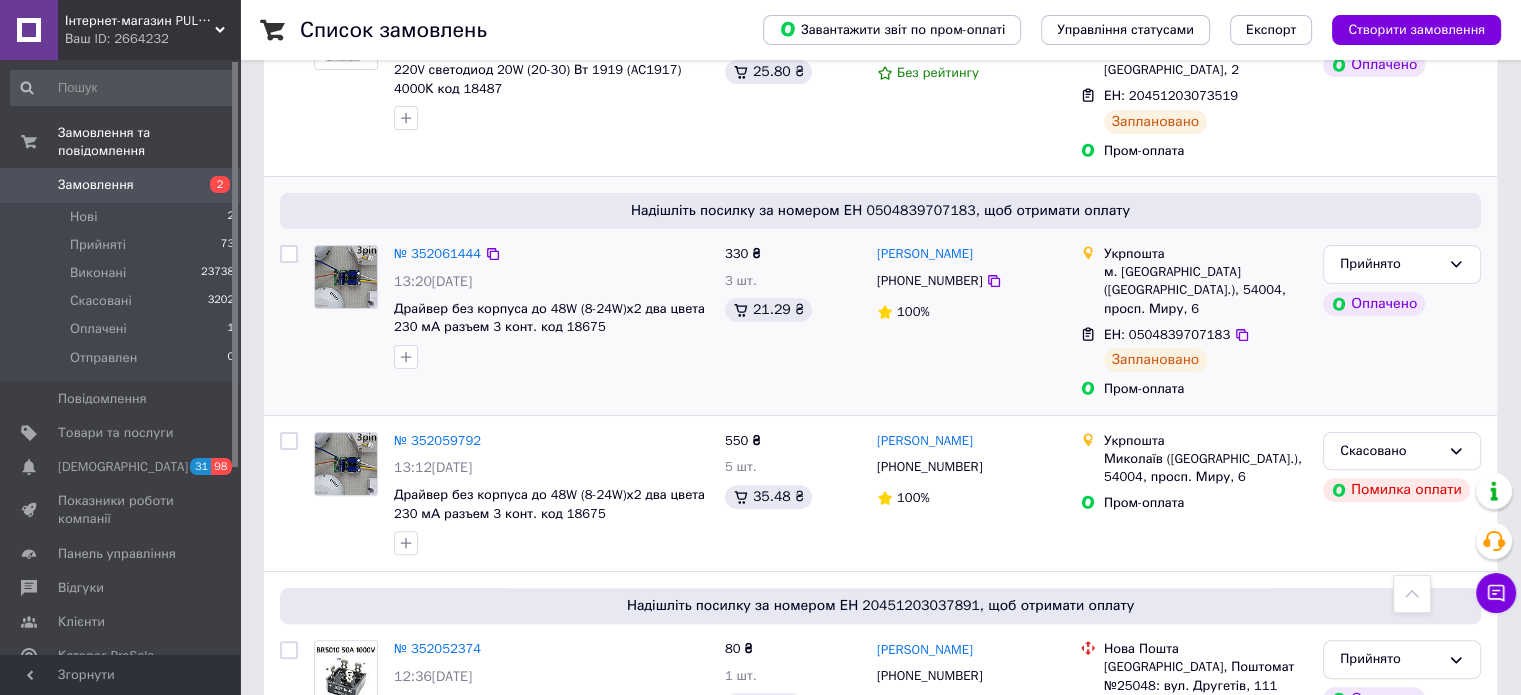 click on "Замовлення" at bounding box center (96, 185) 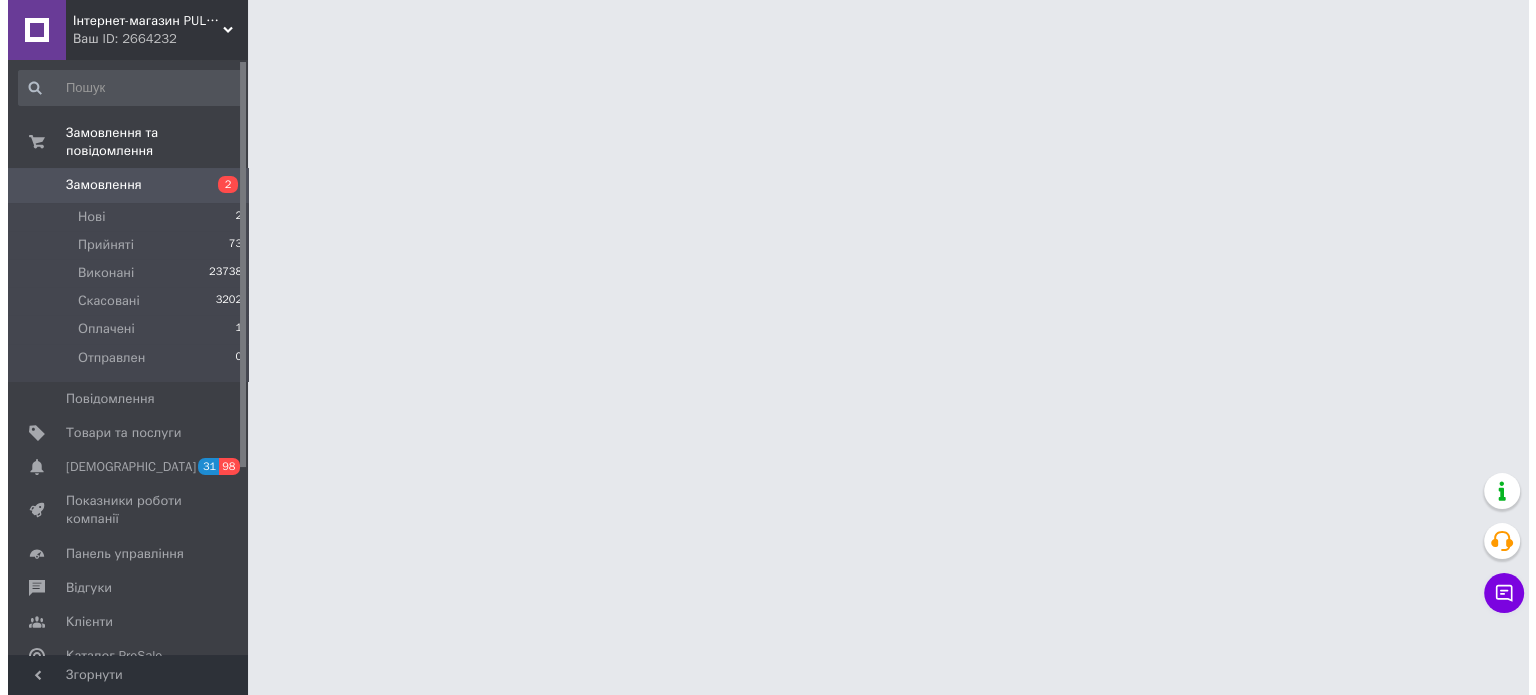 scroll, scrollTop: 0, scrollLeft: 0, axis: both 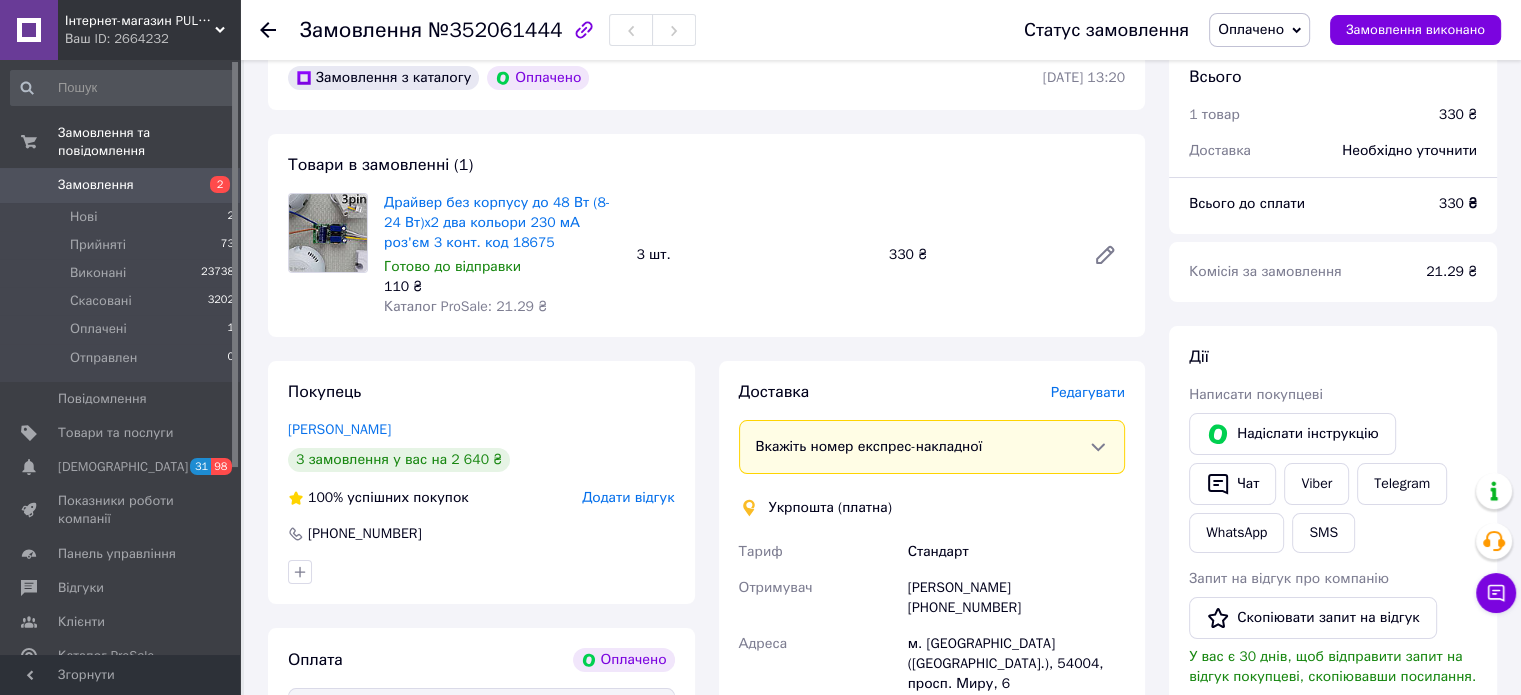 click on "Редагувати" at bounding box center [1088, 392] 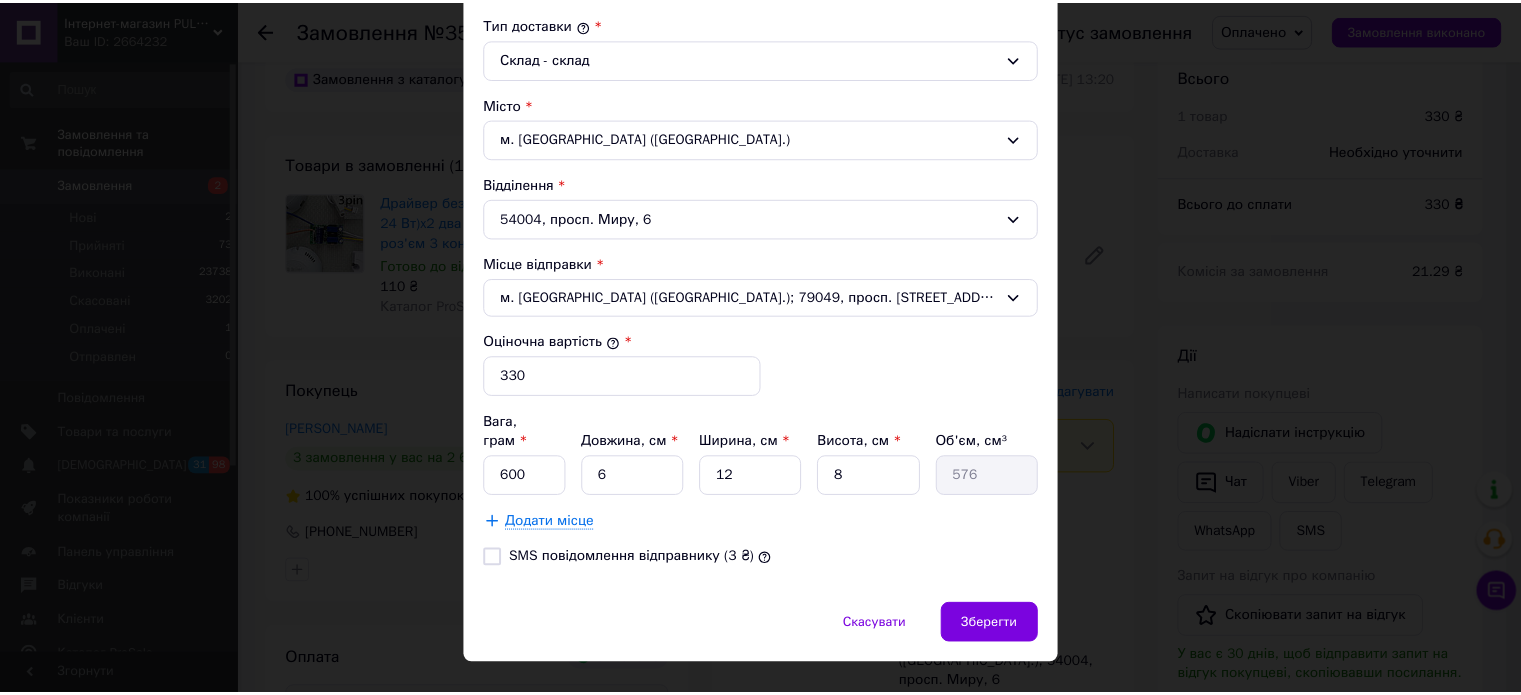 scroll, scrollTop: 551, scrollLeft: 0, axis: vertical 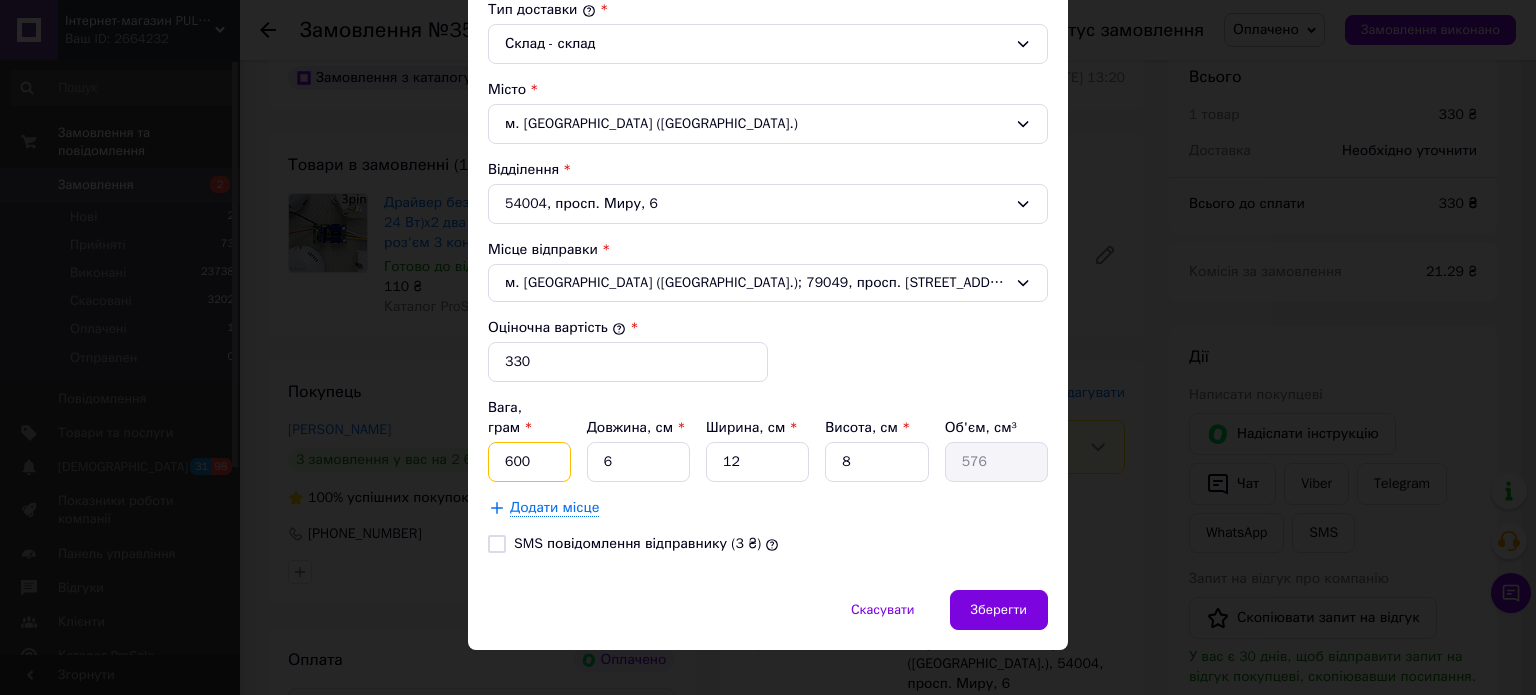 click on "600" at bounding box center (529, 462) 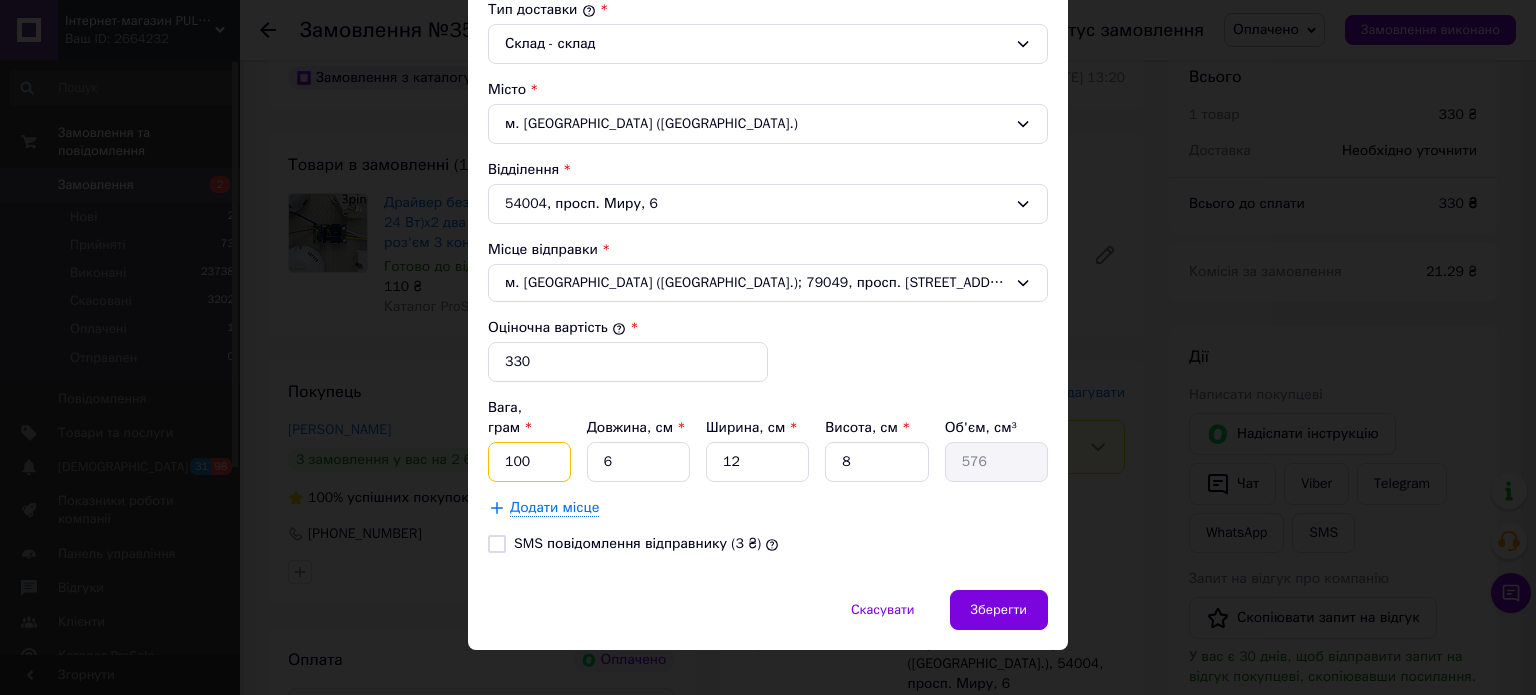 type on "100" 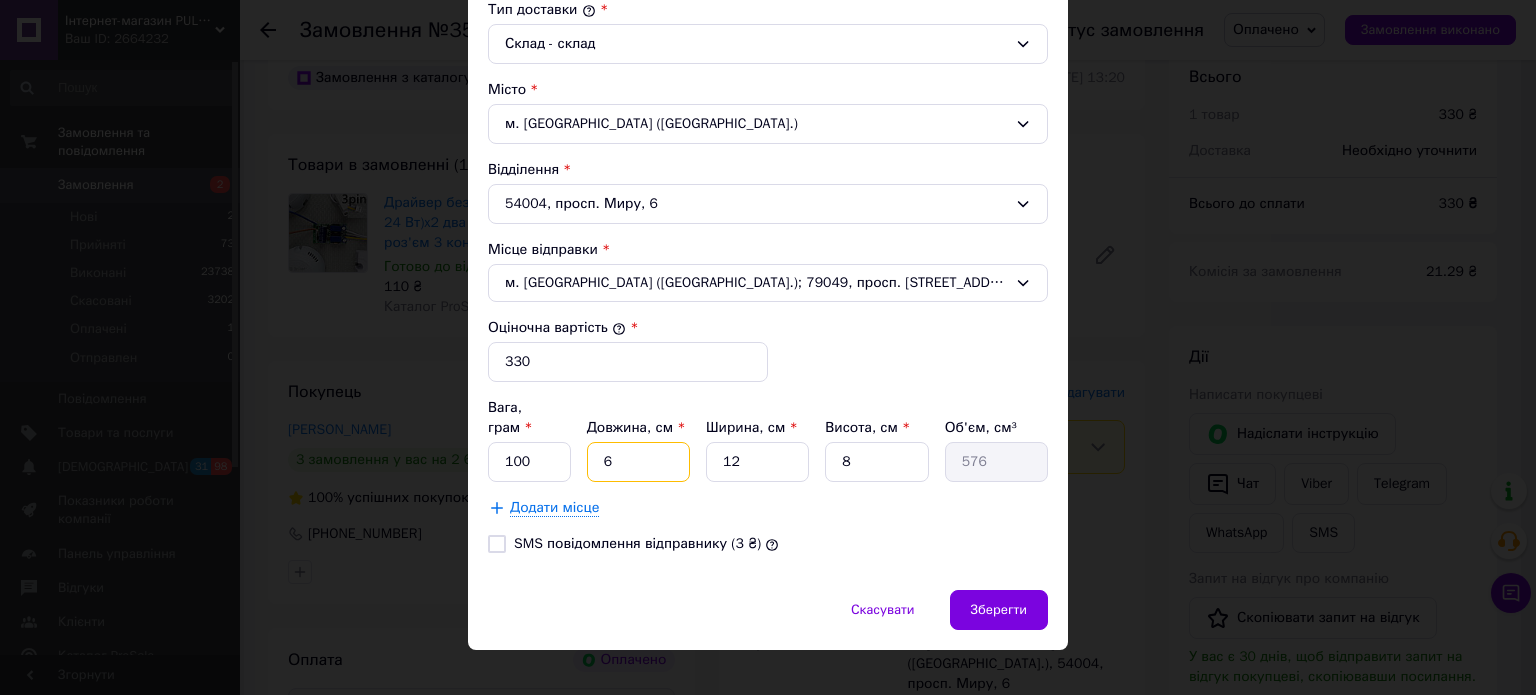 click on "6" at bounding box center (638, 462) 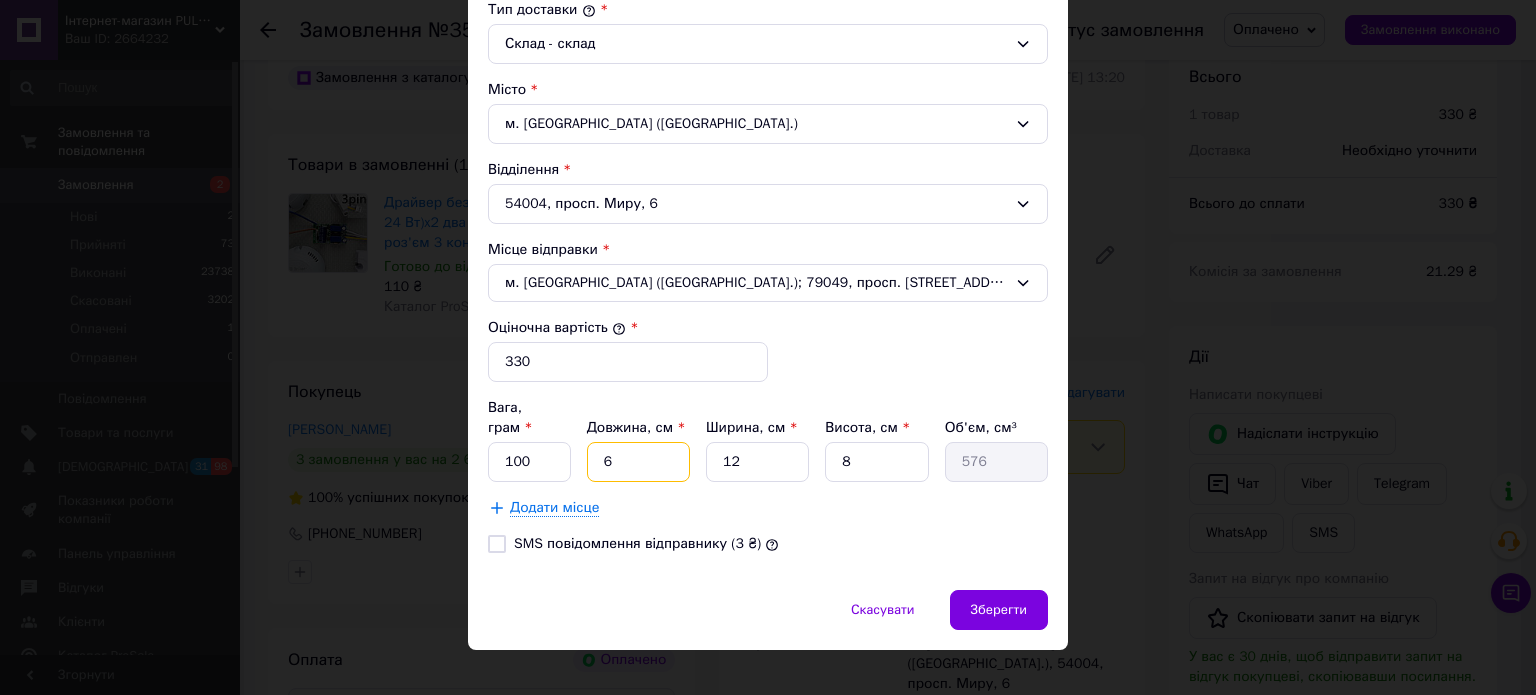 type on "66" 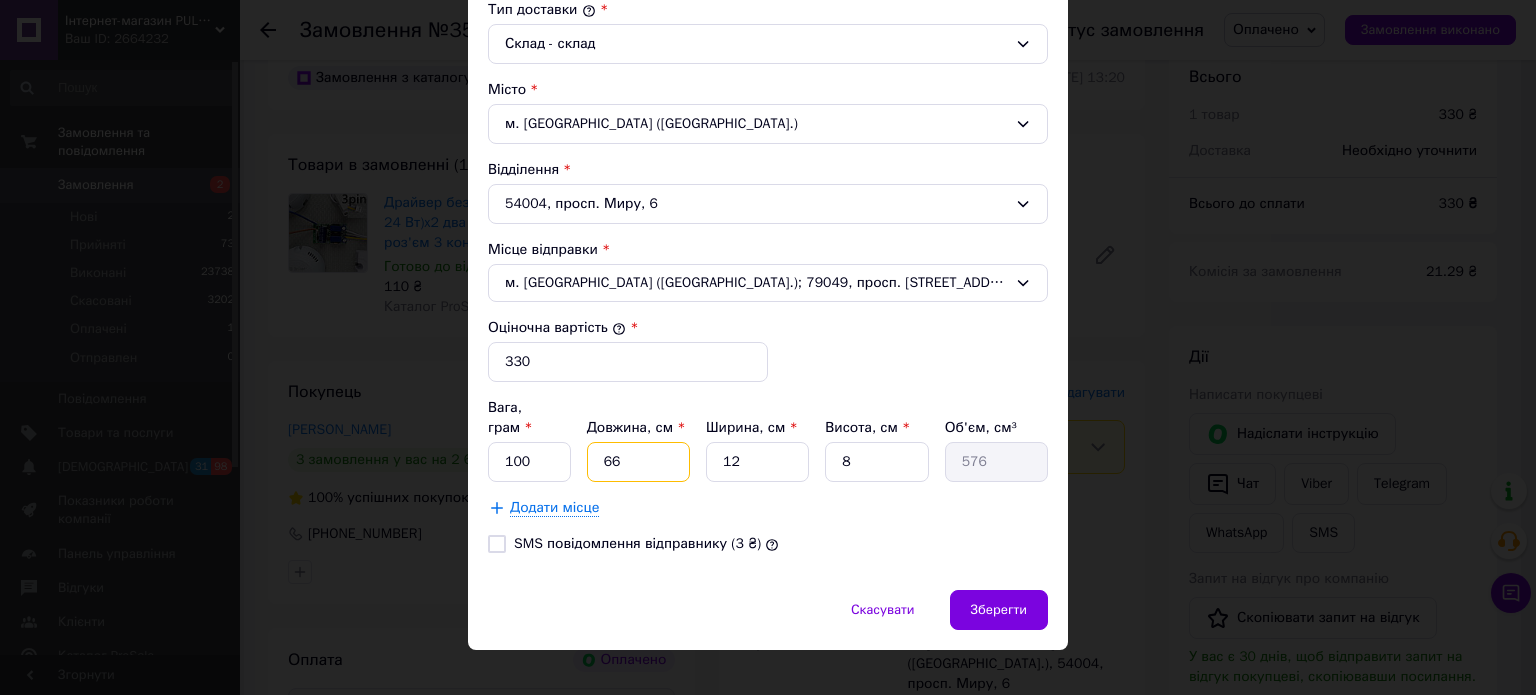 type on "6336" 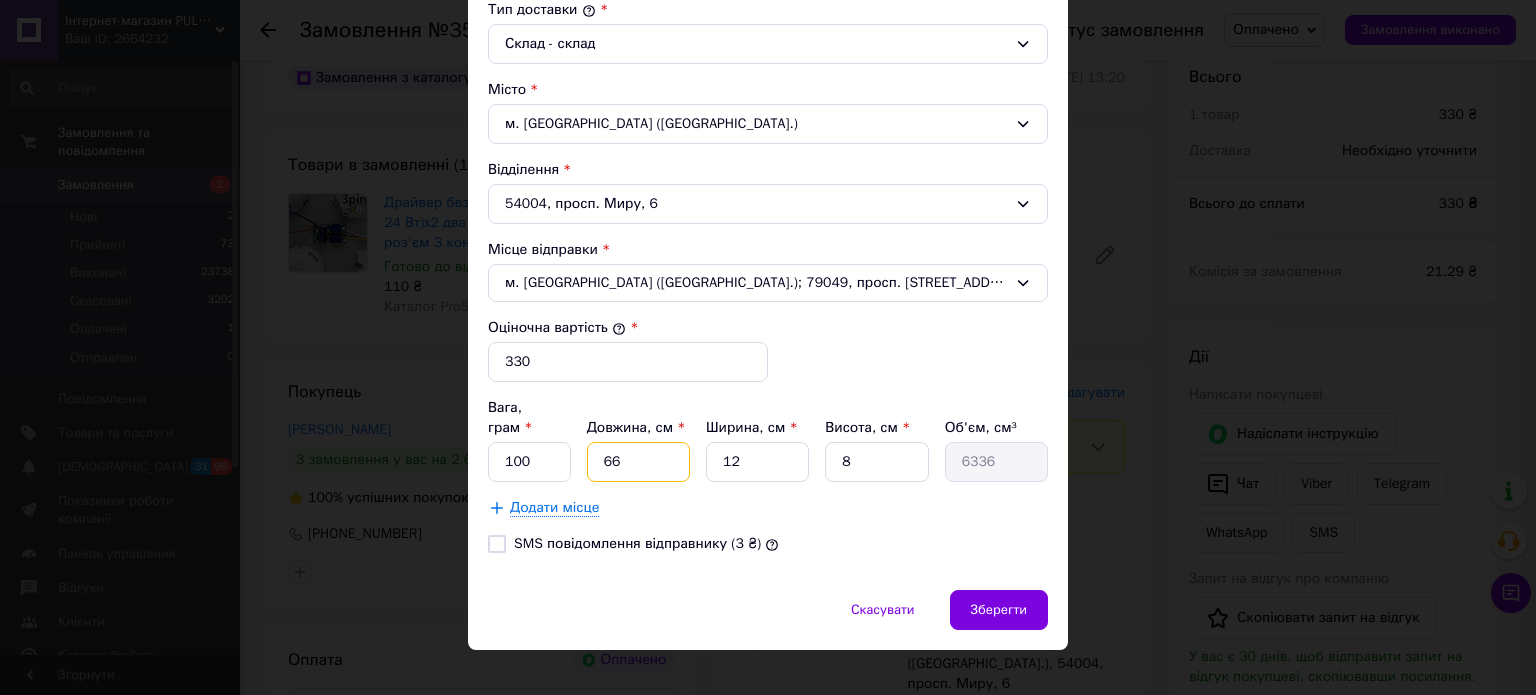 type on "6" 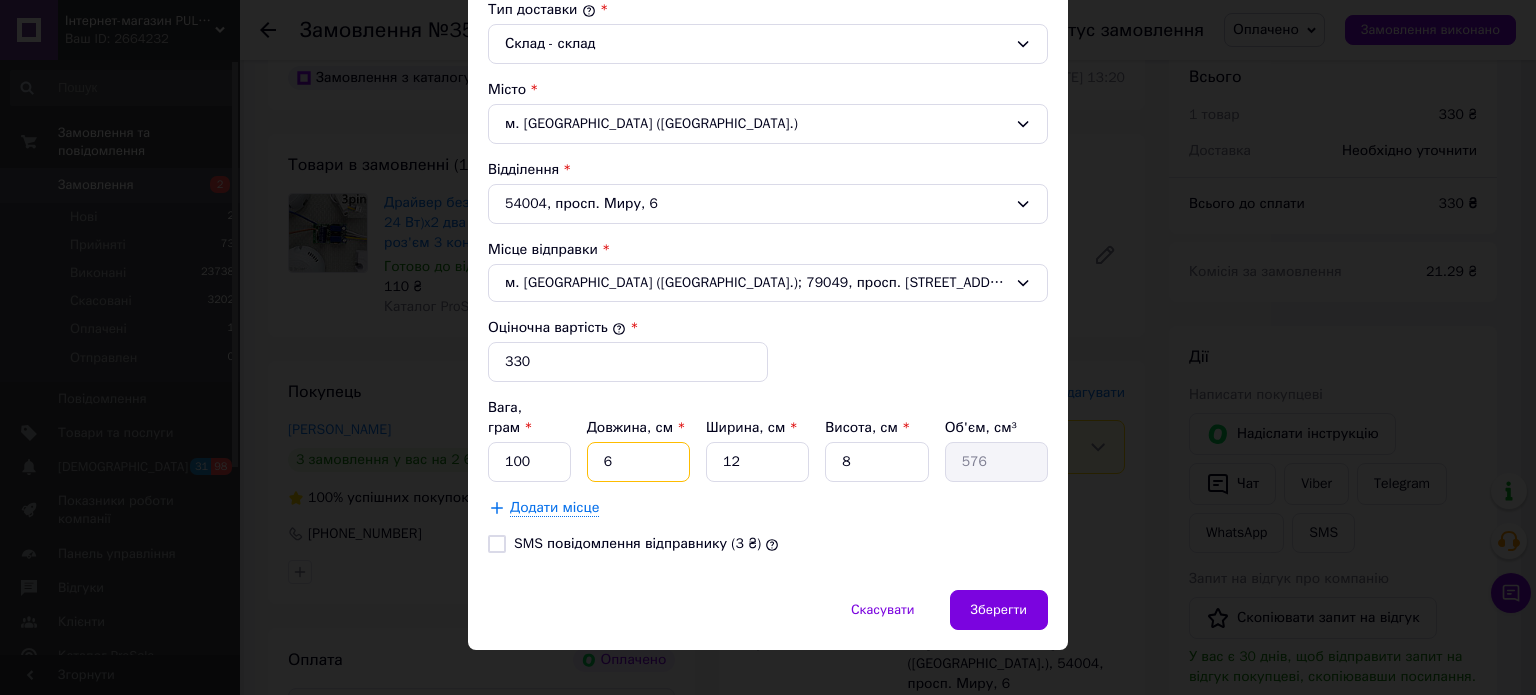 type on "16" 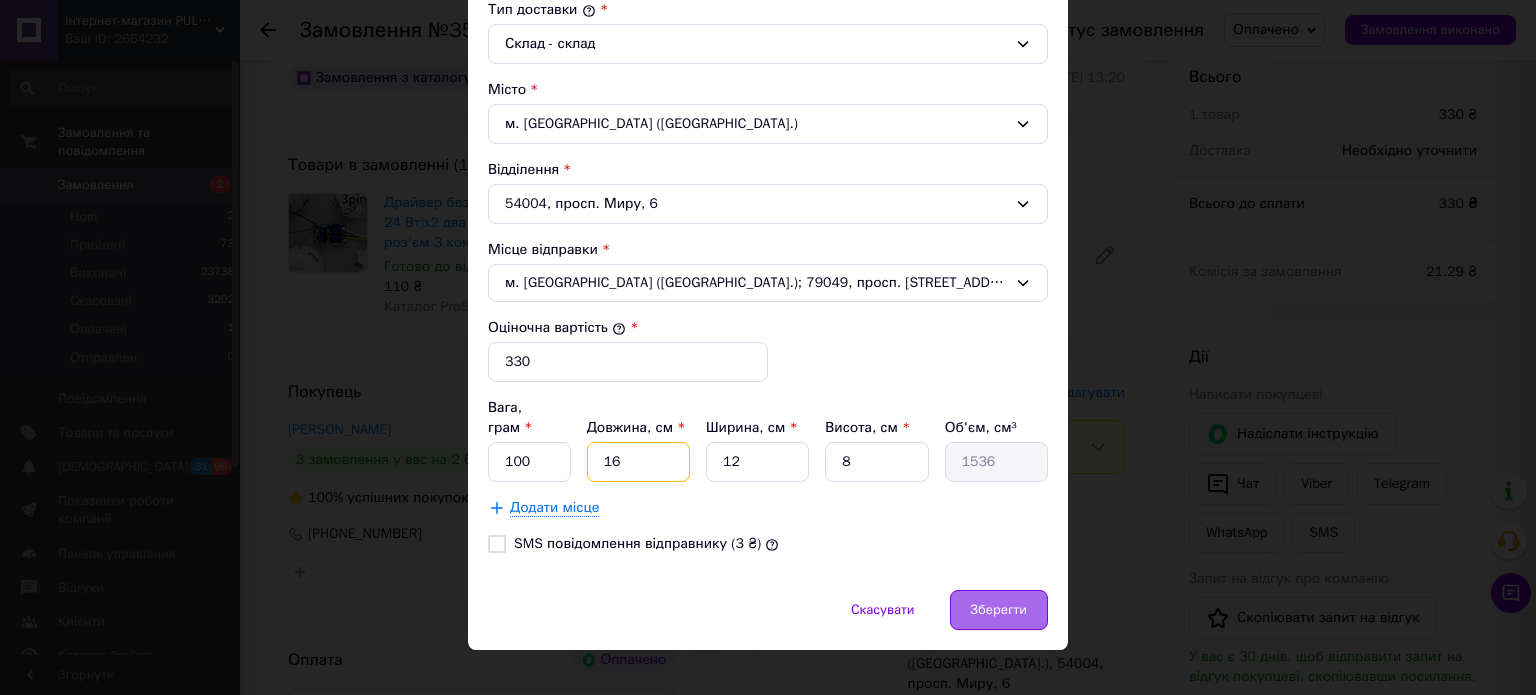 type on "16" 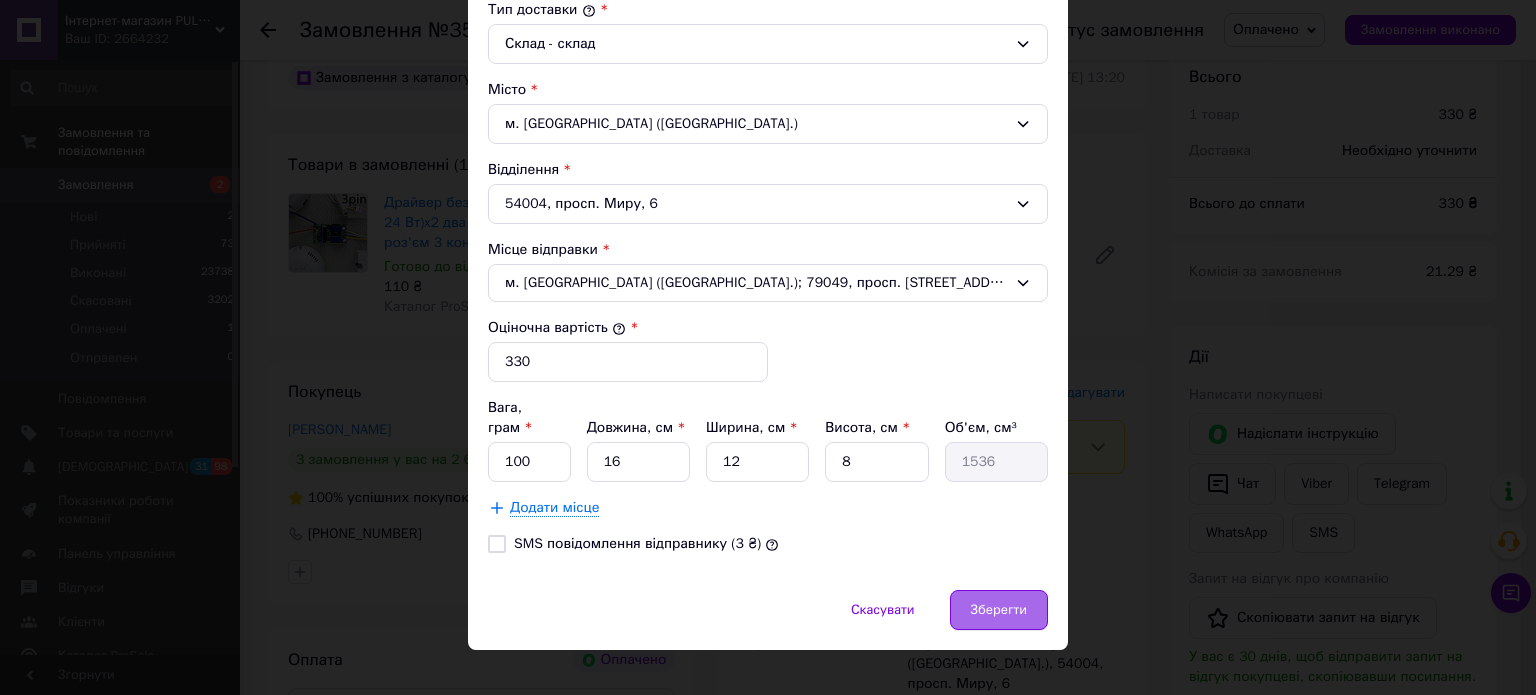 click on "Зберегти" at bounding box center (999, 610) 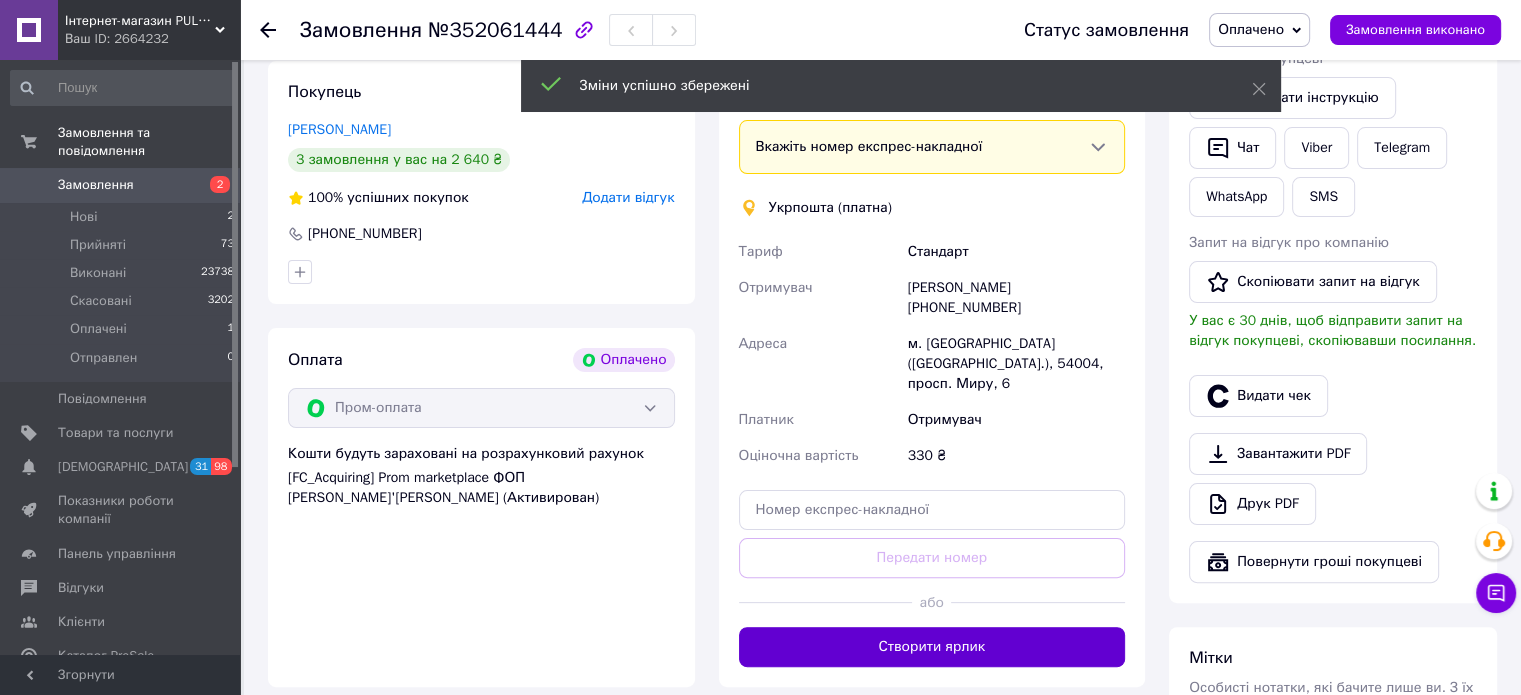 scroll, scrollTop: 500, scrollLeft: 0, axis: vertical 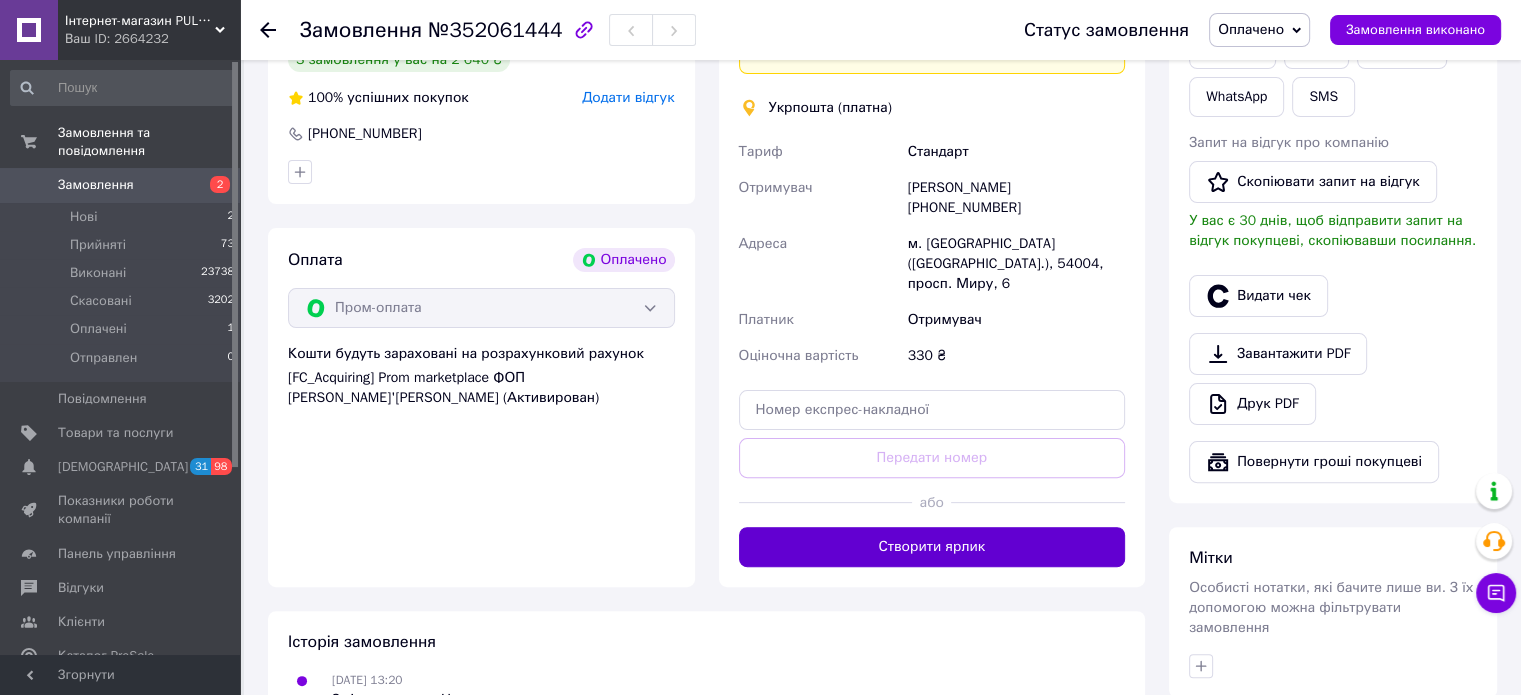 click on "Створити ярлик" at bounding box center (932, 547) 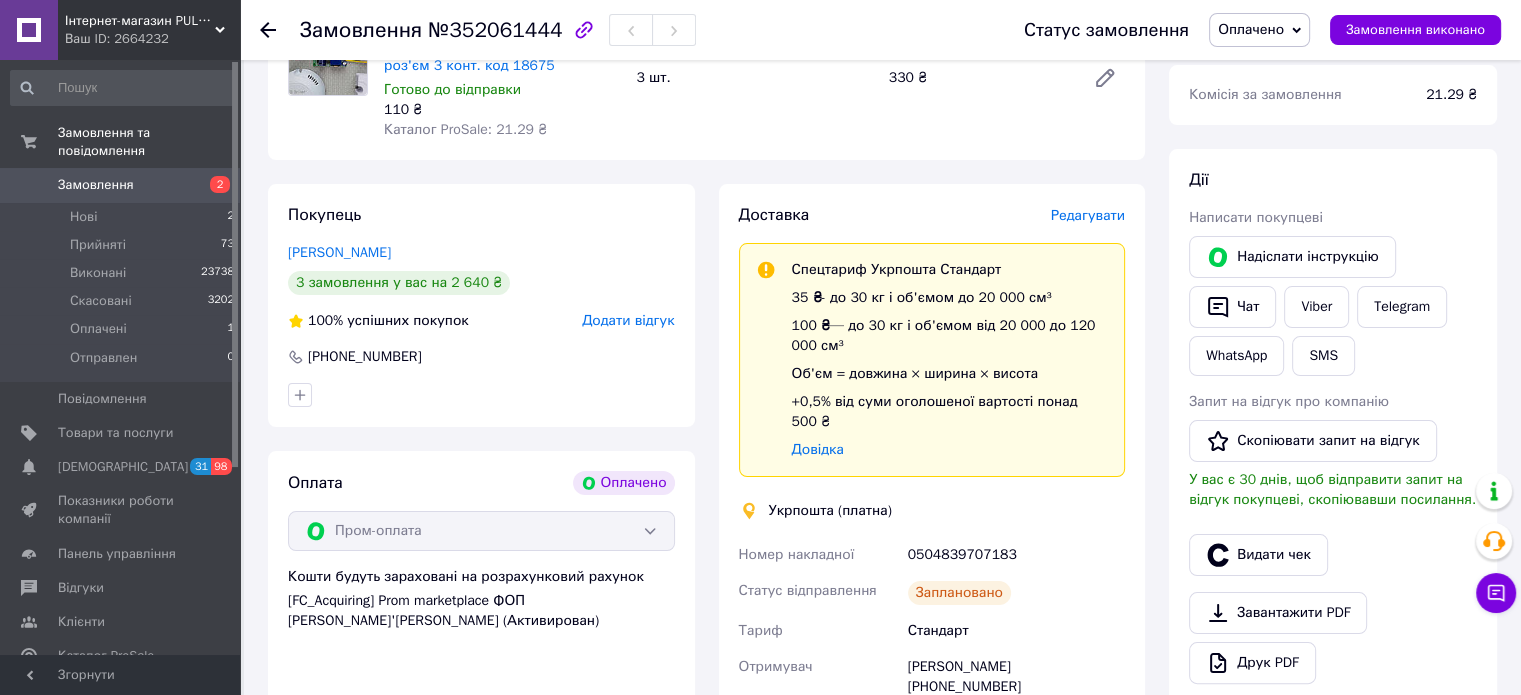 scroll, scrollTop: 400, scrollLeft: 0, axis: vertical 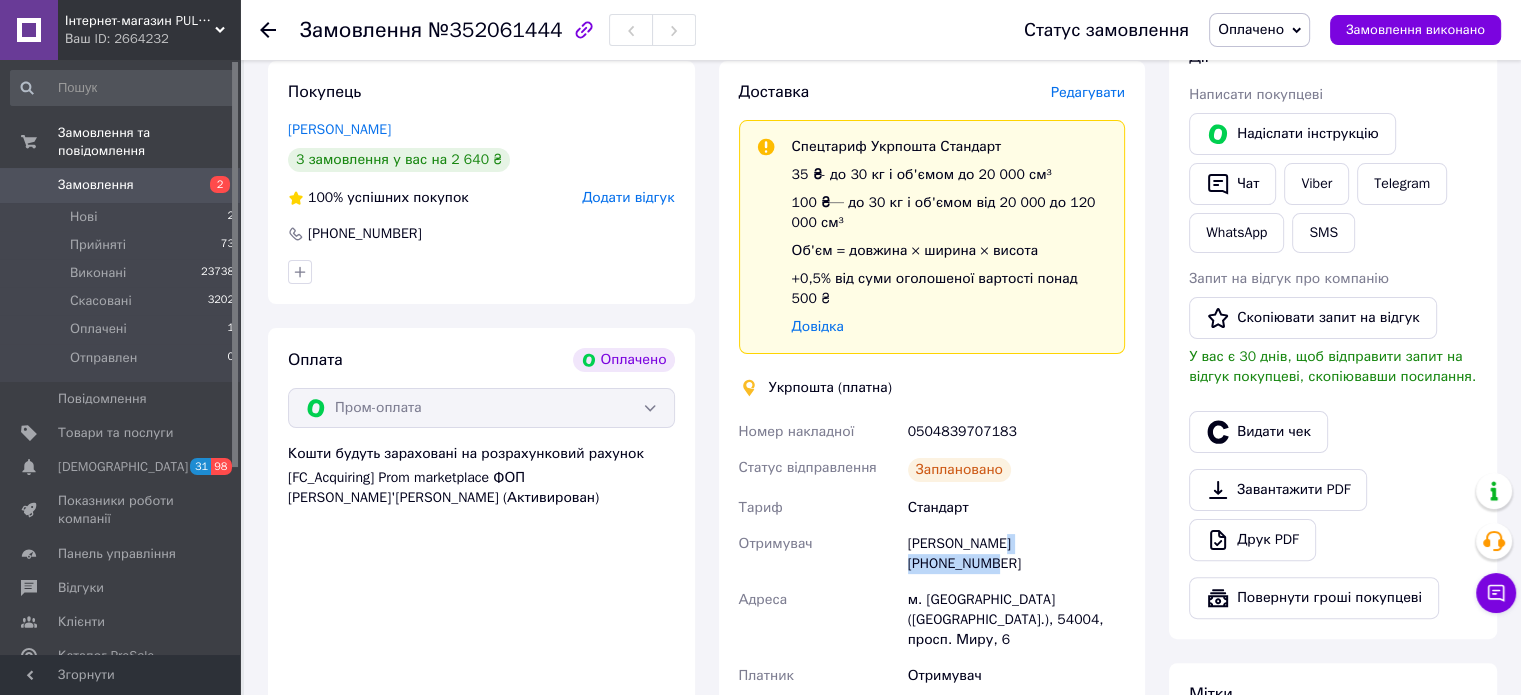 drag, startPoint x: 1097, startPoint y: 523, endPoint x: 990, endPoint y: 535, distance: 107.67079 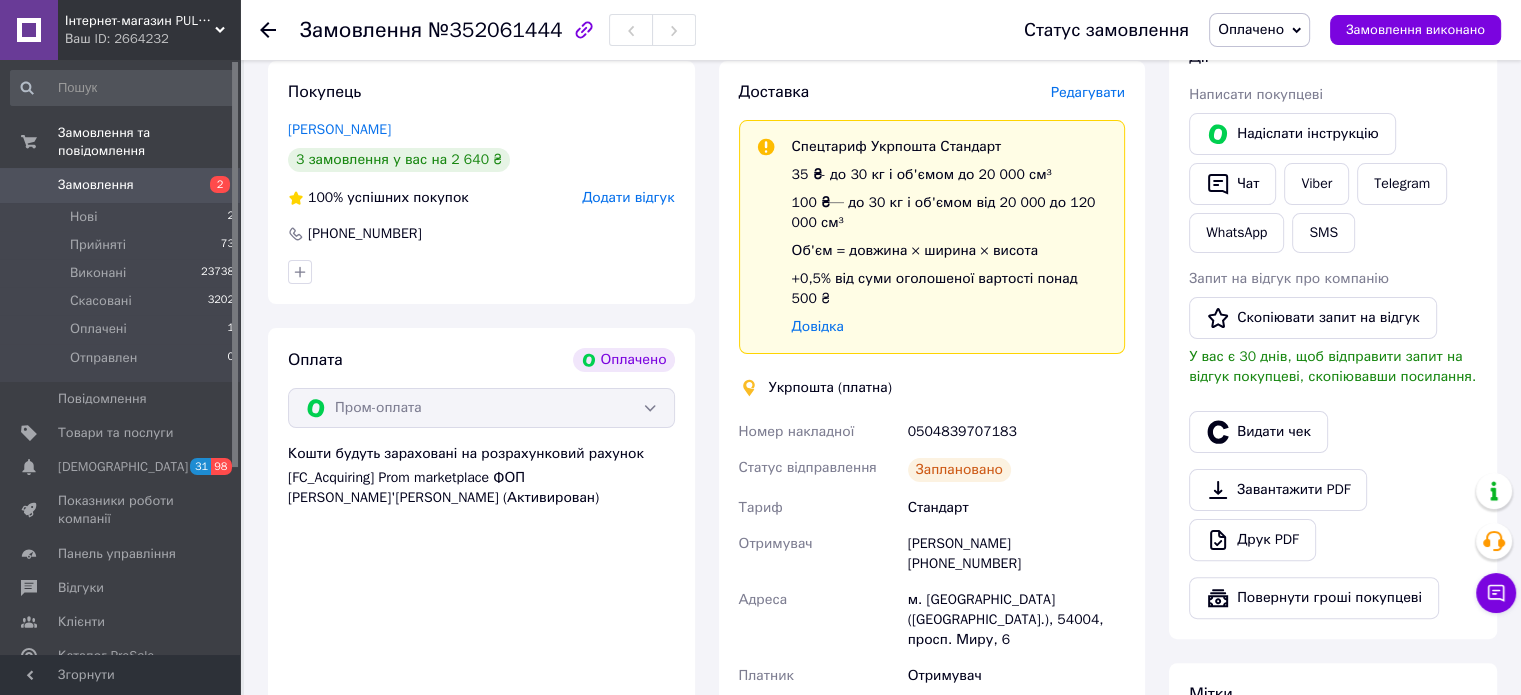click on "Оплата Оплачено Пром-оплата Кошти будуть зараховані на розрахунковий рахунок [FC_Acquiring] Prom marketplace ФОП МЕРКУР'ЄВ ОЛЕКСАНДР ІВАНОВИЧ (Активирован)" at bounding box center (481, 585) 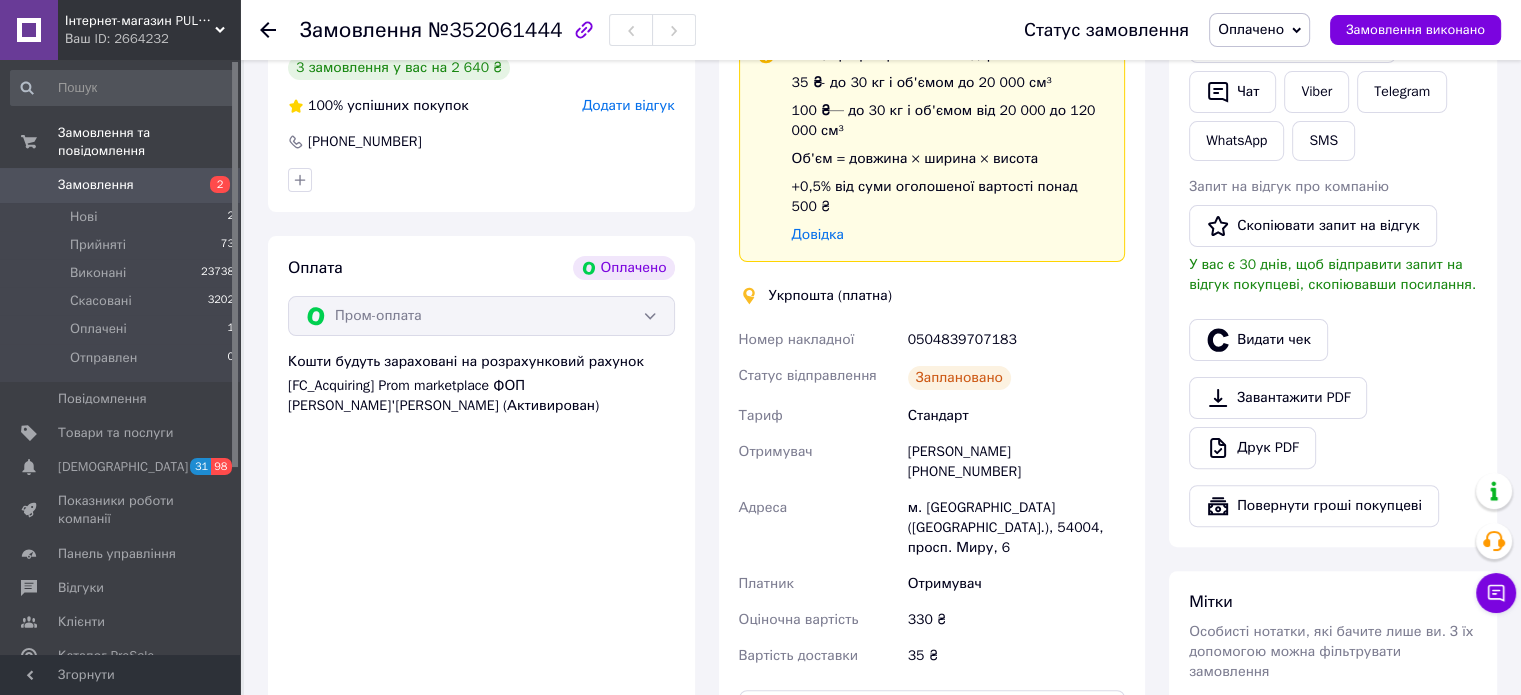 scroll, scrollTop: 600, scrollLeft: 0, axis: vertical 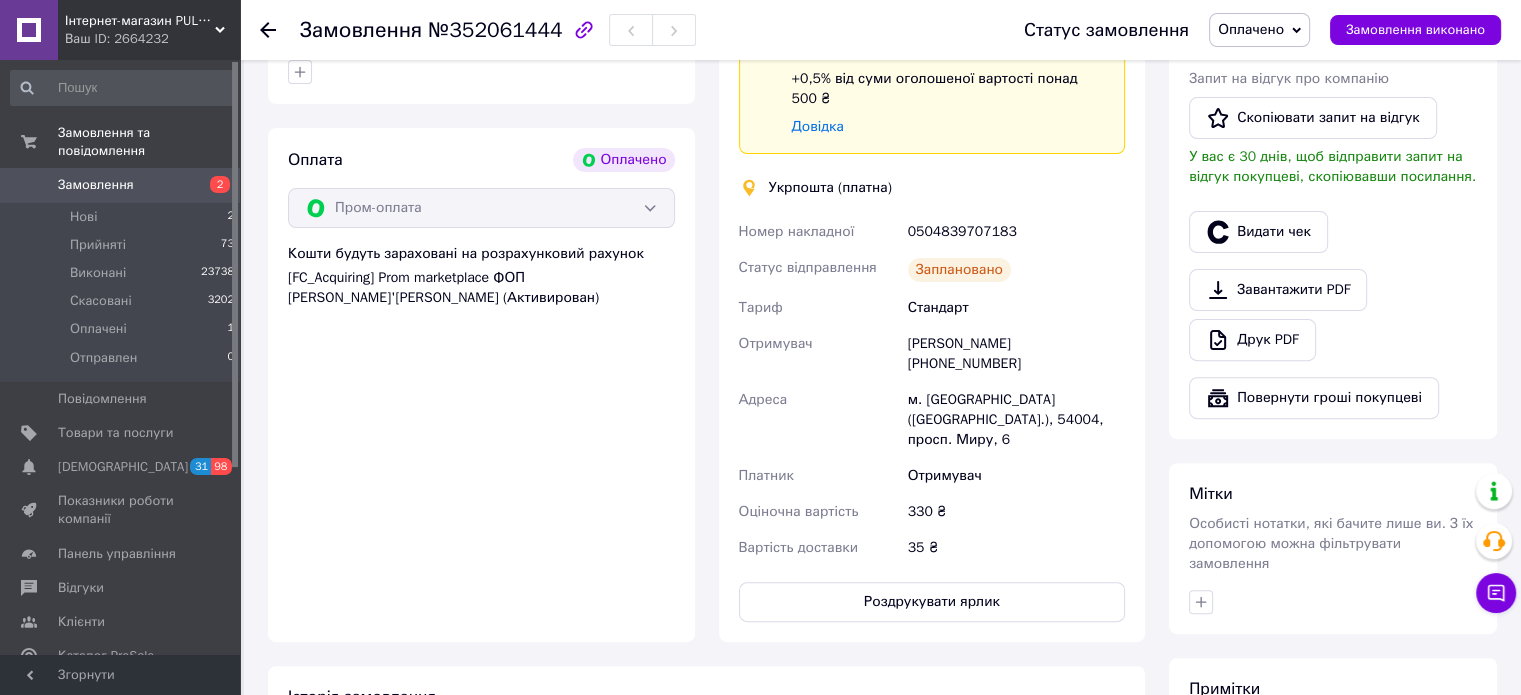 drag, startPoint x: 960, startPoint y: 503, endPoint x: 988, endPoint y: 483, distance: 34.4093 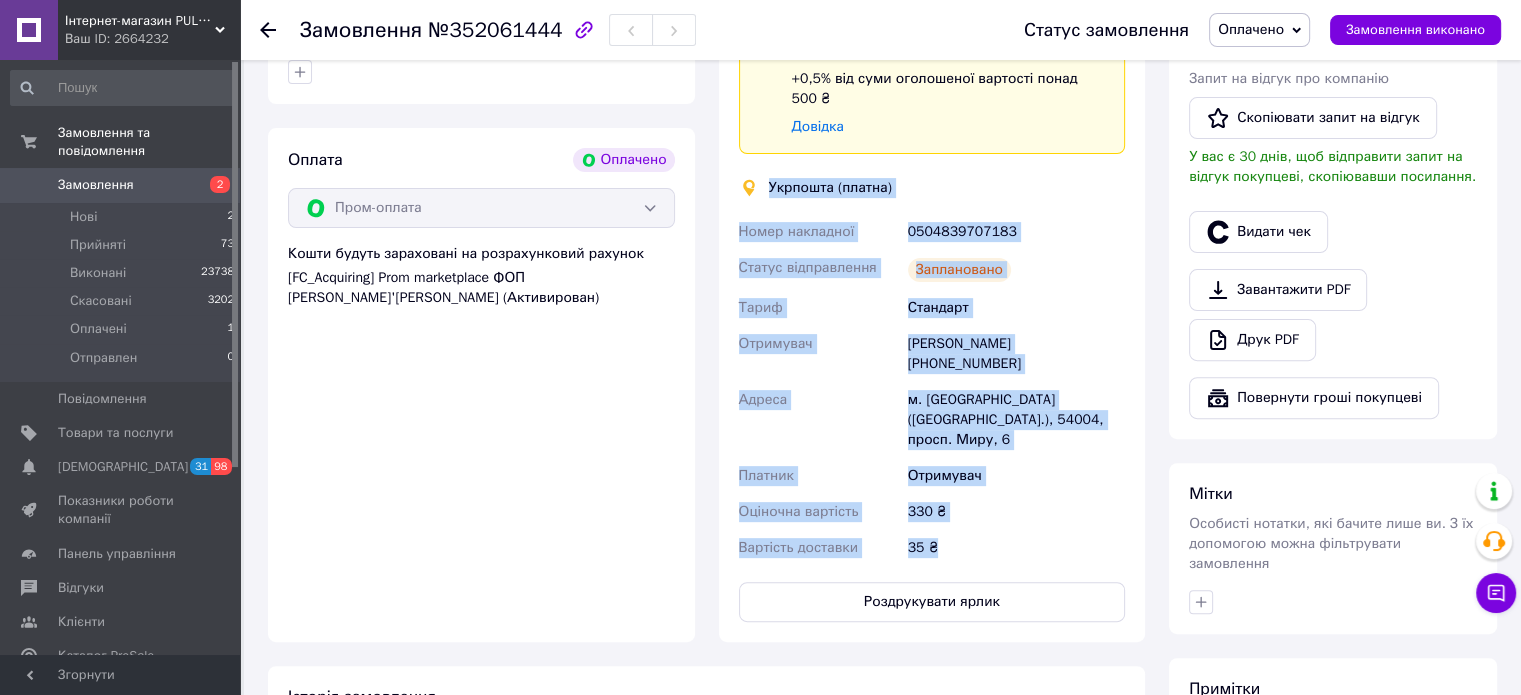 drag, startPoint x: 960, startPoint y: 494, endPoint x: 759, endPoint y: 168, distance: 382.98434 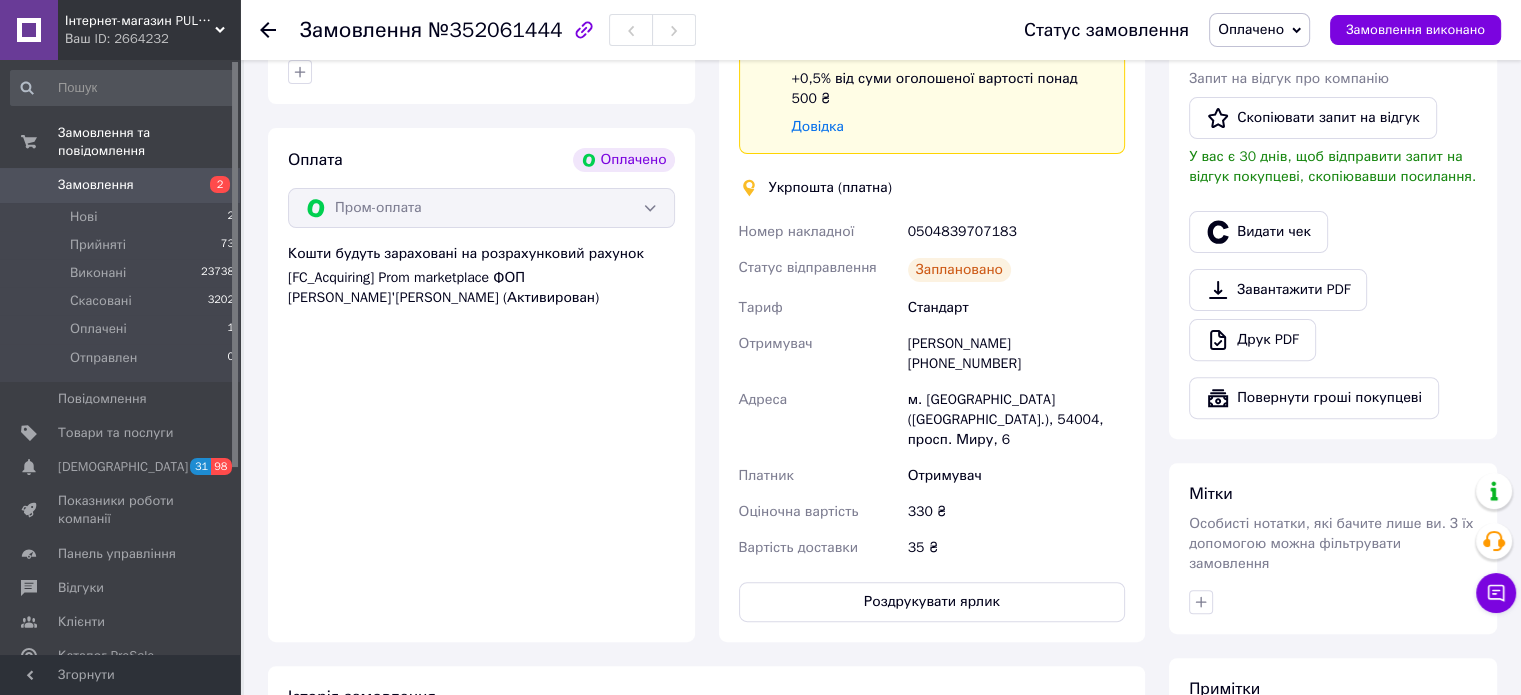click on "Історія замовлення 10.07.2025 13:20 Змінено статус: Нове 10.07.2025 13:21 Помилка оплати замовлення покупцем: Транзакцію відхилено. 10.07.2025 13:22 Оплачено замовлення 10.07.2025 13:22 Змінено статус: з Нове на Оплачено 10.07.2025 14:20, Сергій Меркур'єв Змінено дані доставки: Адреса доставки з Миколаїв (Миколаївська обл.), 54004, просп. Миру, 6 на м. Миколаїв (Миколаївська обл.), 54004, просп. Миру, 6 , Оголошена вартість з Не вибрано на 330.0 , Платник з Не вибрано на Отримувач , Ширина з Не вибрано на 12 , Висота з Не вибрано на 8 , Довжина з Не вибрано на 16 , Вага з Не вибрано на 100" at bounding box center (706, 851) 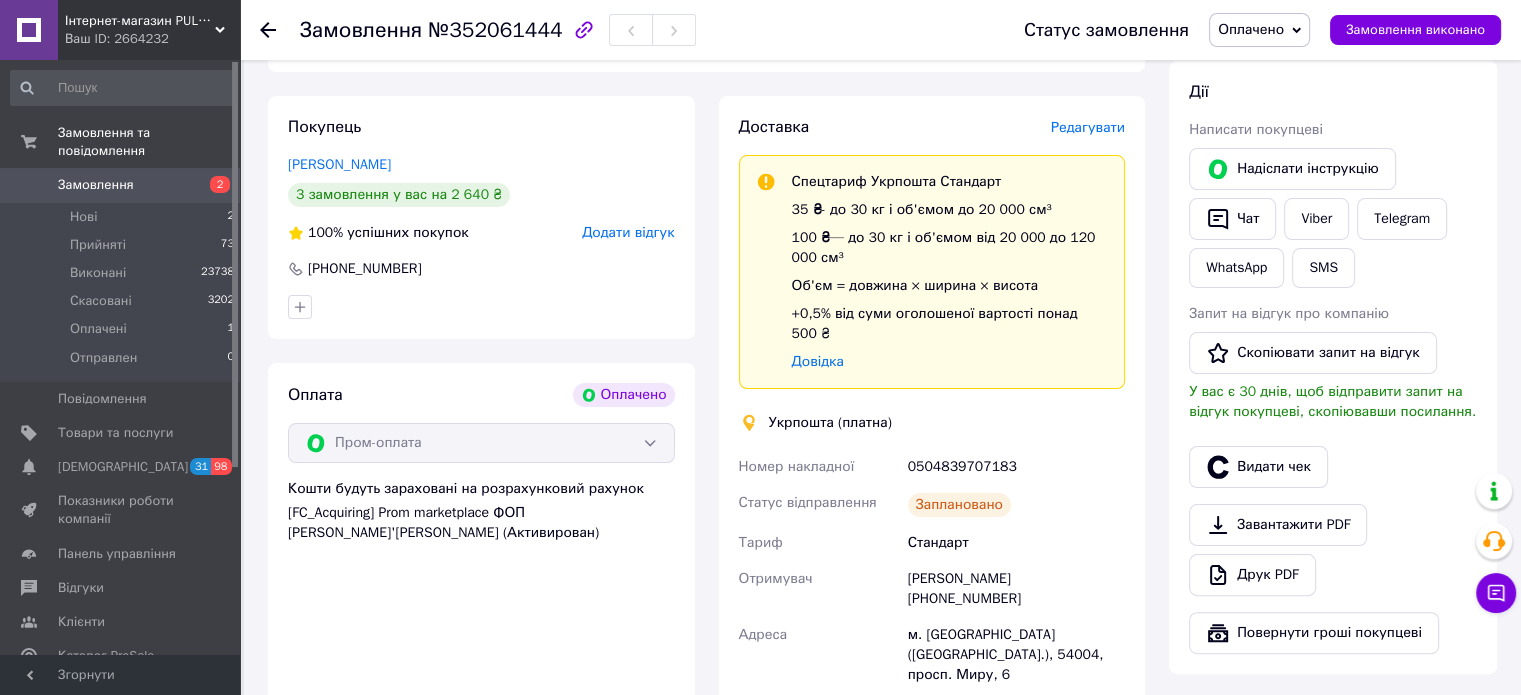 scroll, scrollTop: 400, scrollLeft: 0, axis: vertical 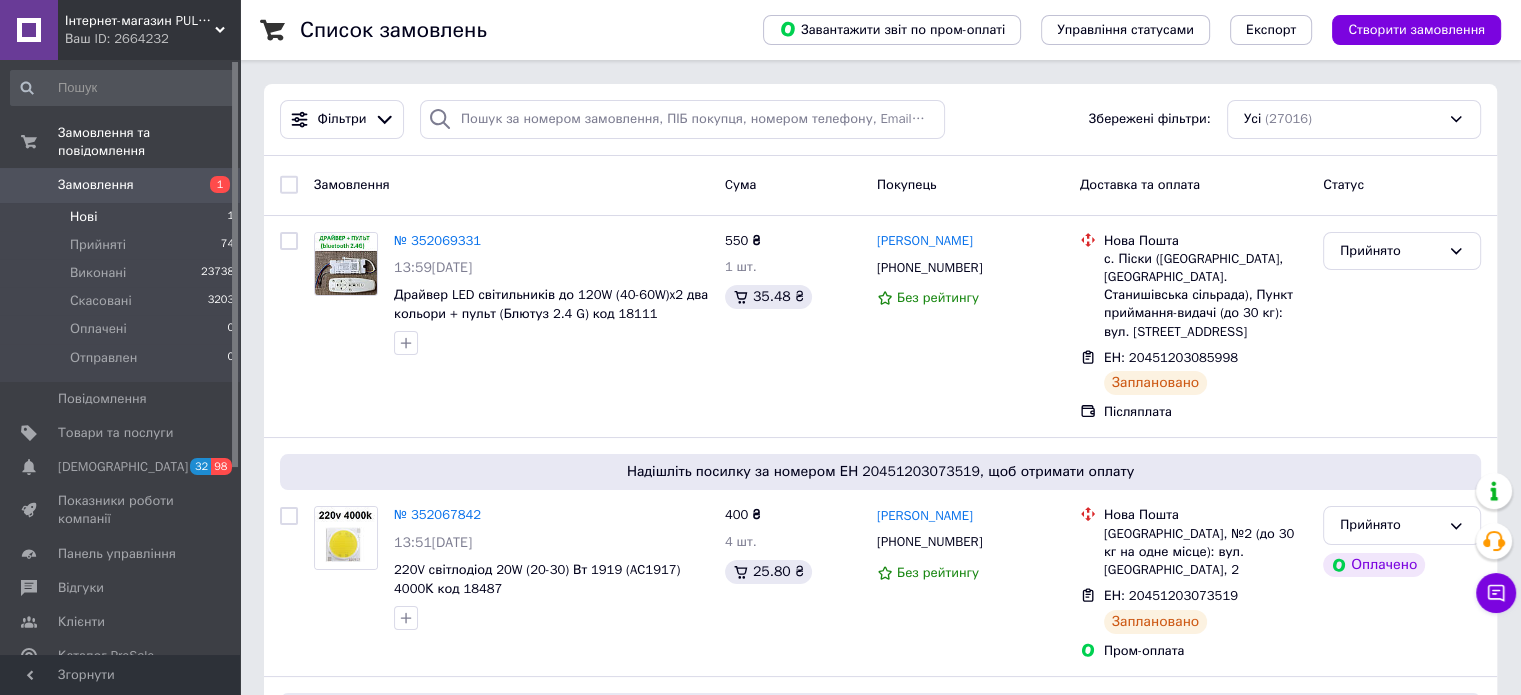 click on "Нові" at bounding box center (83, 217) 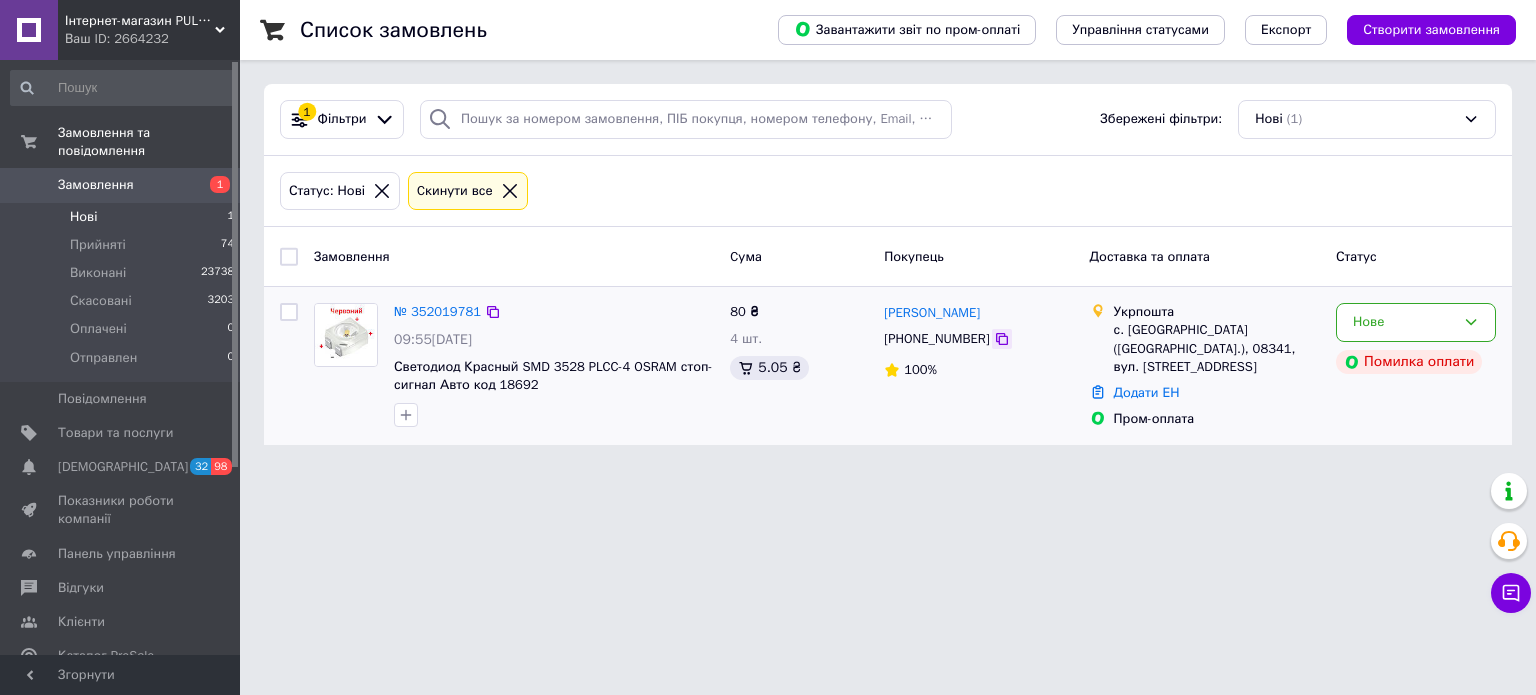 click 